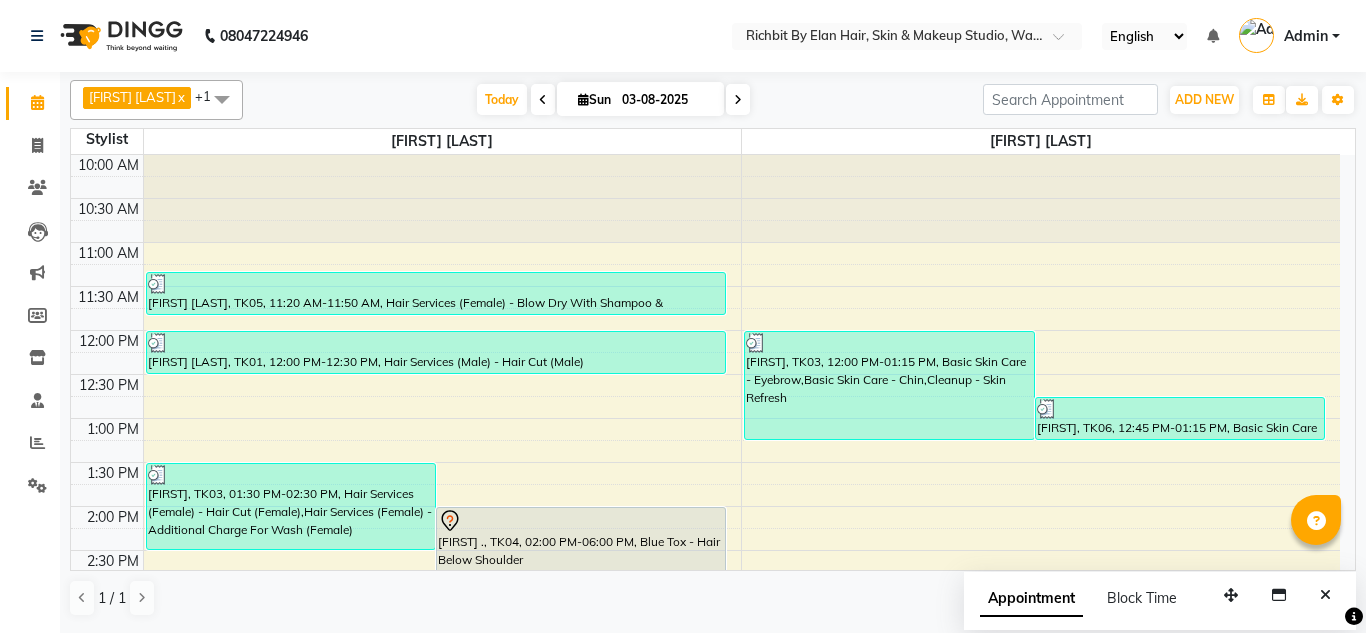 scroll, scrollTop: 0, scrollLeft: 0, axis: both 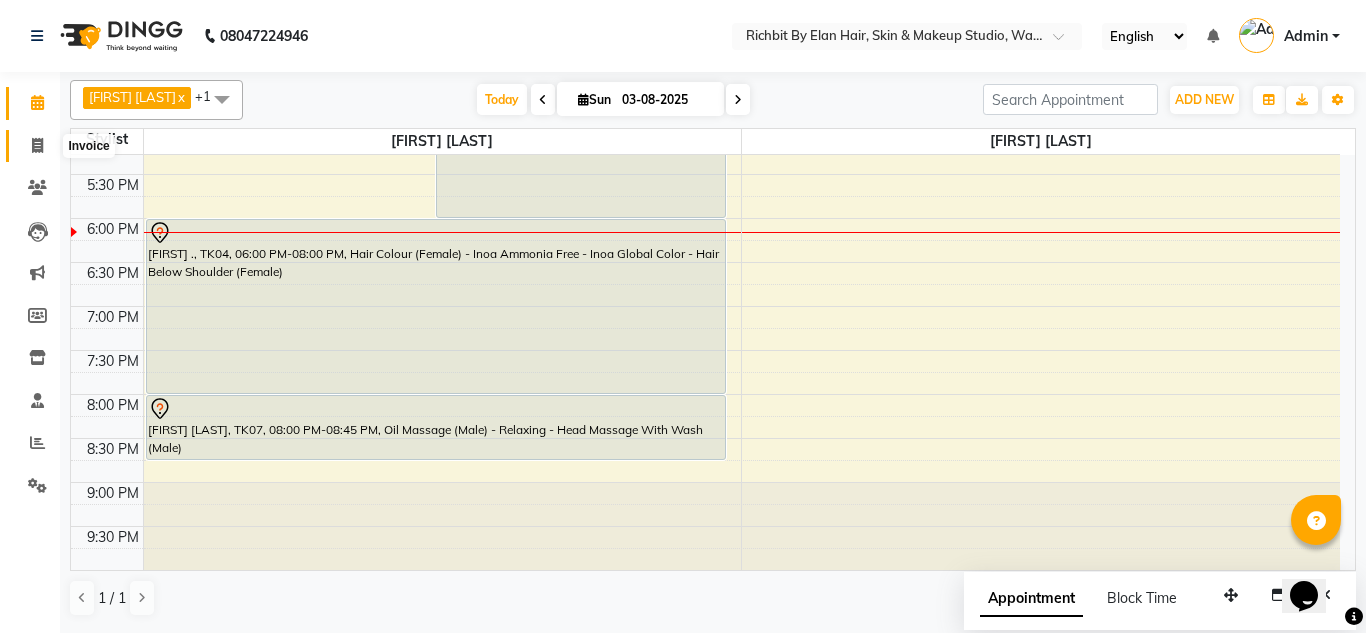 click 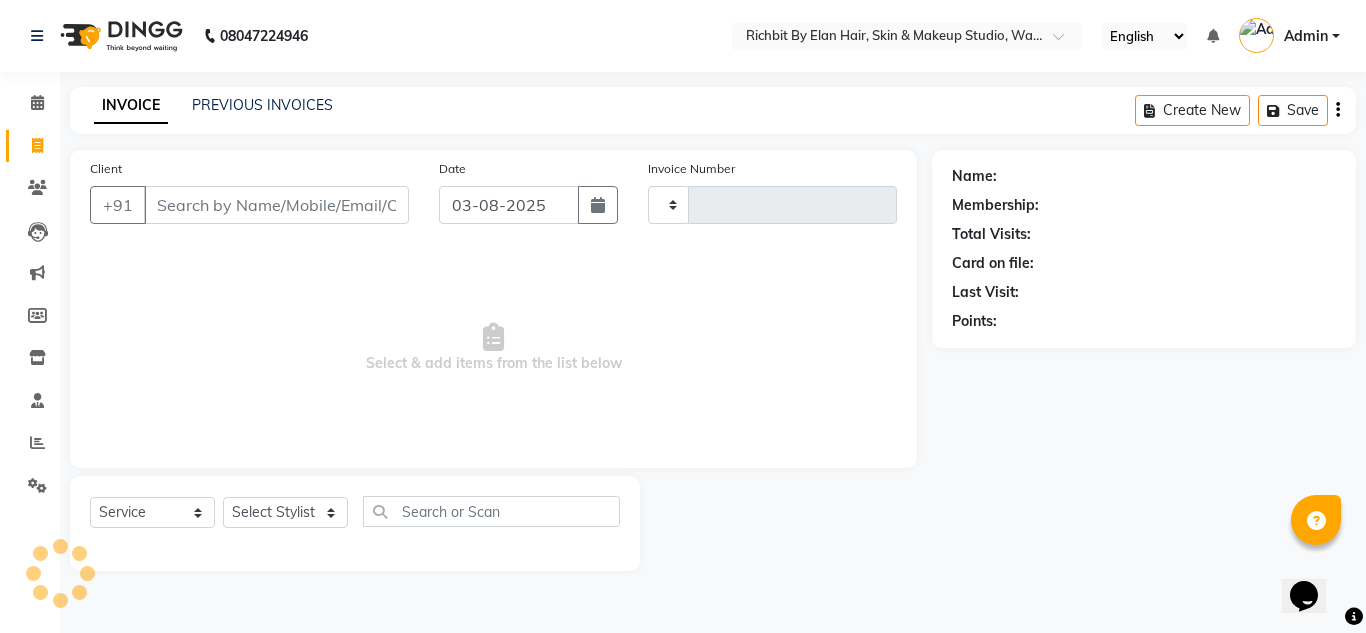 type on "0512" 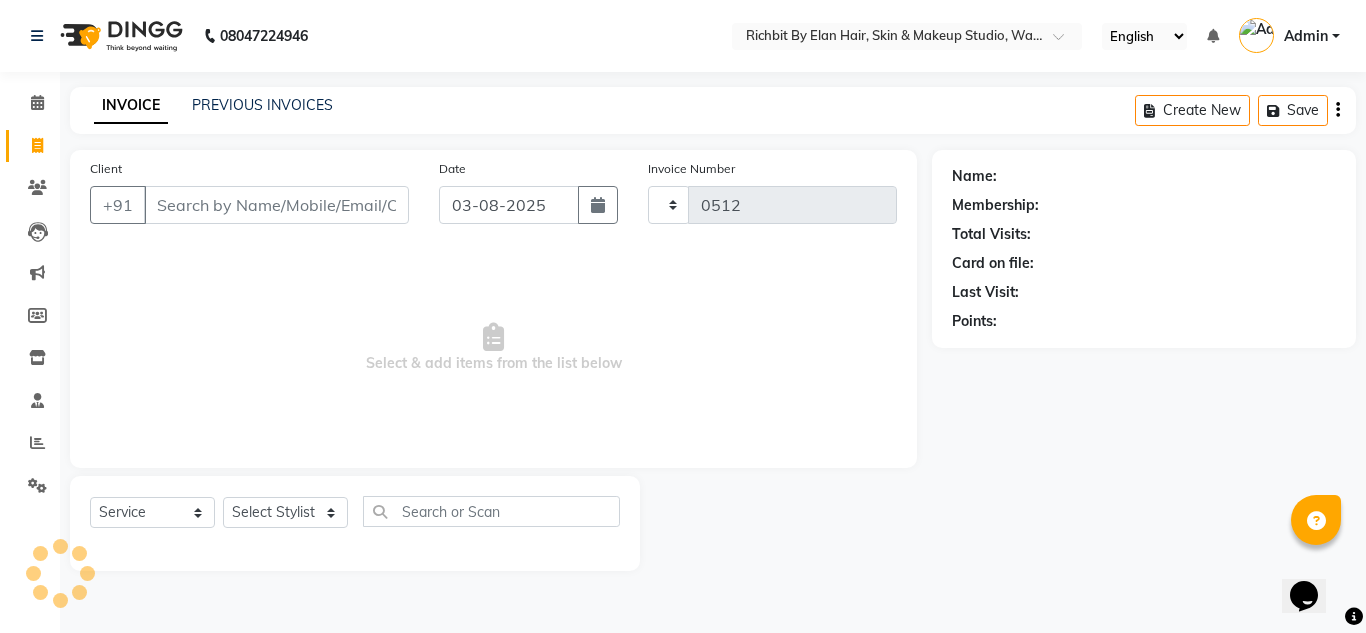 select on "4114" 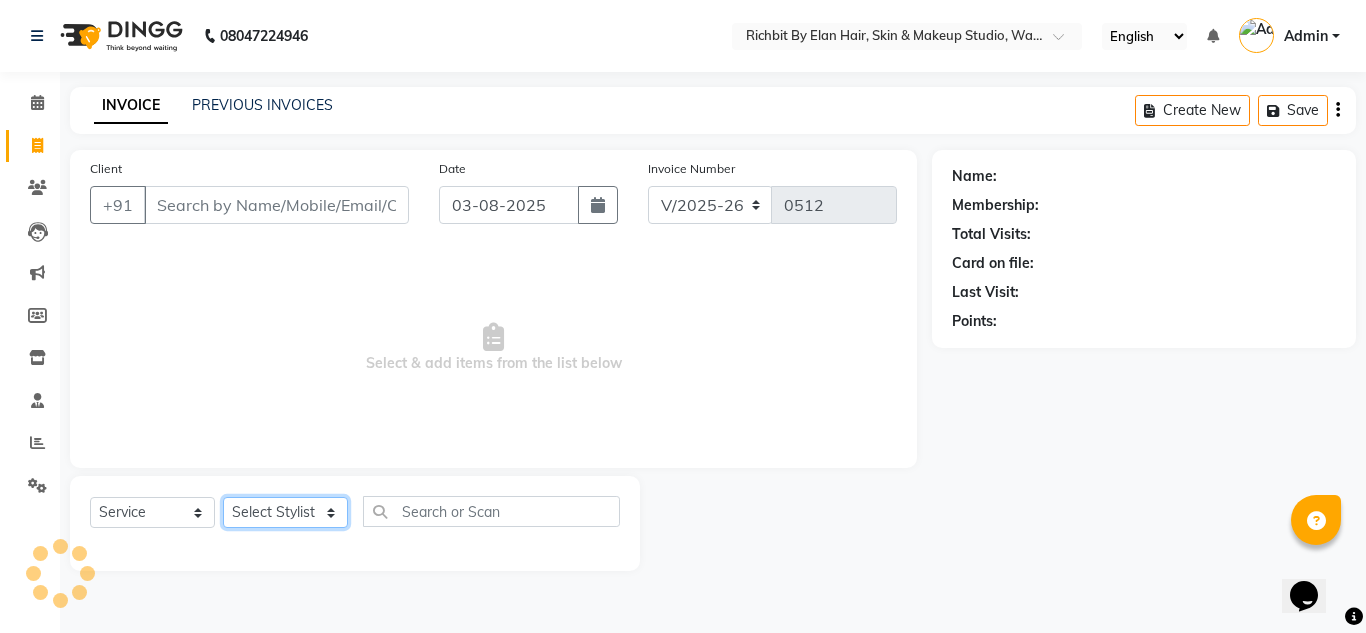 click on "Select Stylist [FIRST] [LAST] [FIRST] [LAST] [FIRST] [LAST] [FIRST] [LAST] [FIRST] [LAST]" 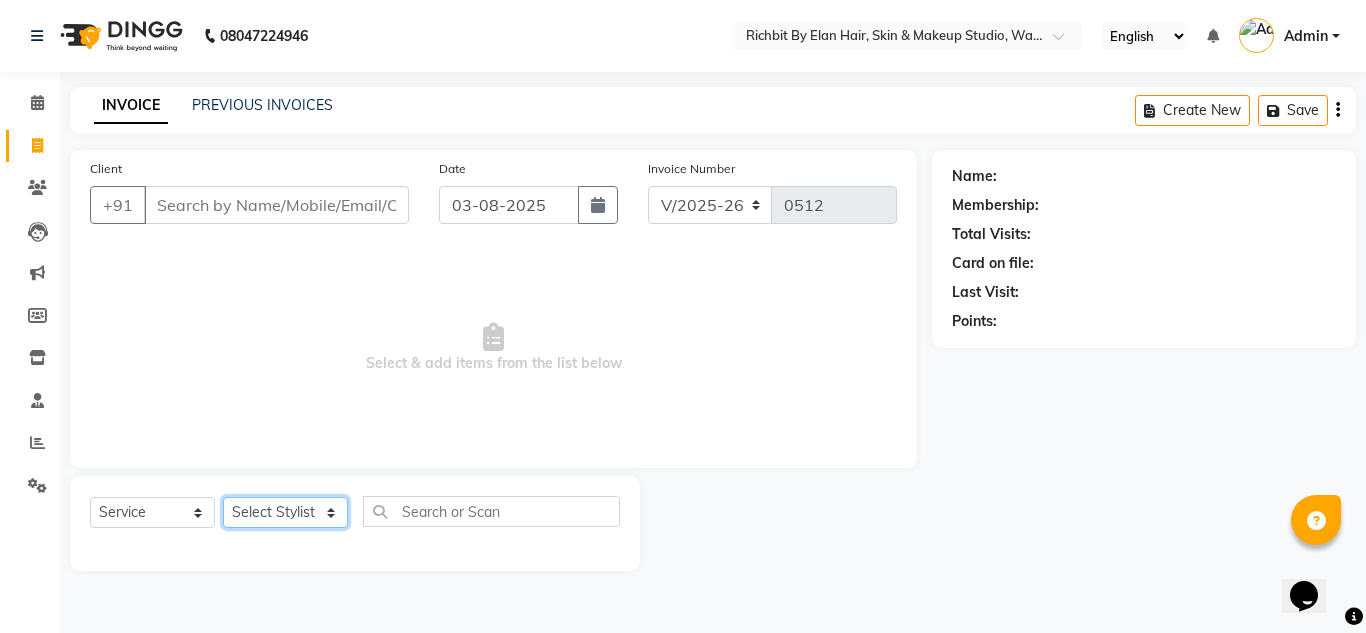 select on "59451" 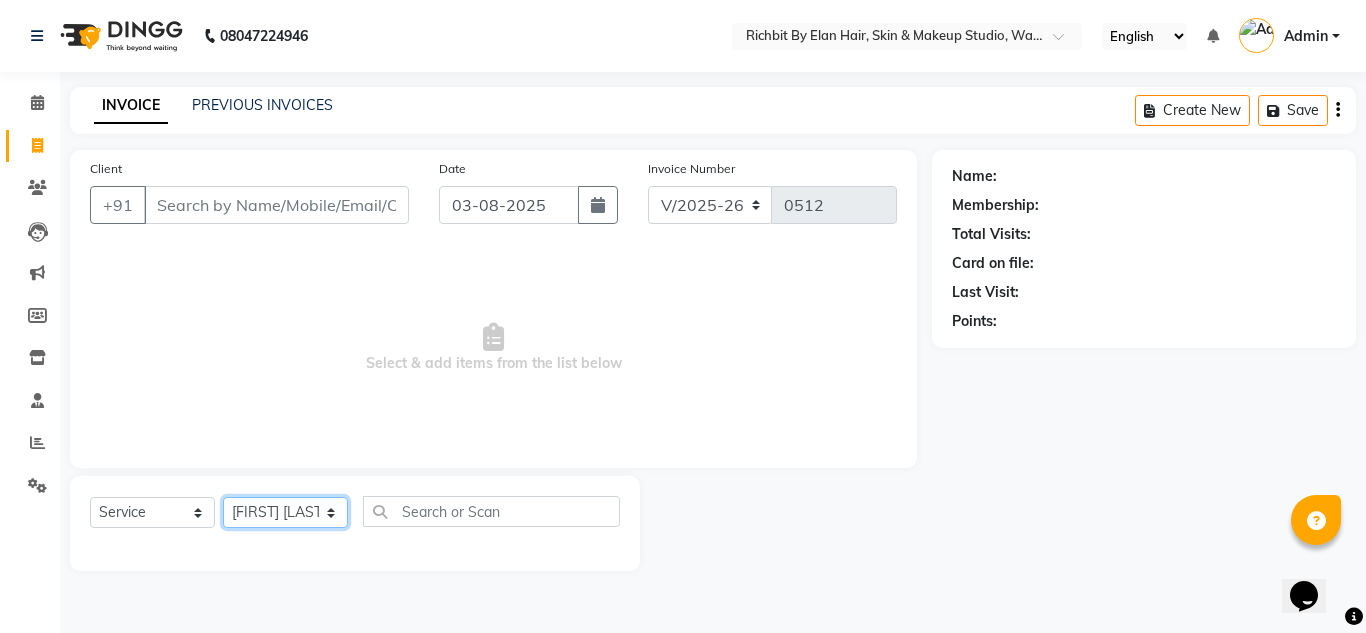 click on "Select Stylist [FIRST] [LAST] [FIRST] [LAST] [FIRST] [LAST] [FIRST] [LAST] [FIRST] [LAST]" 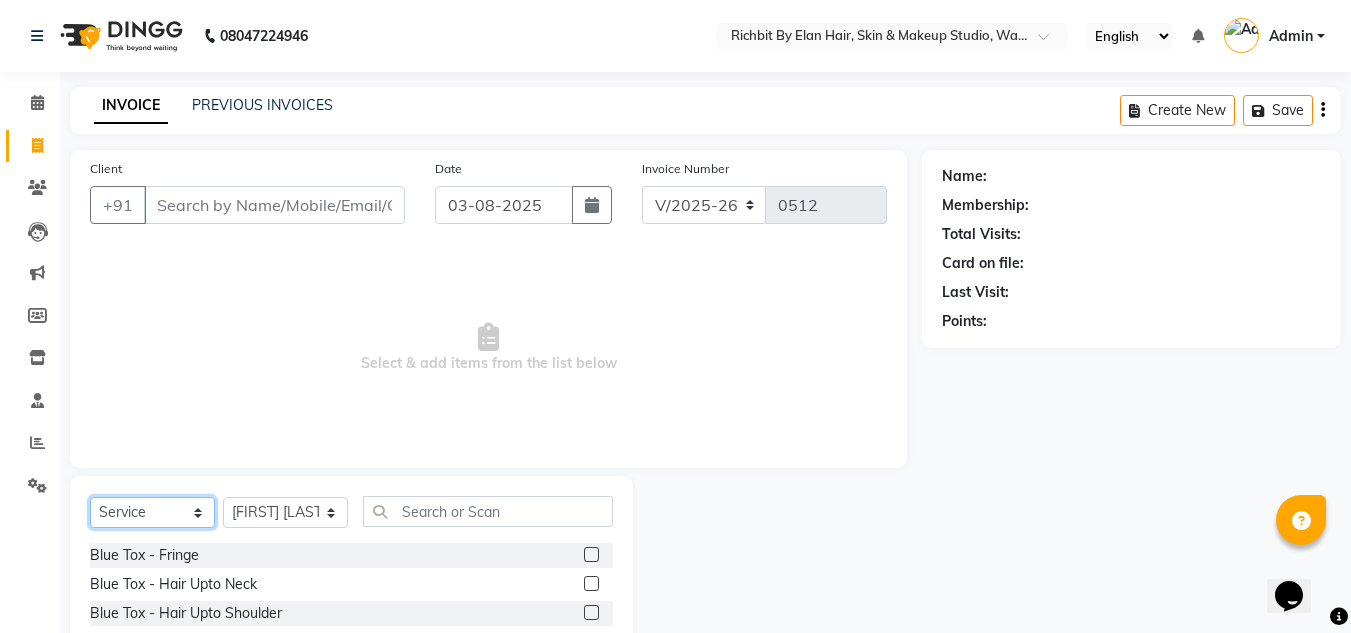 click on "Select  Service  Product  Membership  Package Voucher Prepaid Gift Card" 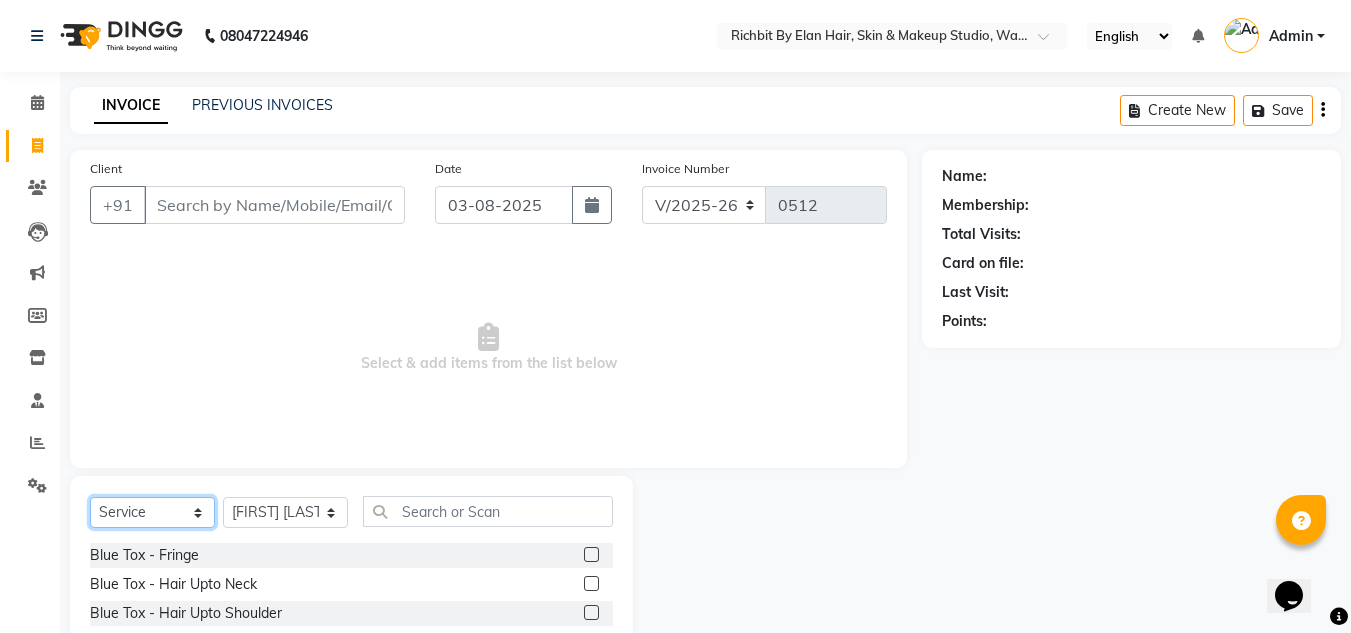 select on "package" 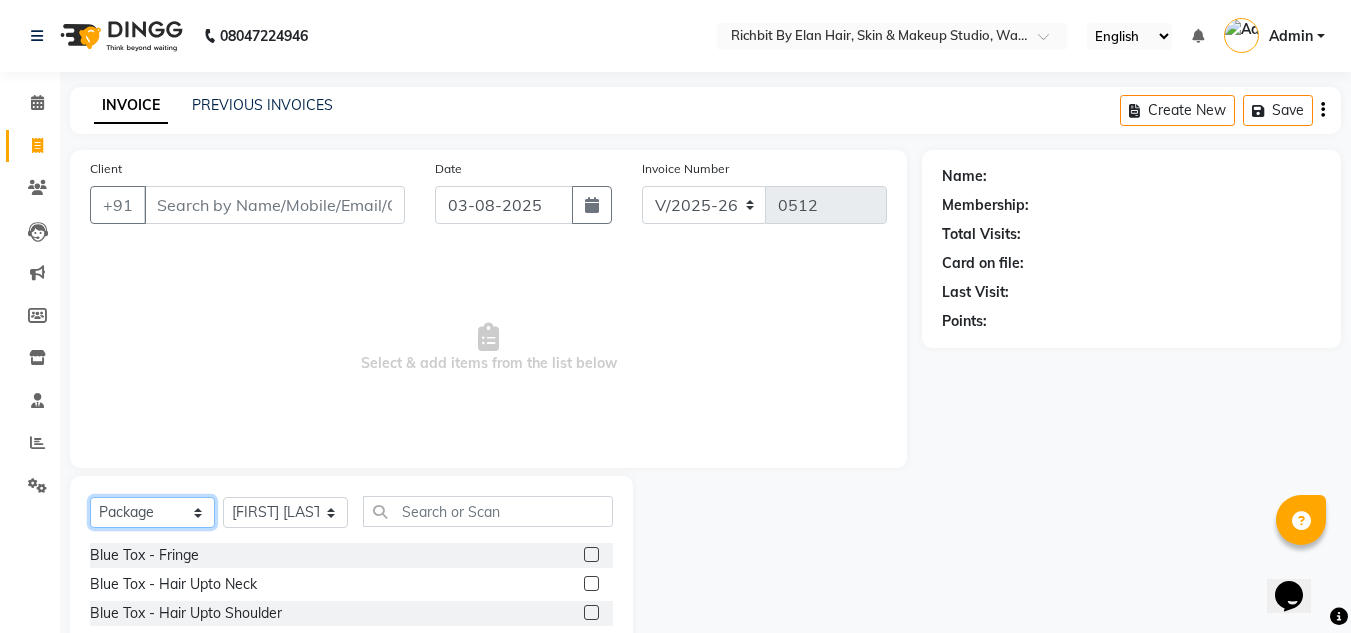 click on "Select  Service  Product  Membership  Package Voucher Prepaid Gift Card" 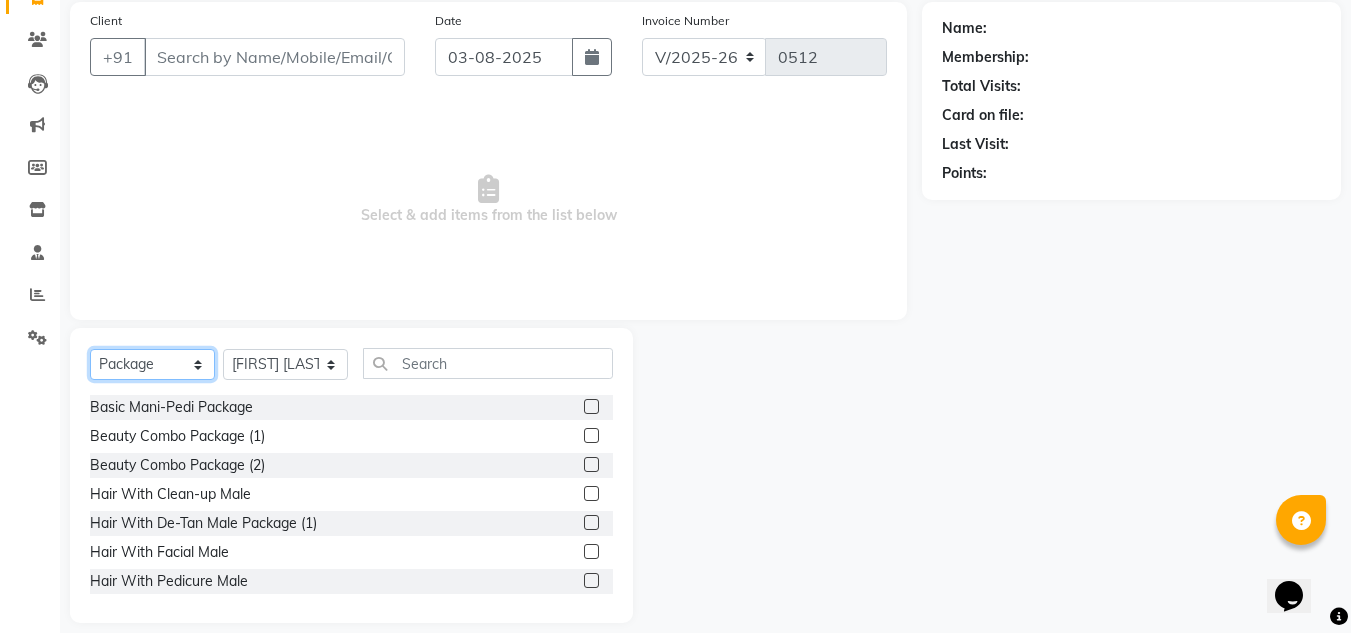 scroll, scrollTop: 168, scrollLeft: 0, axis: vertical 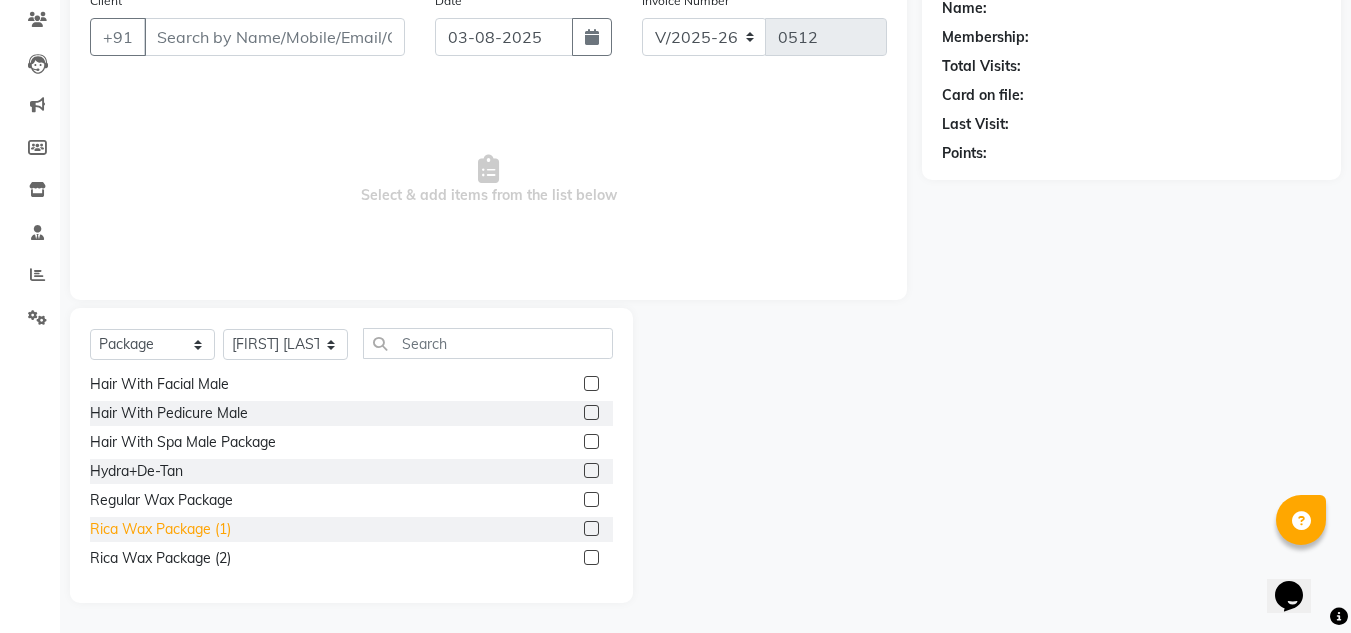 click on "Rica Wax Package (1)" 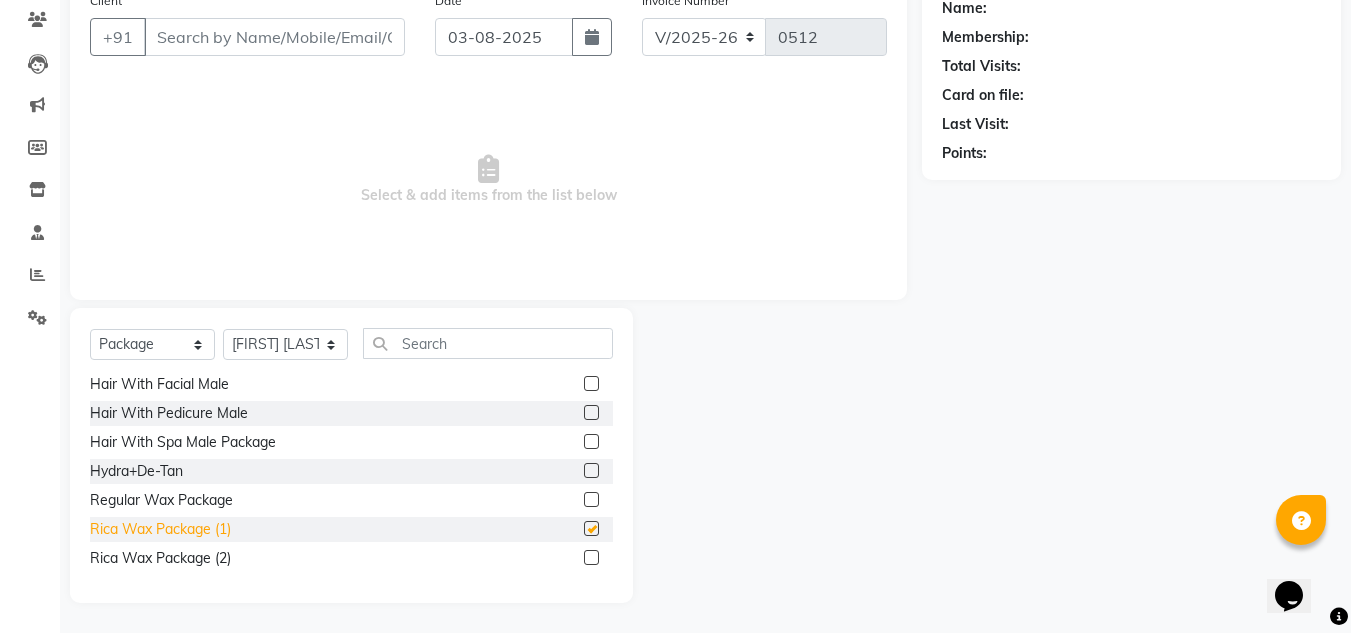 checkbox on "false" 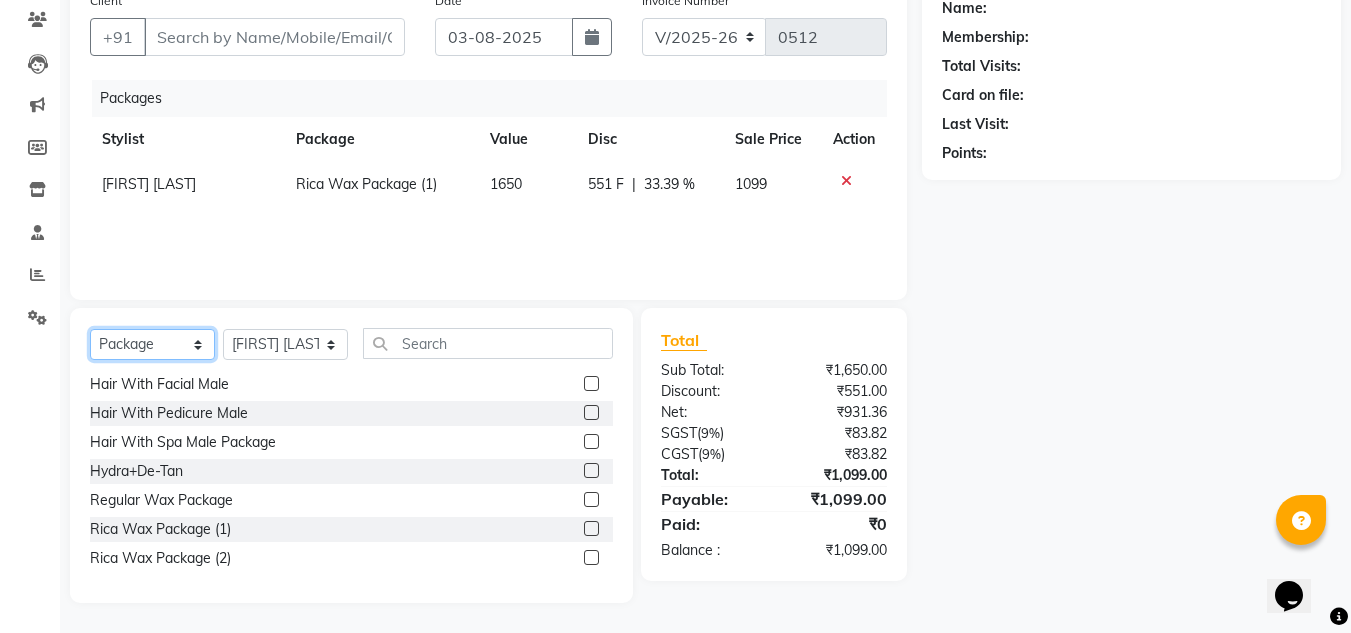 click on "Select  Service  Product  Membership  Package Voucher Prepaid Gift Card" 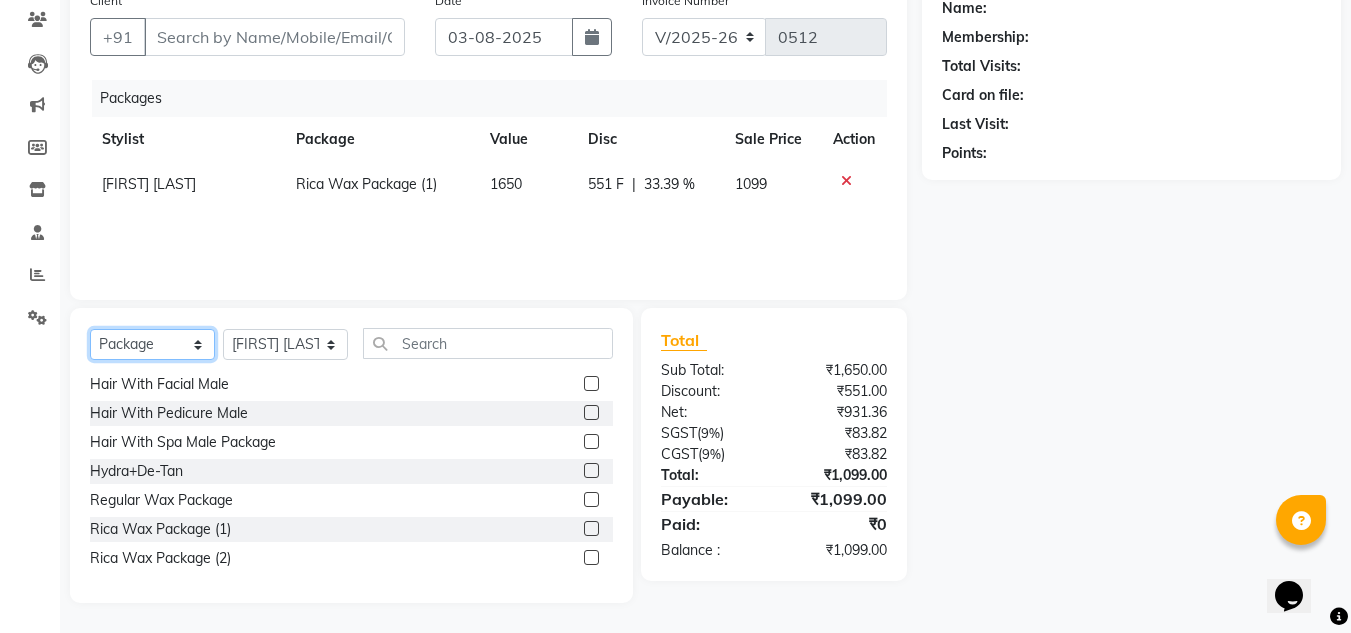 select on "service" 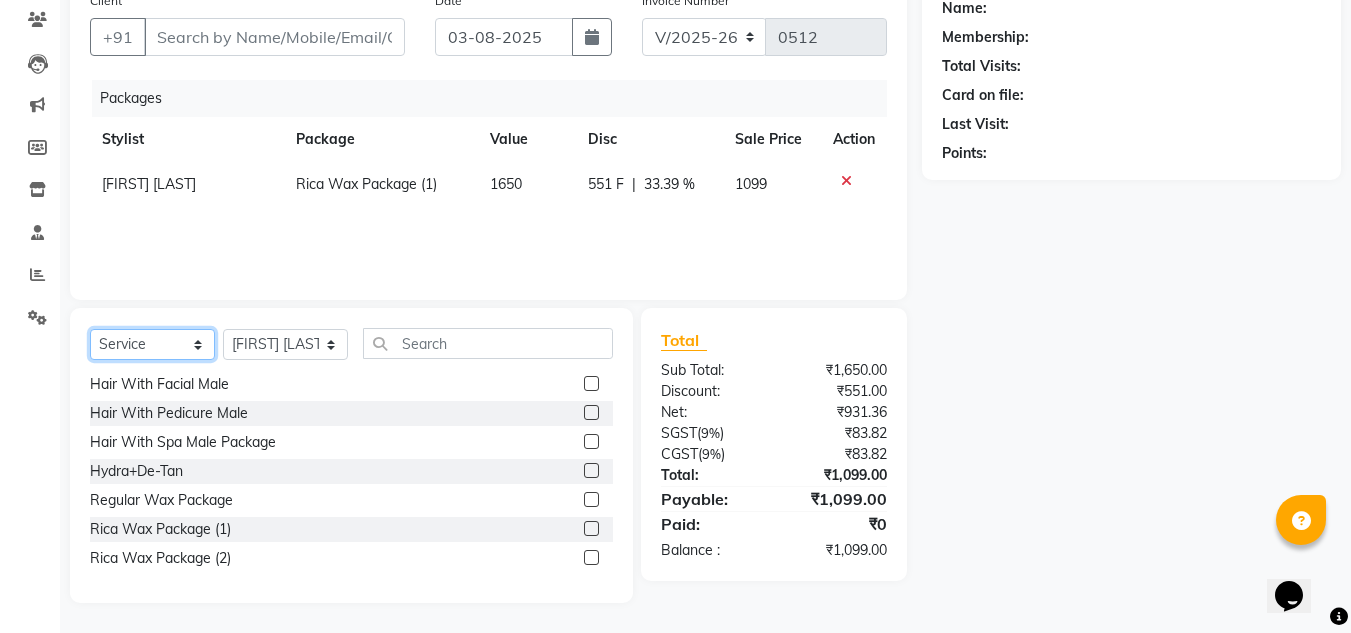 click on "Select  Service  Product  Membership  Package Voucher Prepaid Gift Card" 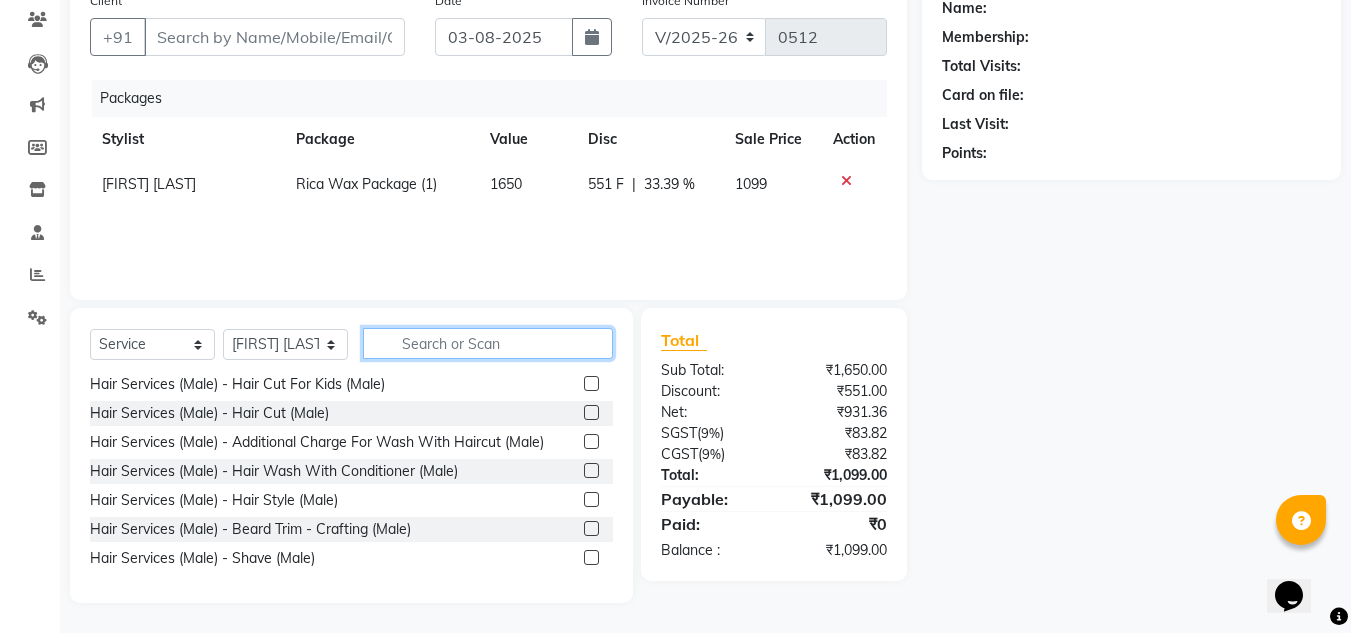 click 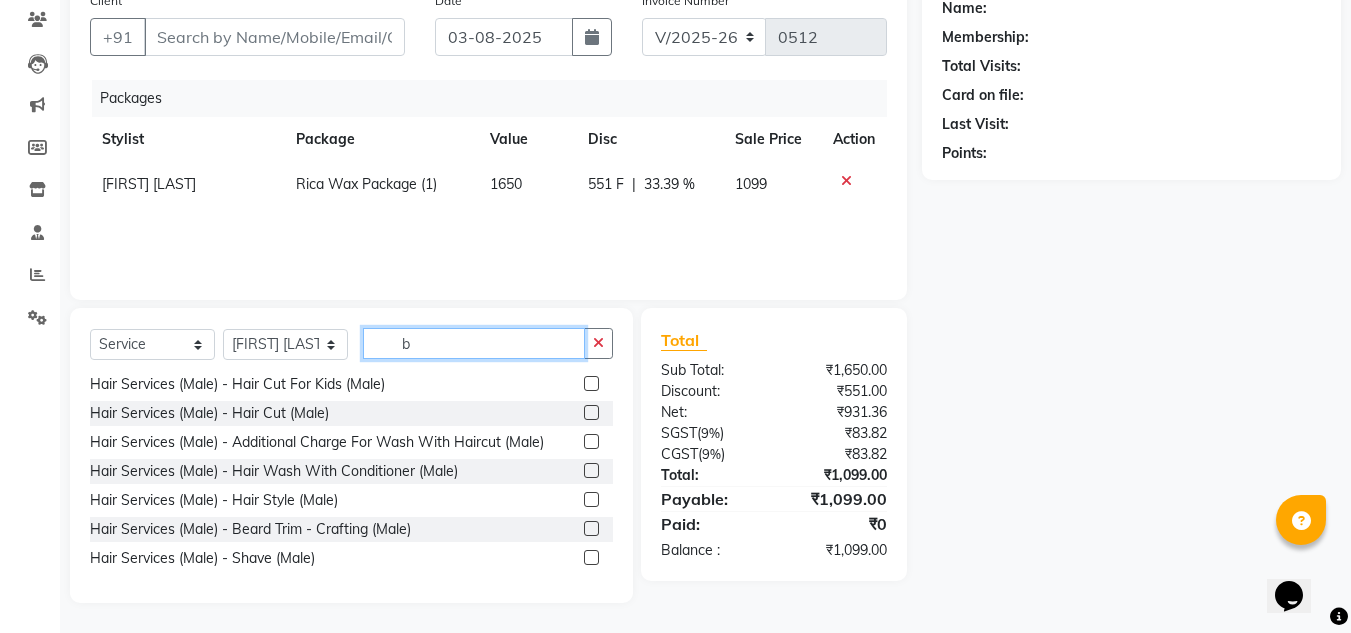 scroll, scrollTop: 3, scrollLeft: 0, axis: vertical 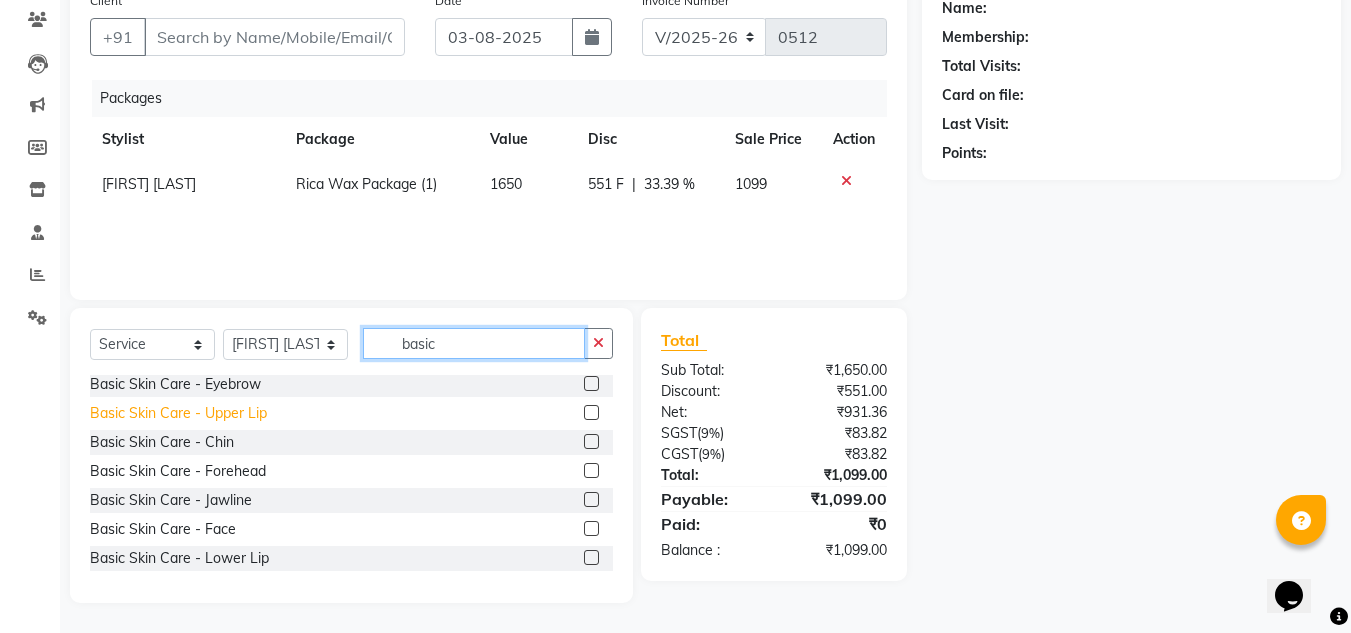 type on "basic" 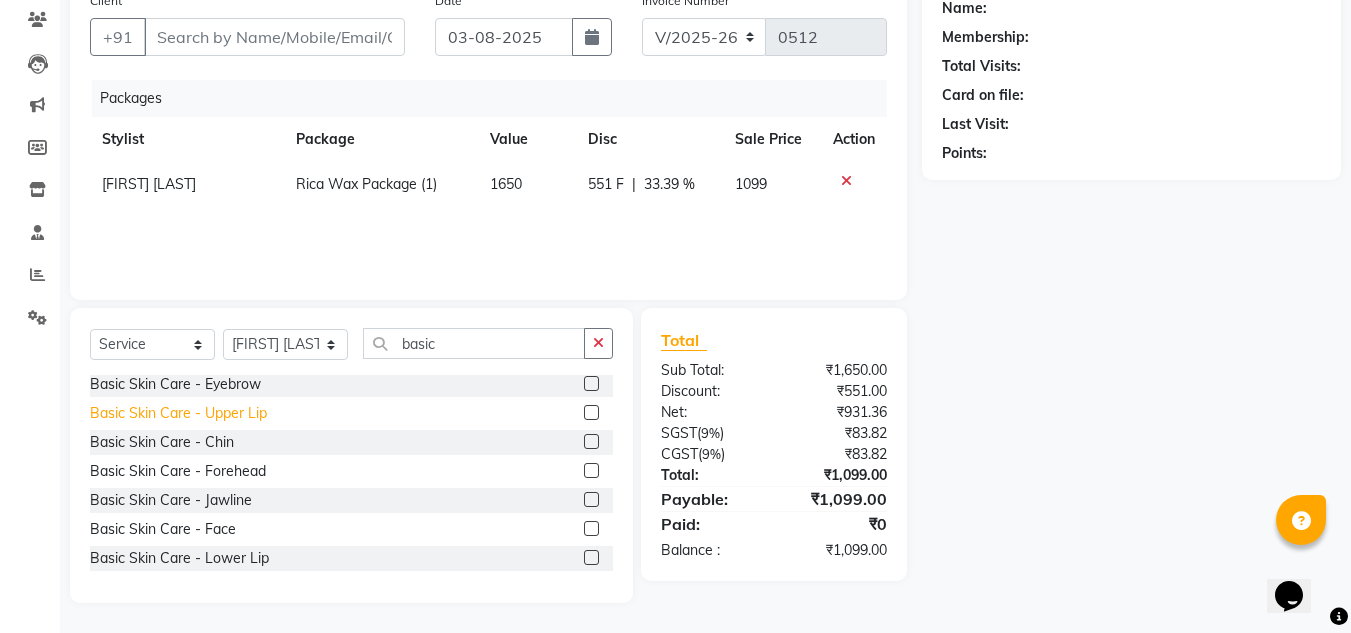 click on "Basic Skin Care - Upper Lip" 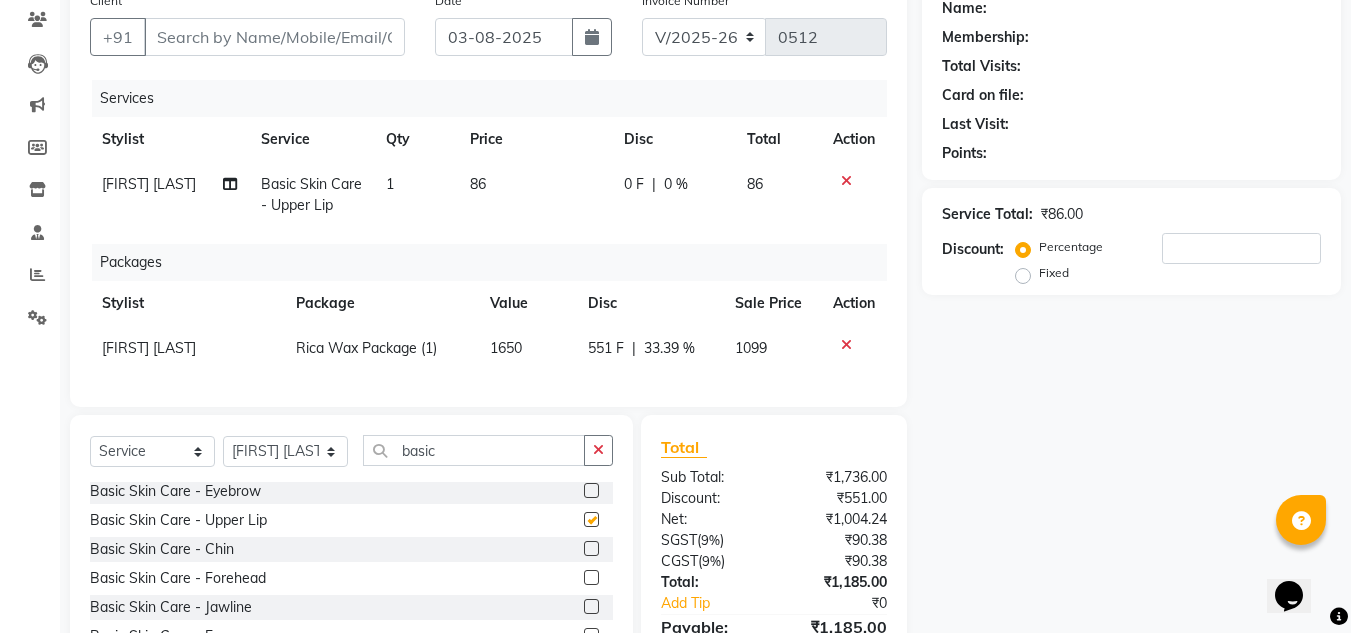 checkbox on "false" 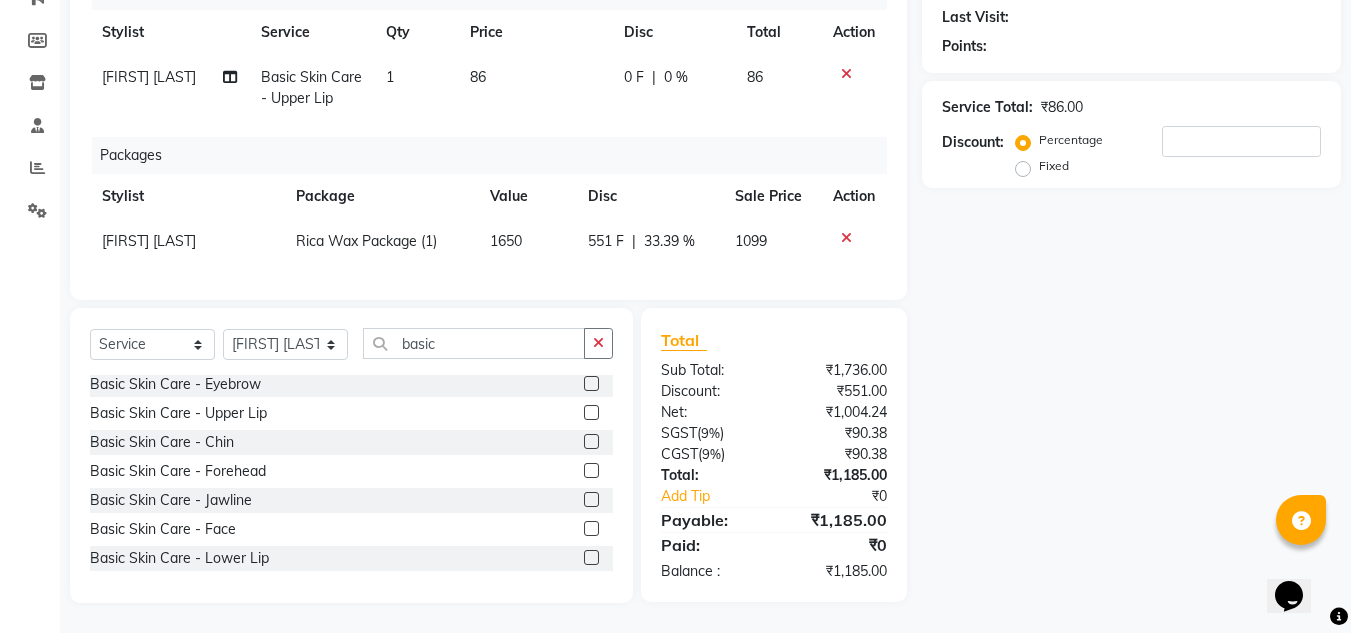 scroll, scrollTop: 290, scrollLeft: 0, axis: vertical 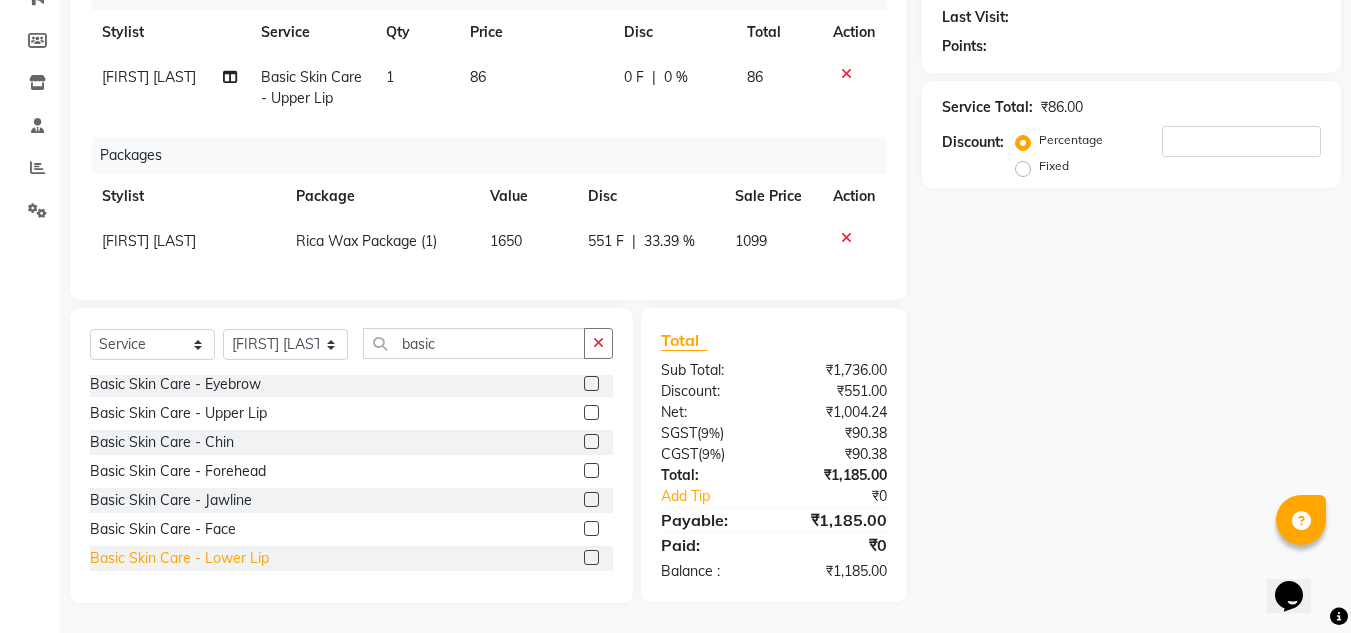 click on "Basic Skin Care - Lower Lip" 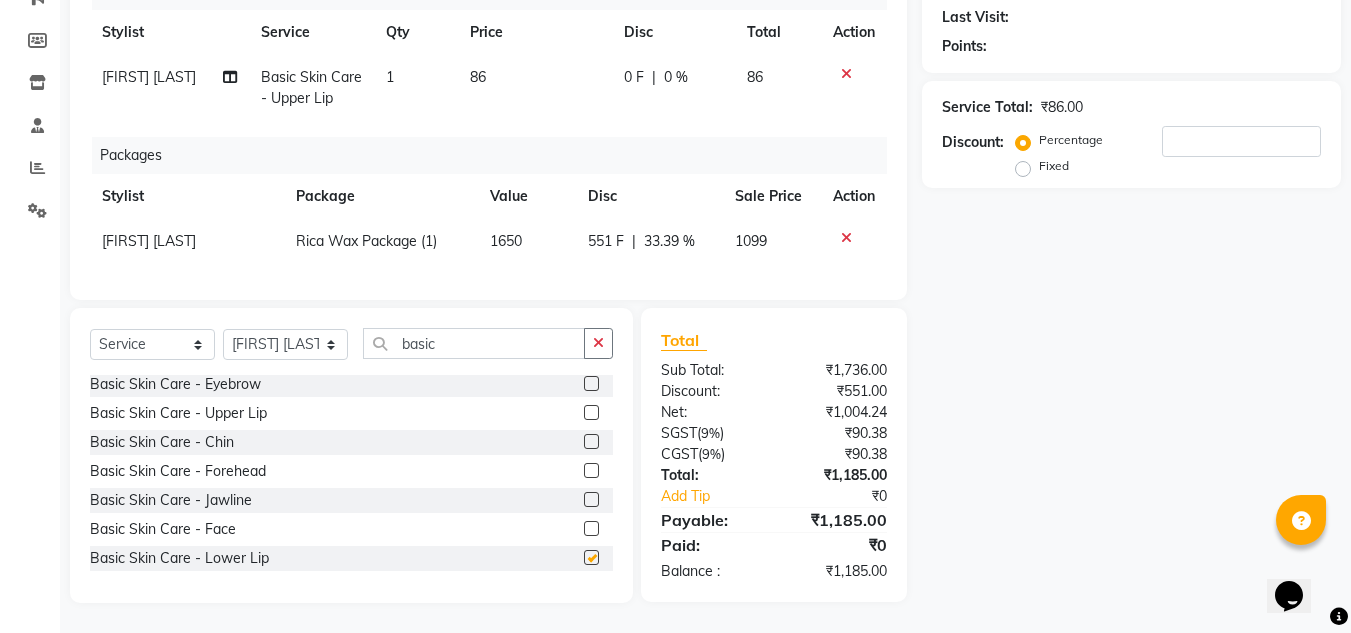 checkbox on "false" 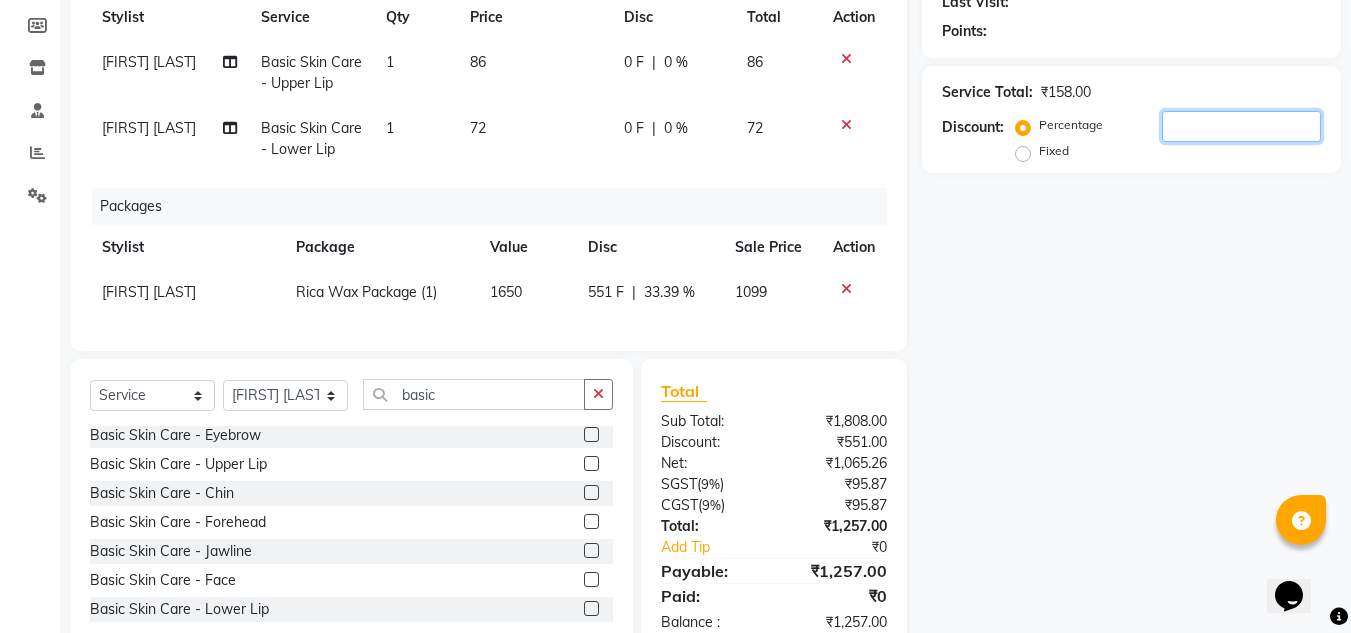 click 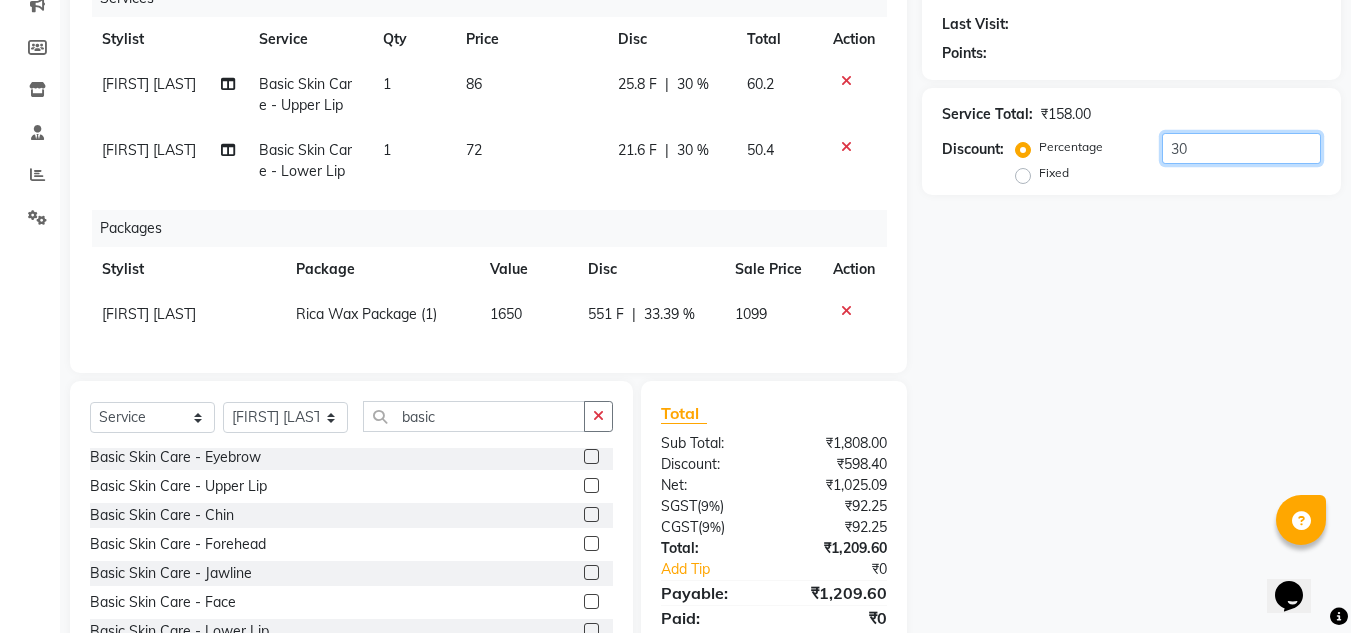 scroll, scrollTop: 256, scrollLeft: 0, axis: vertical 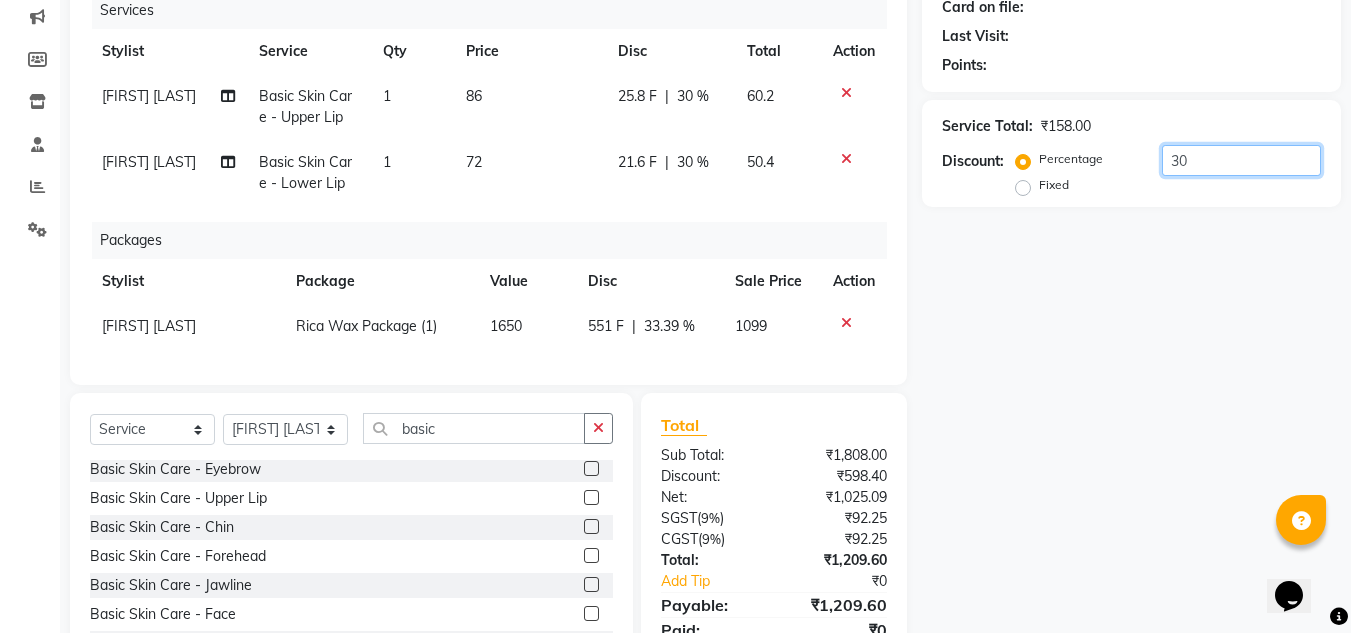 type on "30" 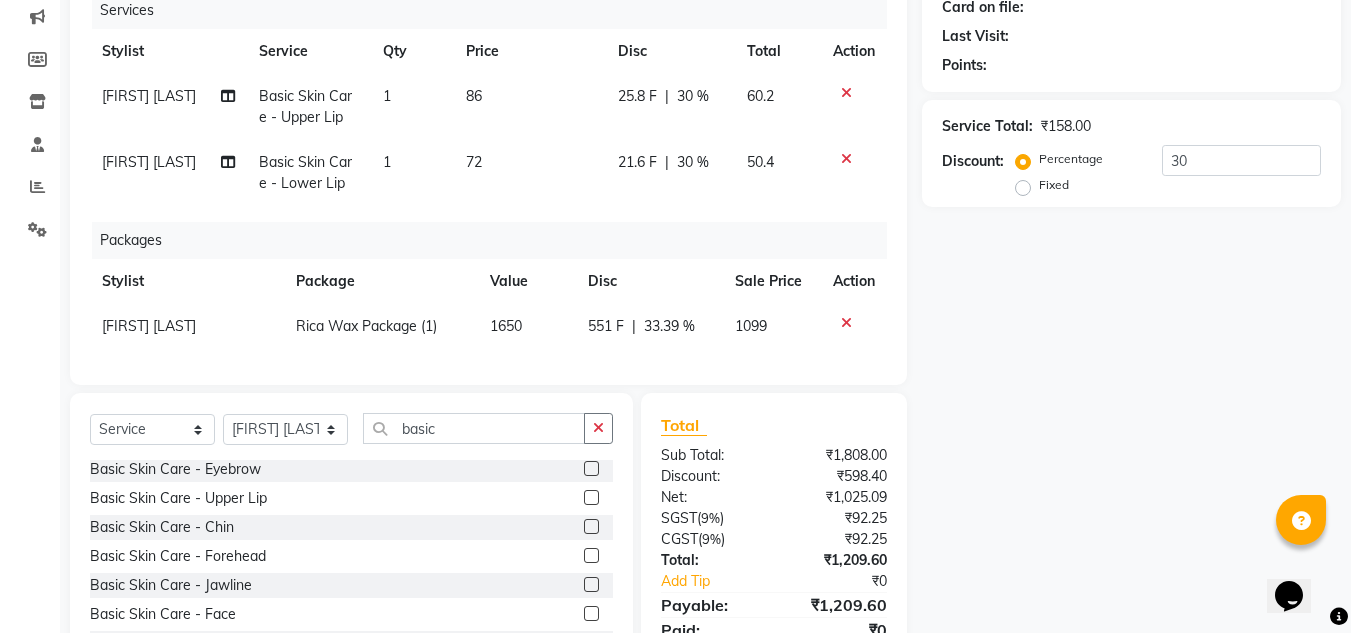 click on "25.8 F" 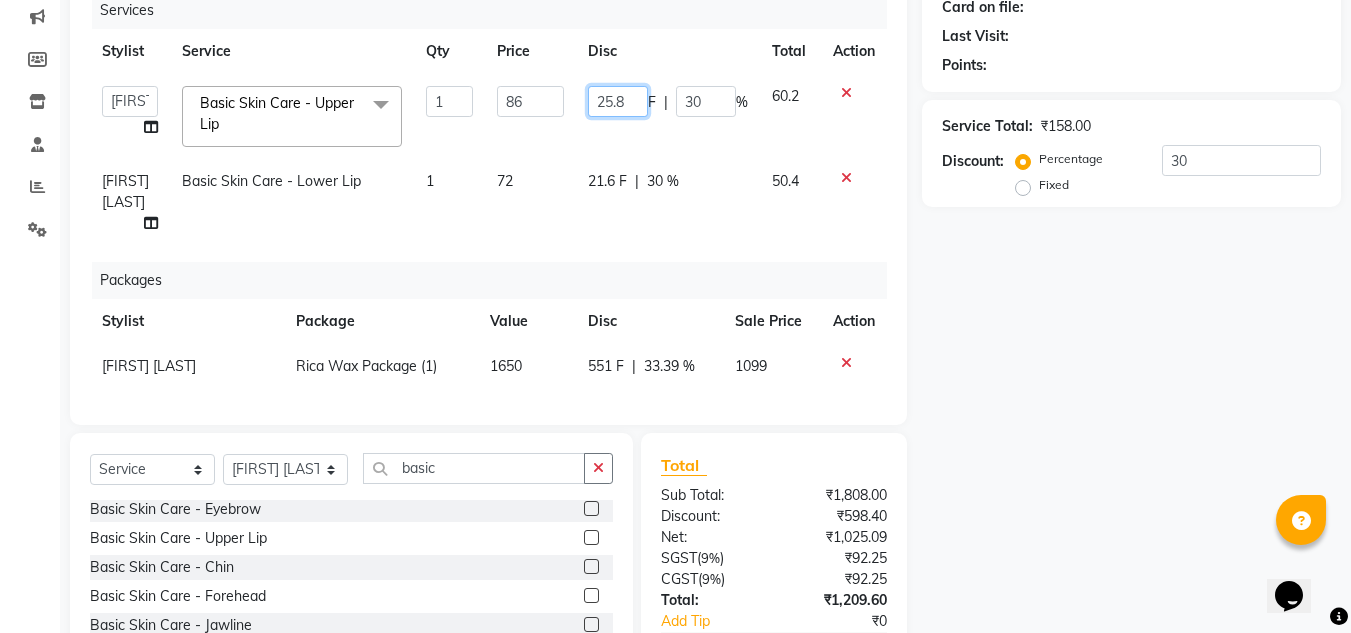 click on "25.8" 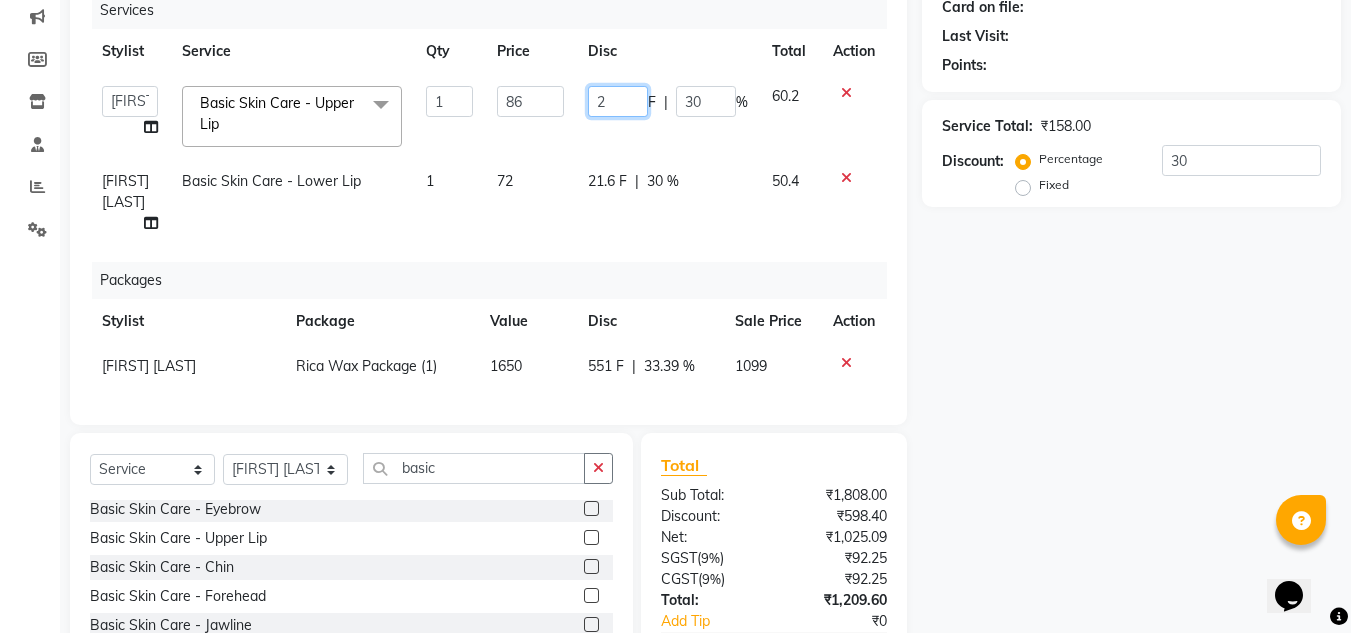 type on "26" 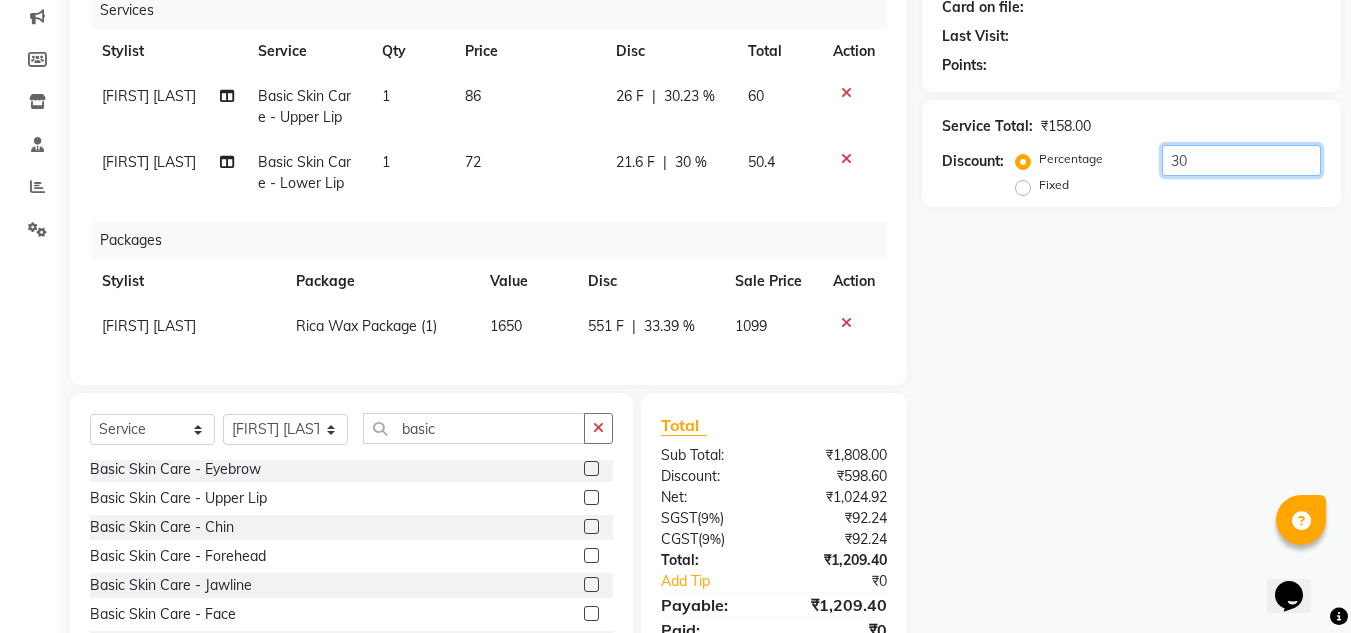 click on "30" 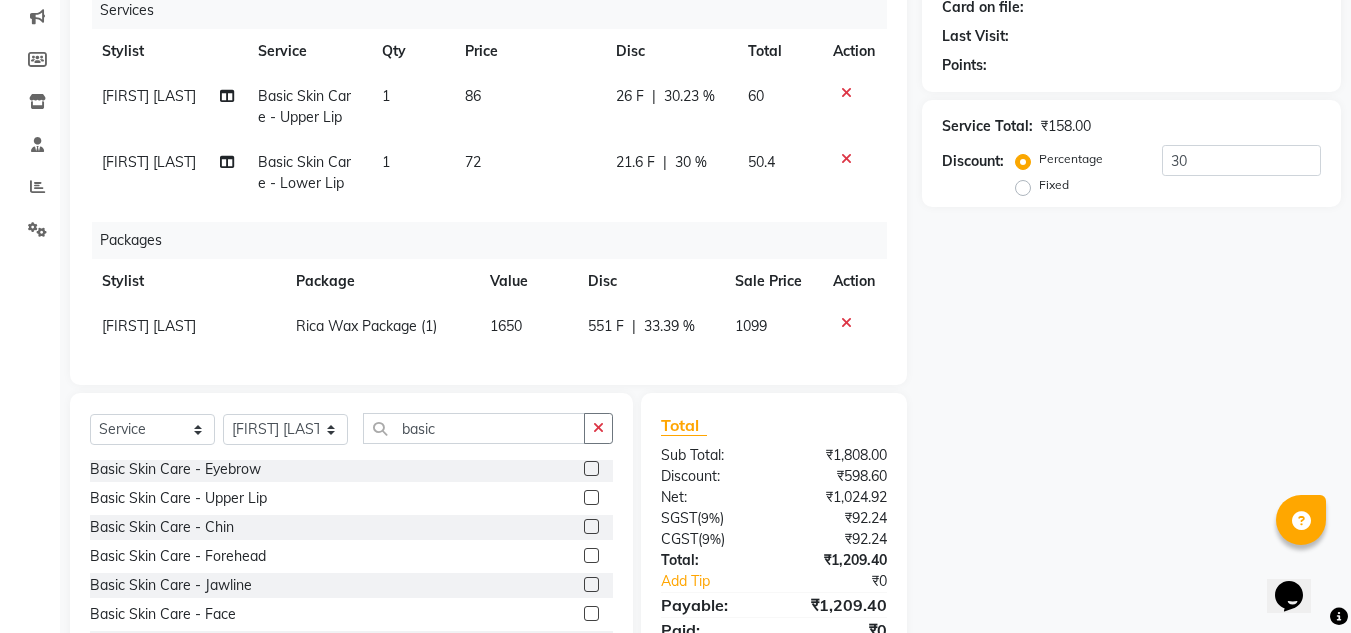 click on "21.6 F" 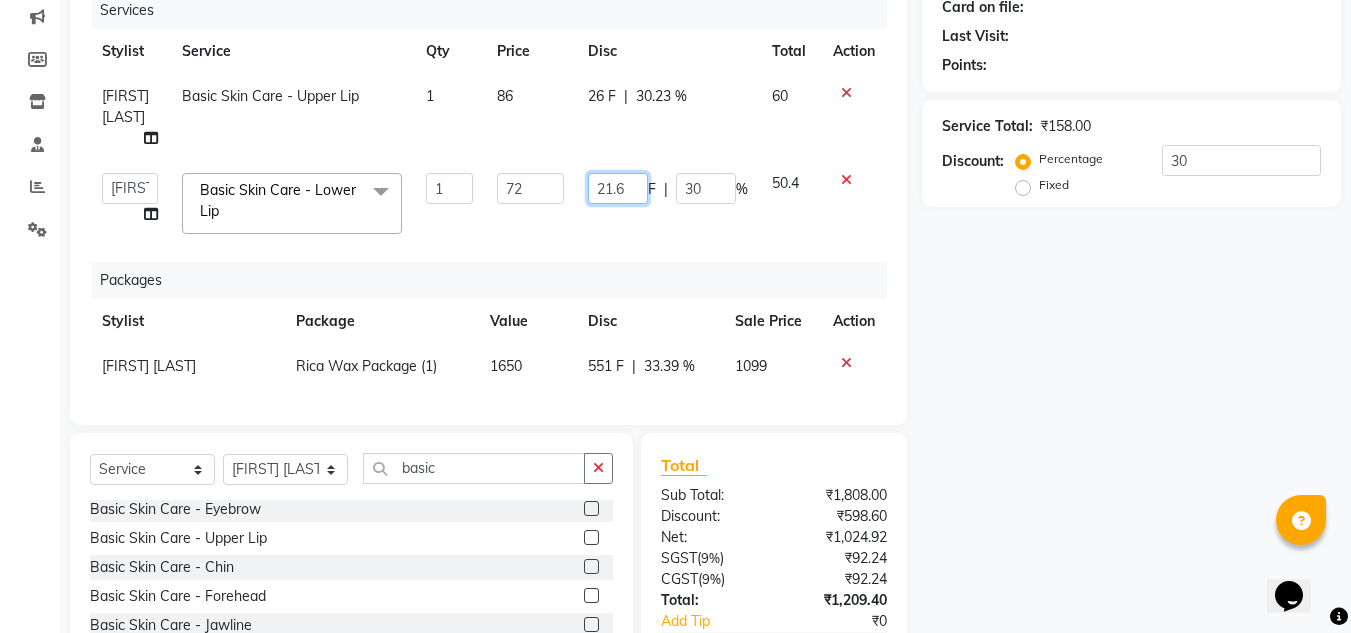 click on "21.6" 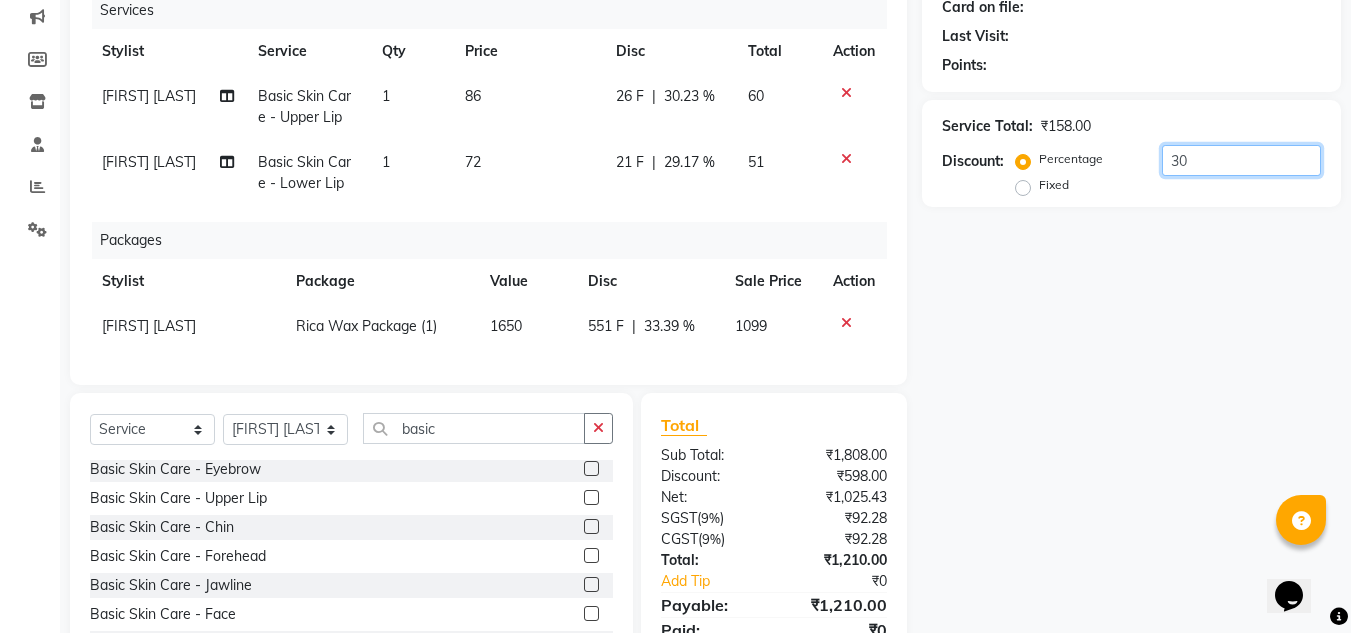 click on "30" 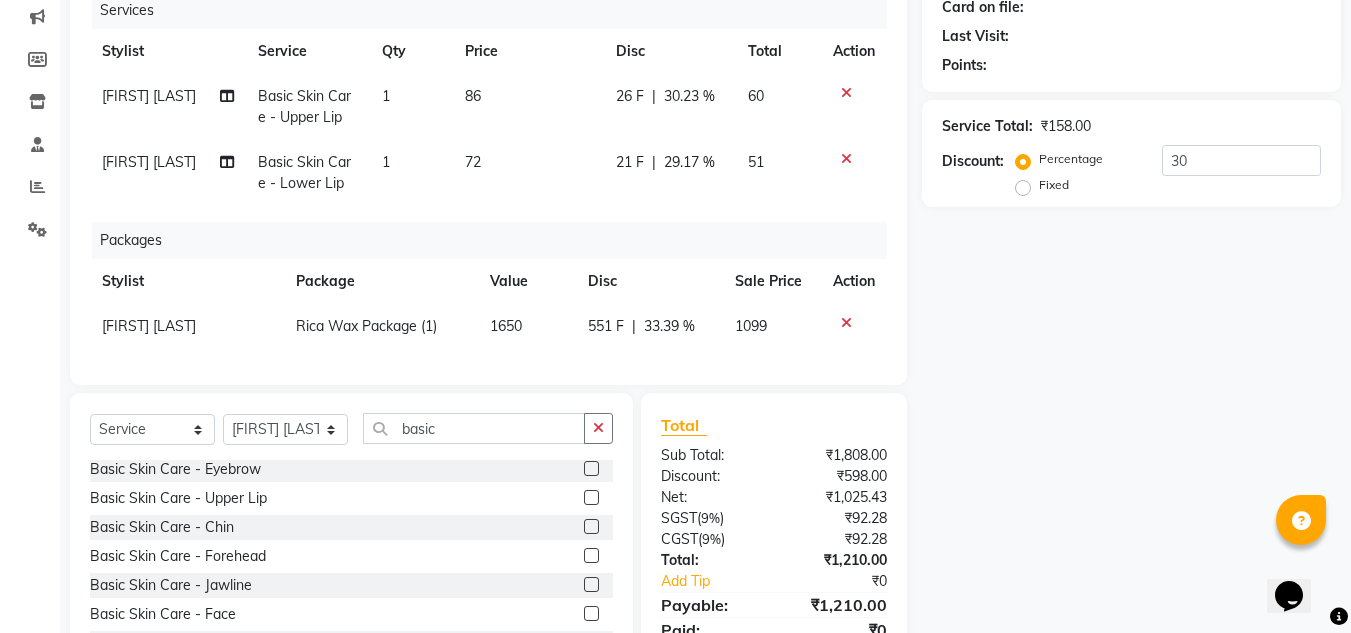 click on "21 F" 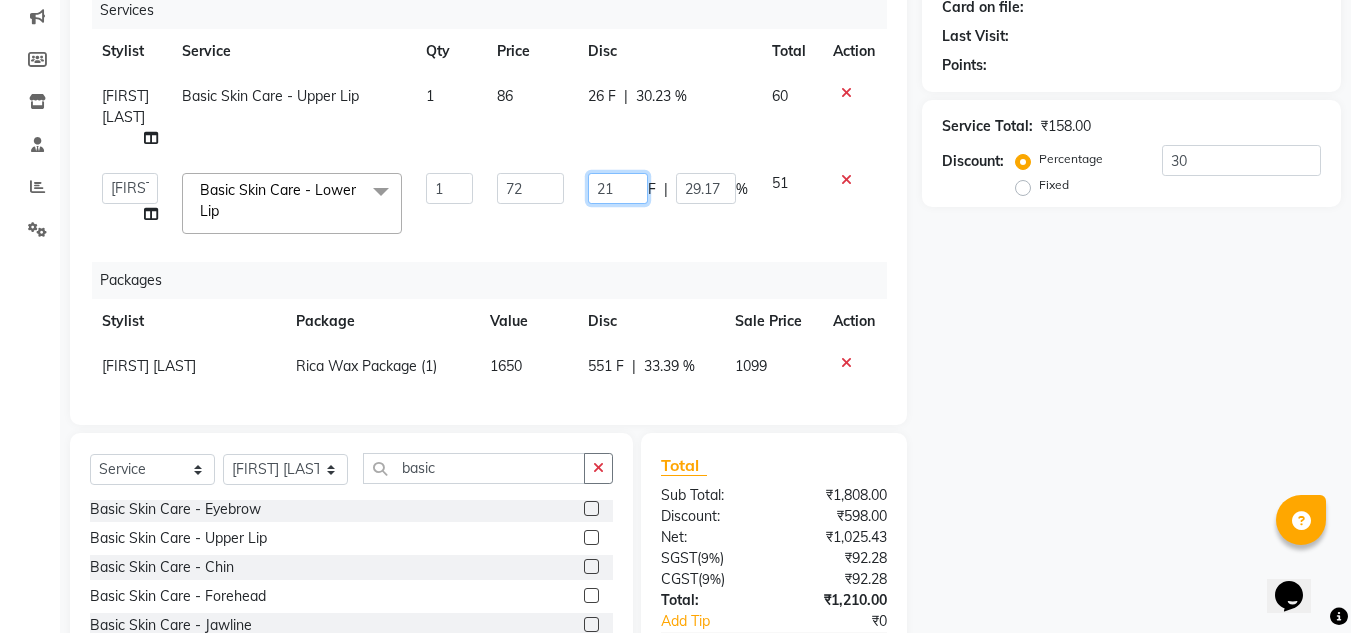 click on "21" 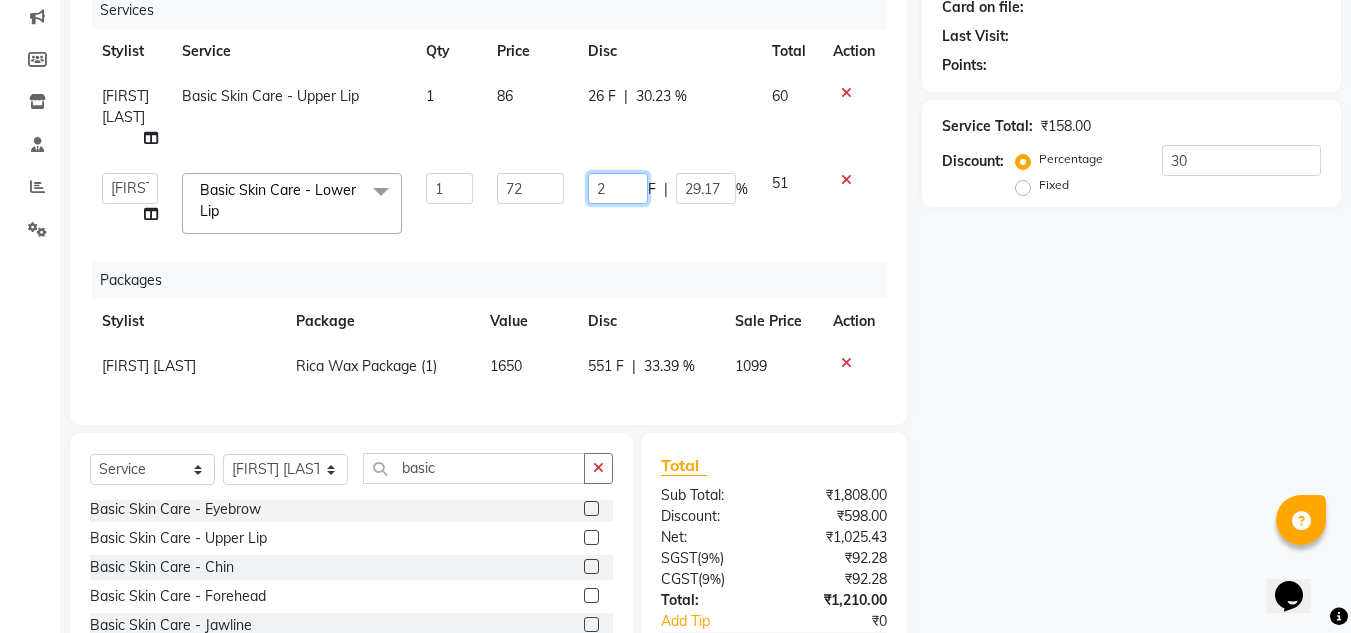 type on "22" 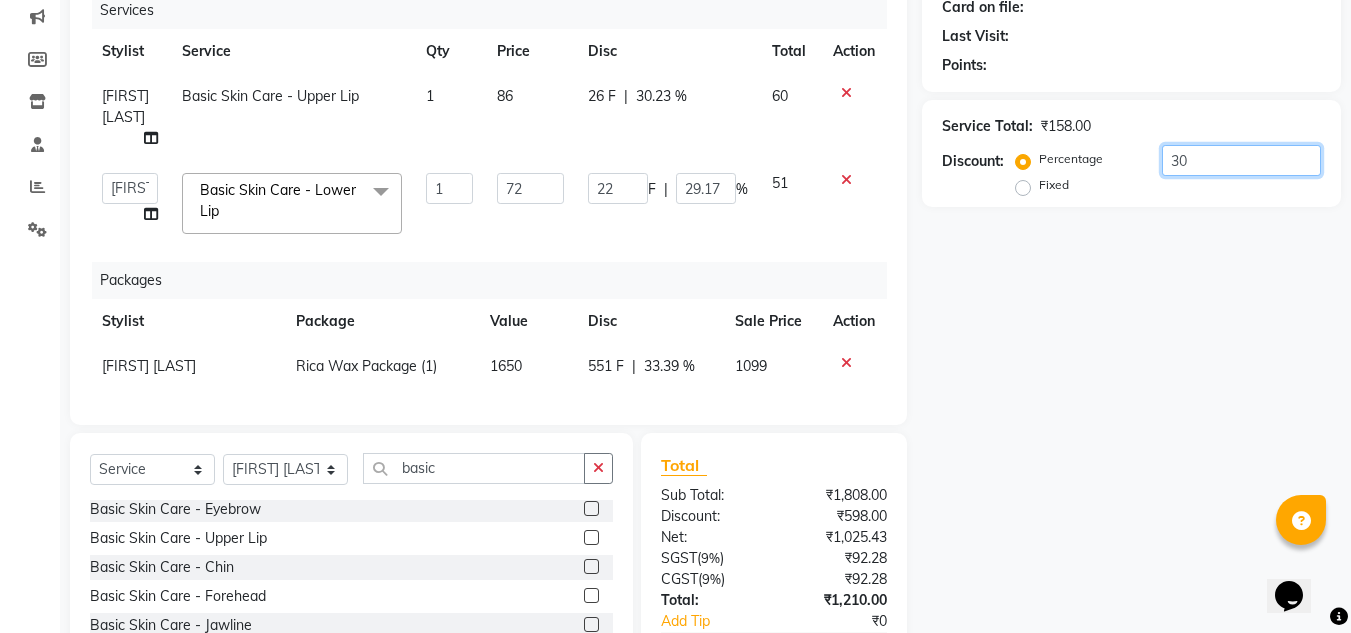 click on "30" 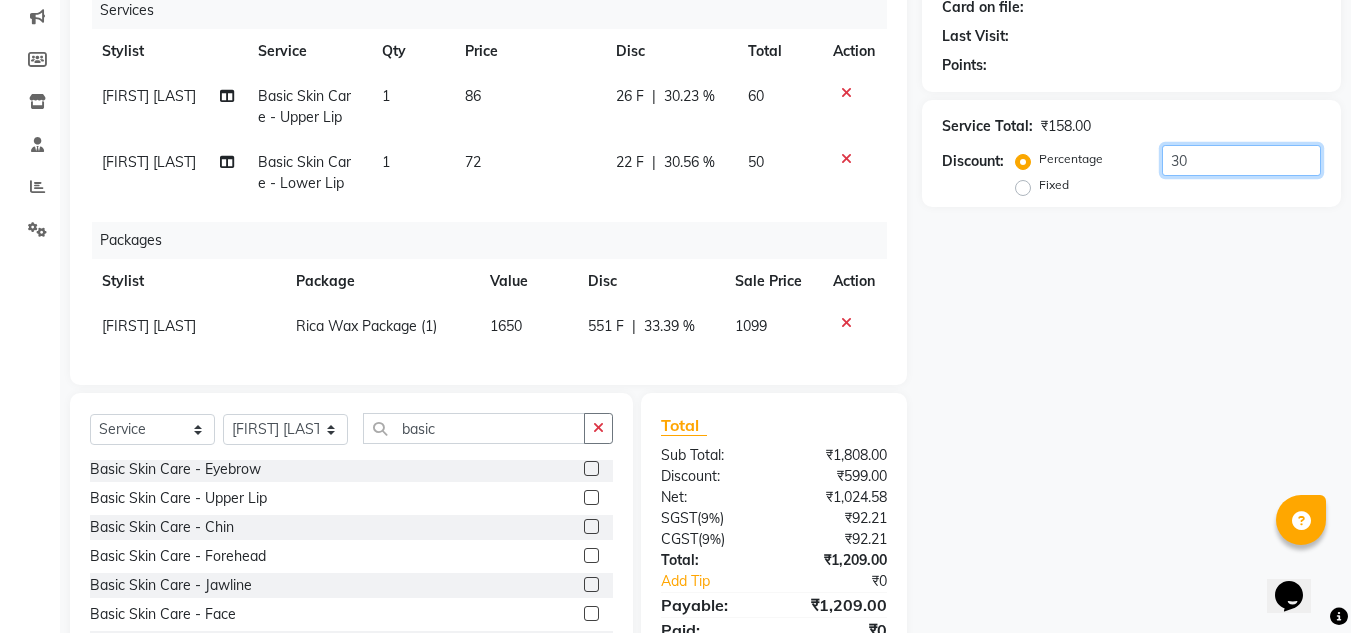 scroll, scrollTop: 356, scrollLeft: 0, axis: vertical 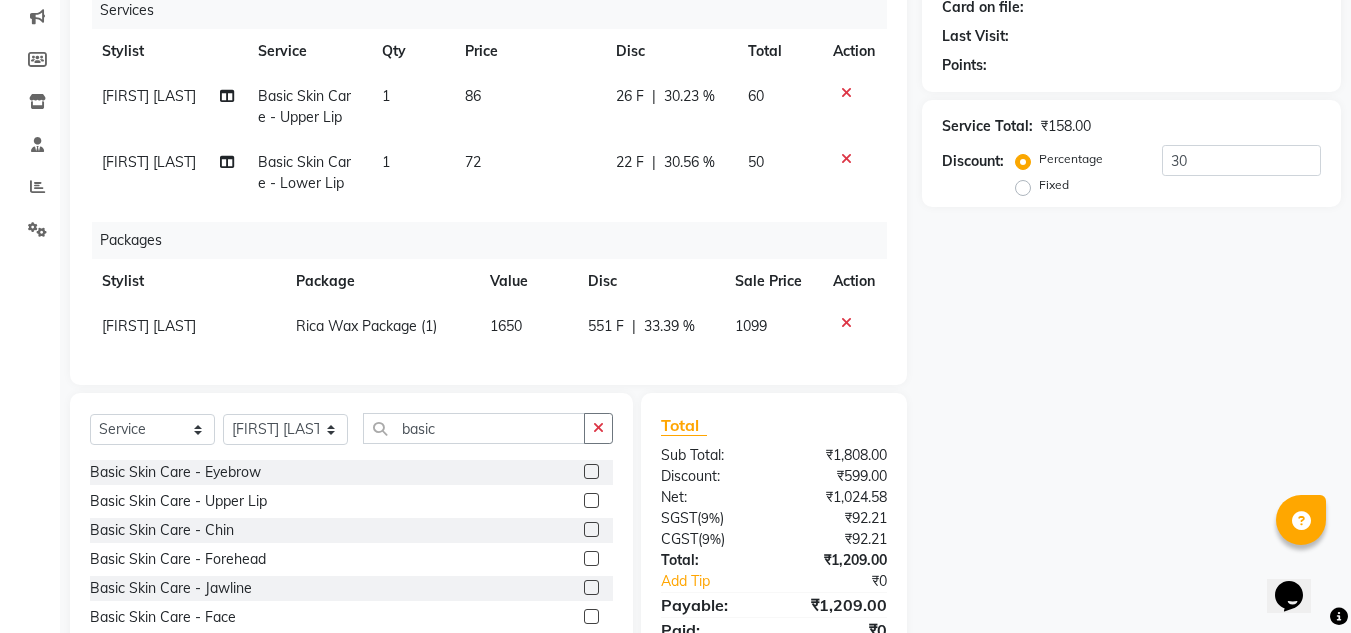 click on "22 F" 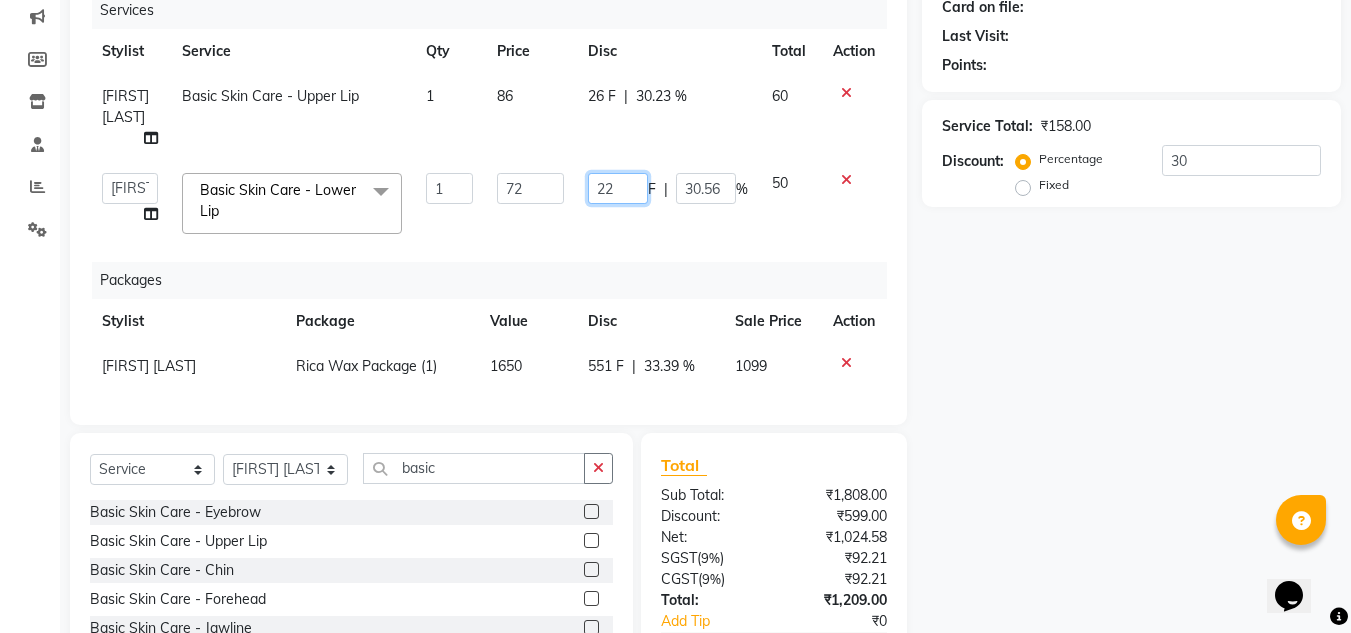 click on "22" 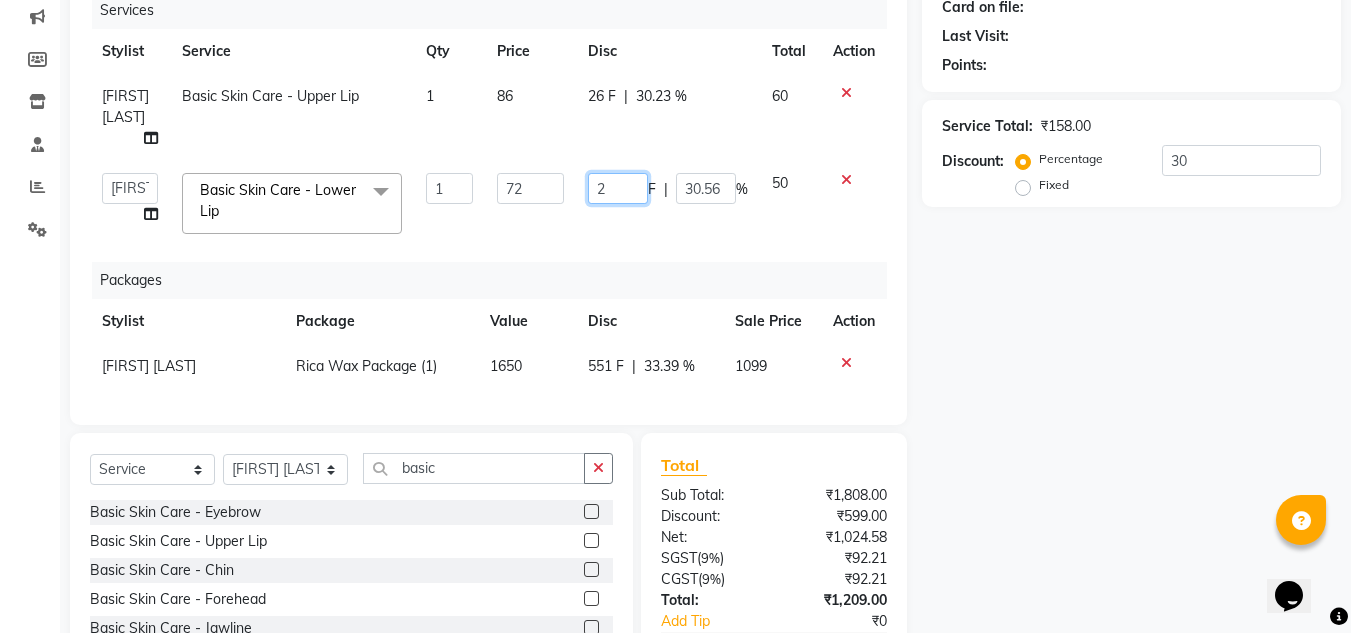 type on "24" 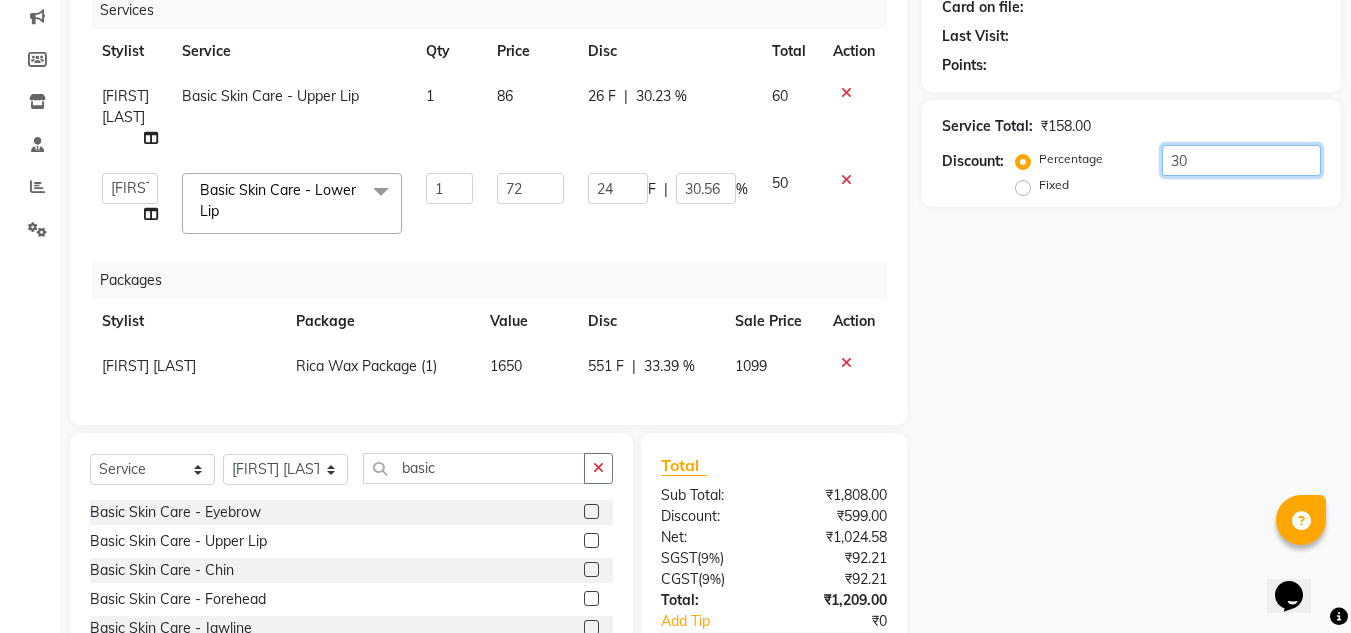 click on "30" 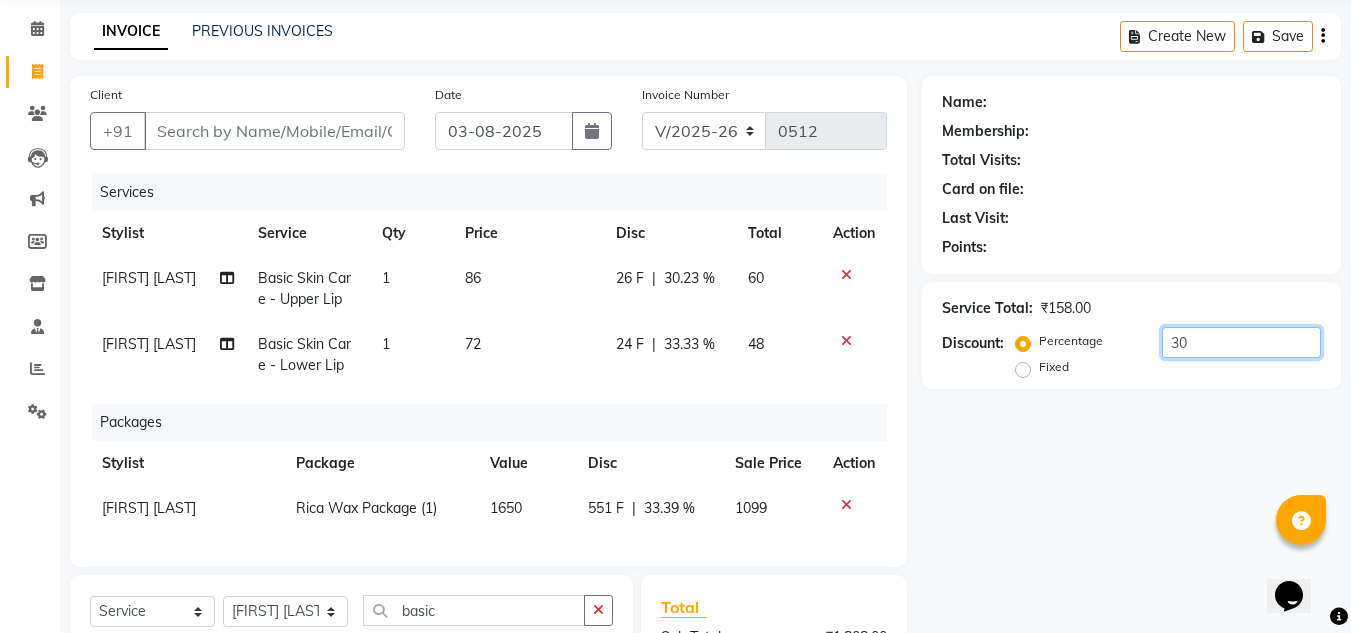 scroll, scrollTop: 56, scrollLeft: 0, axis: vertical 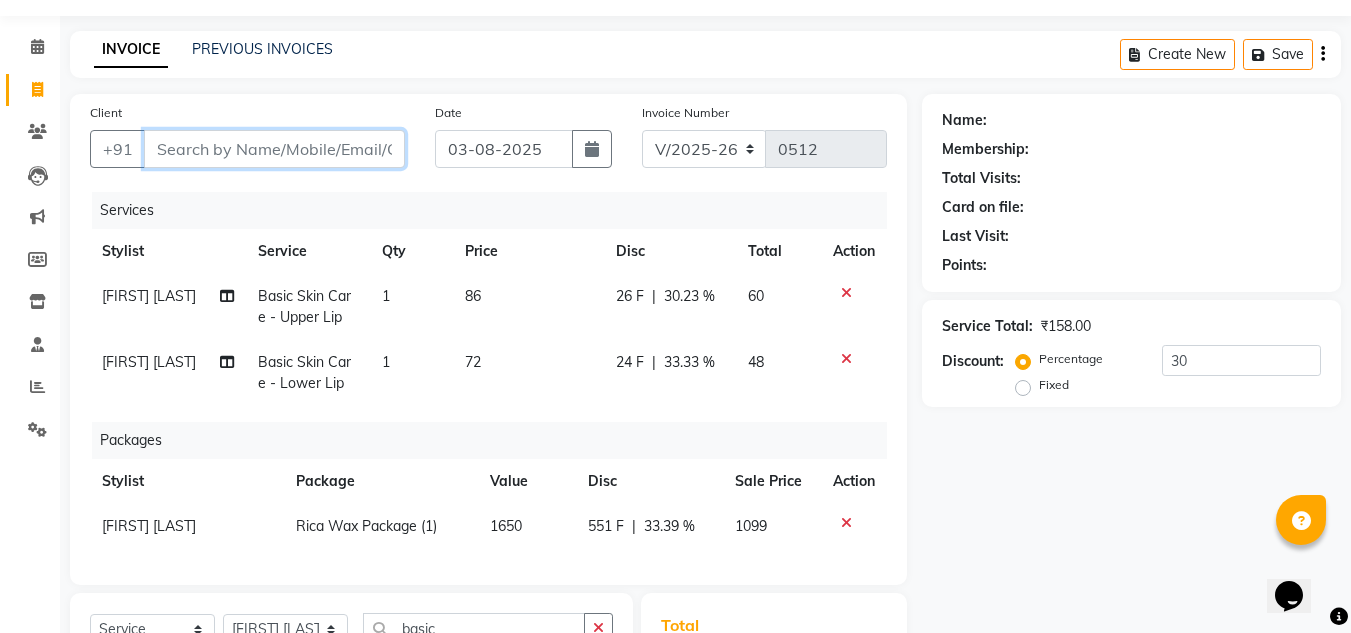 click on "Client" at bounding box center [274, 149] 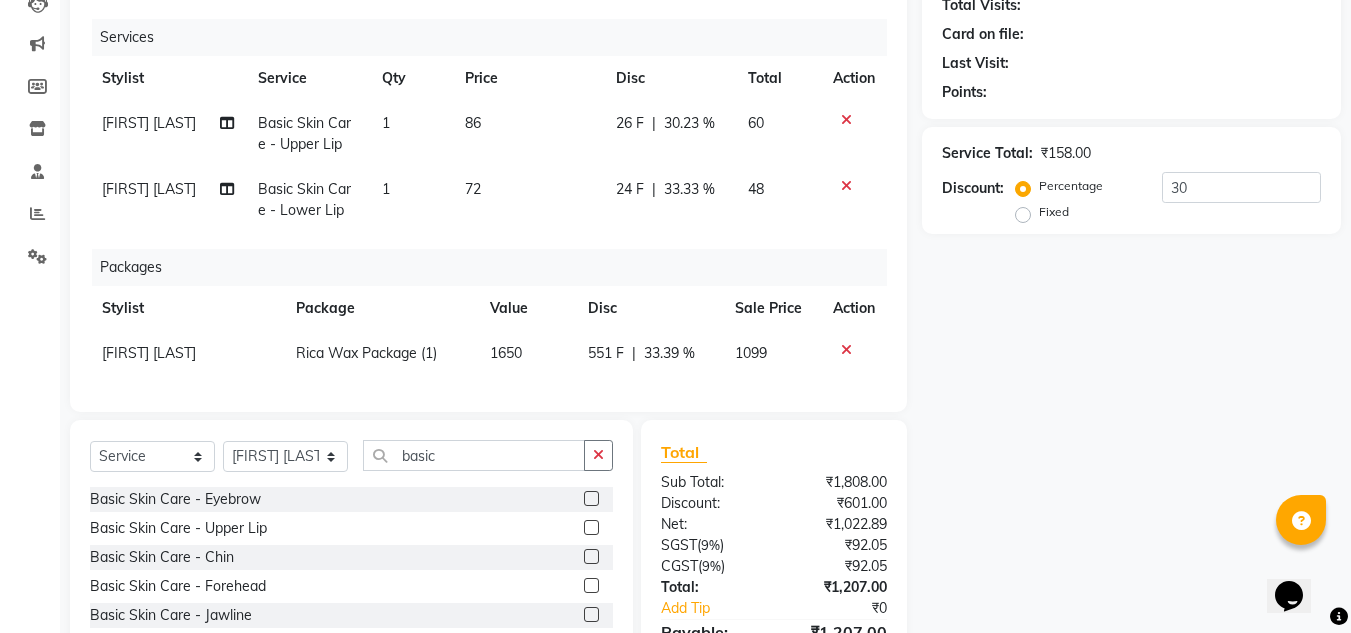scroll, scrollTop: 156, scrollLeft: 0, axis: vertical 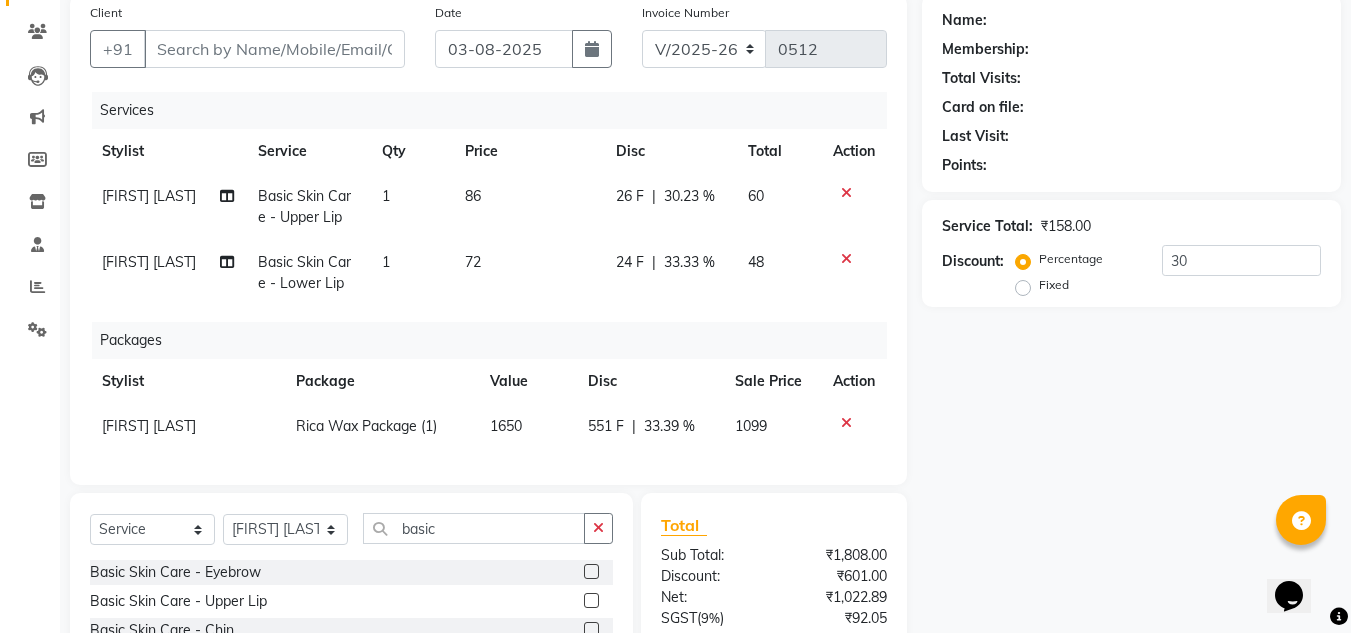 click on "24 F" 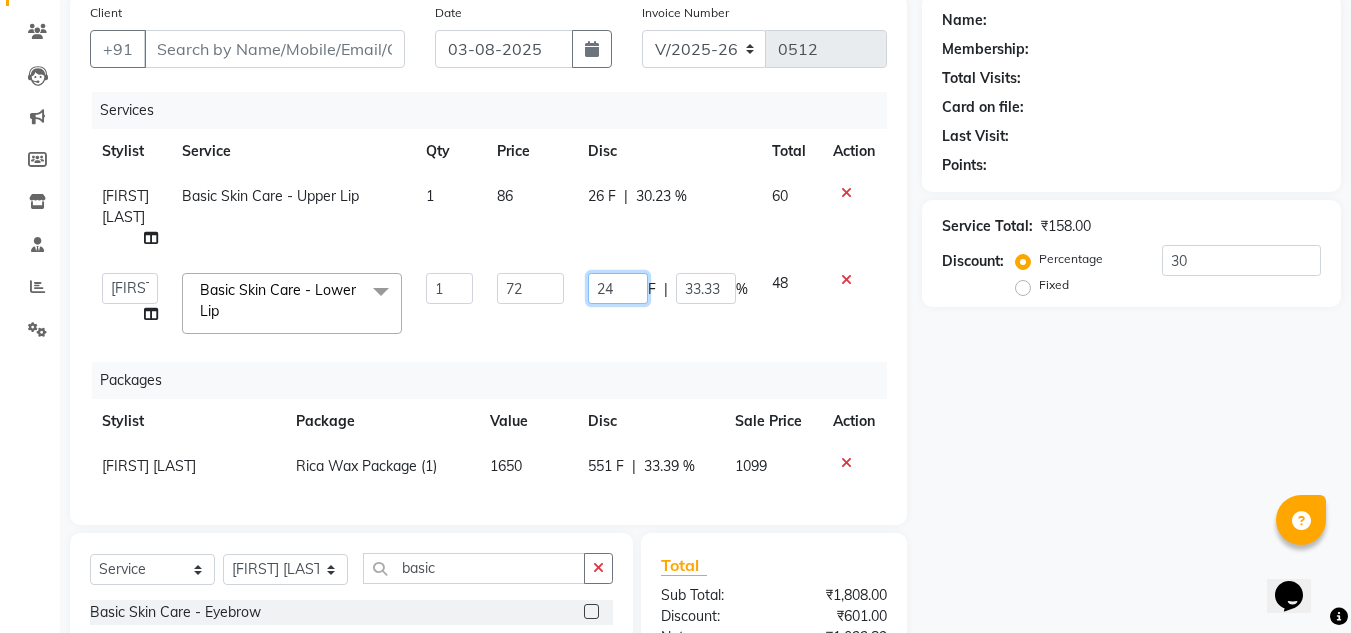 click on "24" 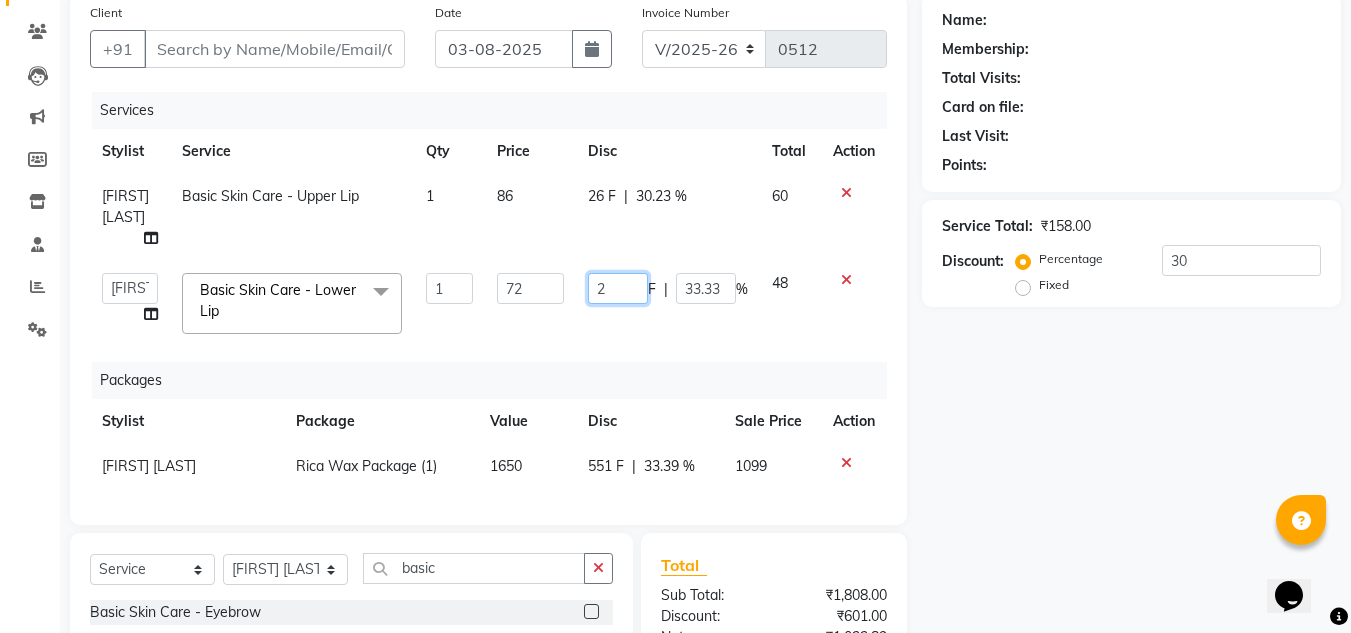 type on "20" 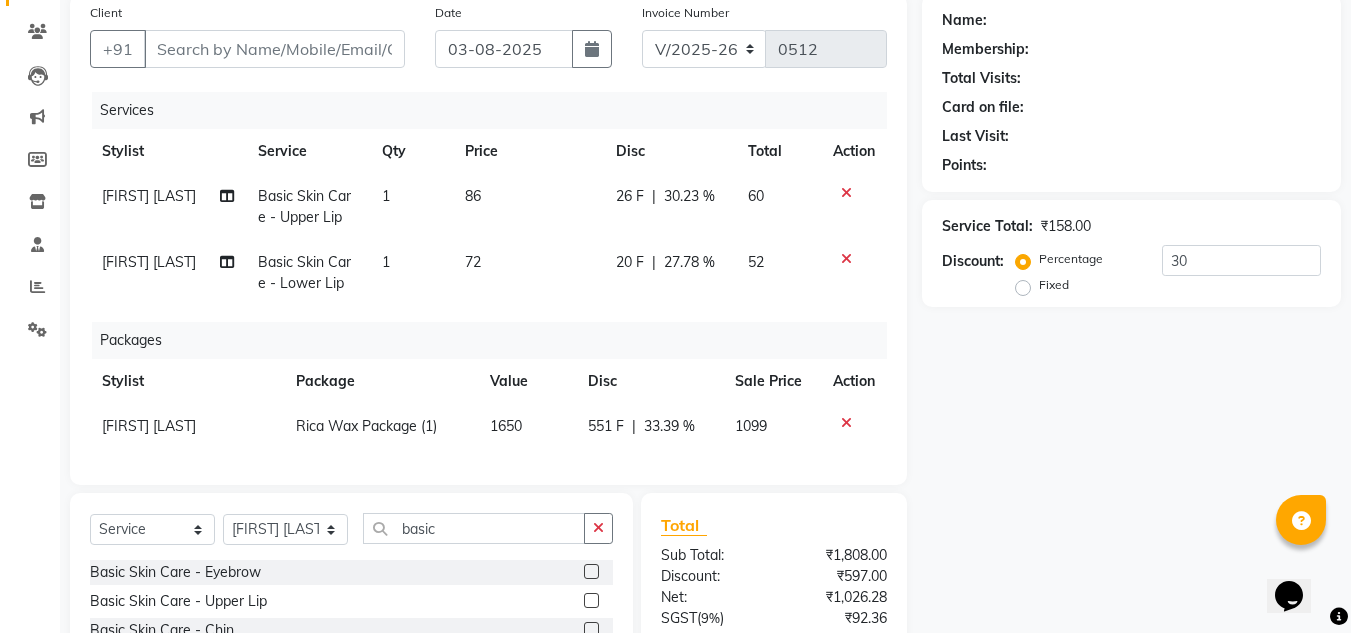 click on "Percentage   Fixed  30" 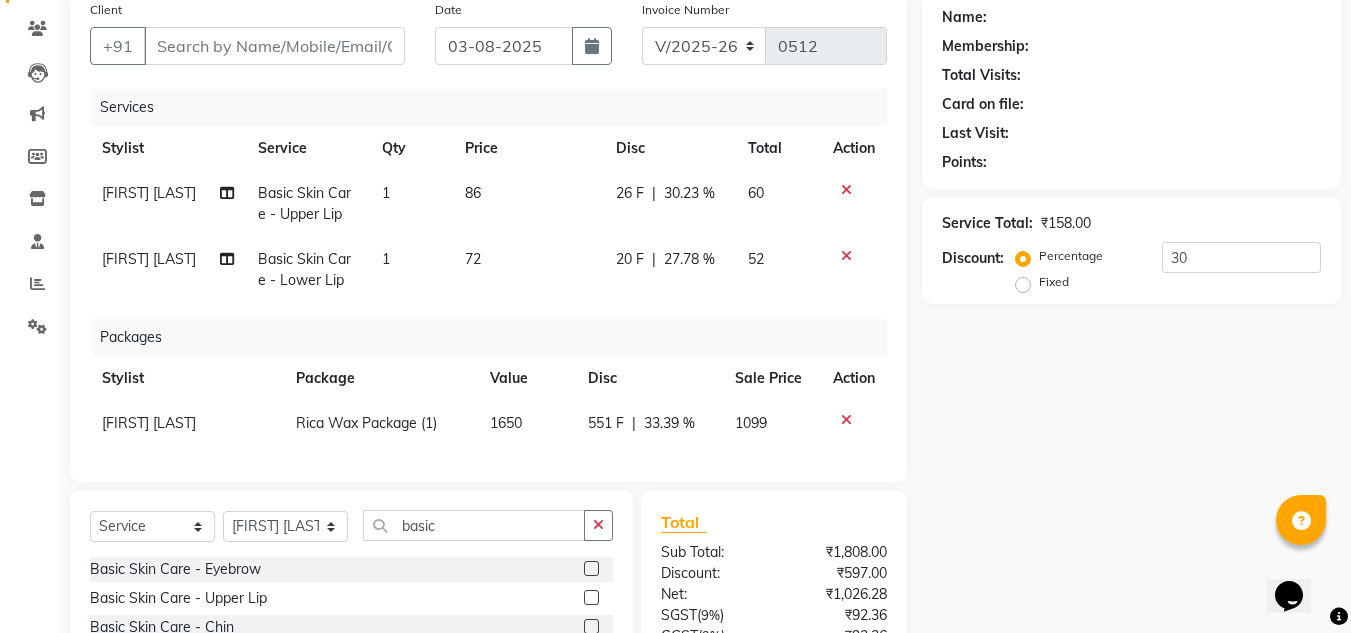 scroll, scrollTop: 156, scrollLeft: 0, axis: vertical 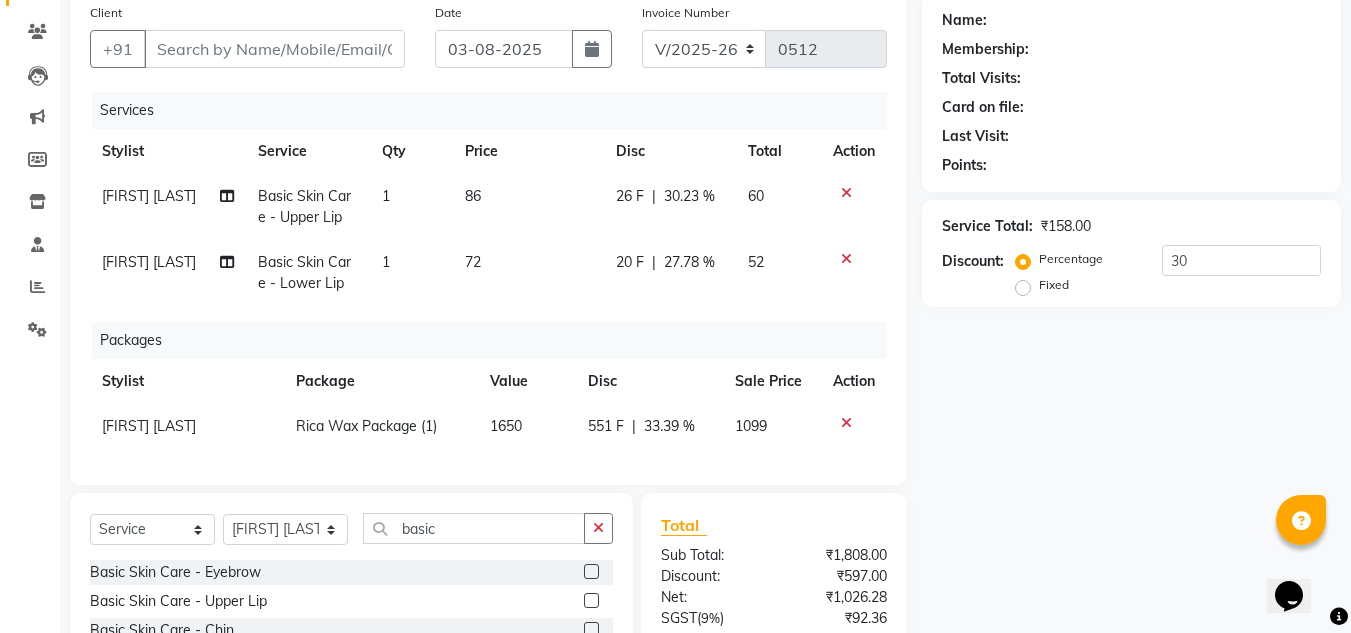 click on "20 F" 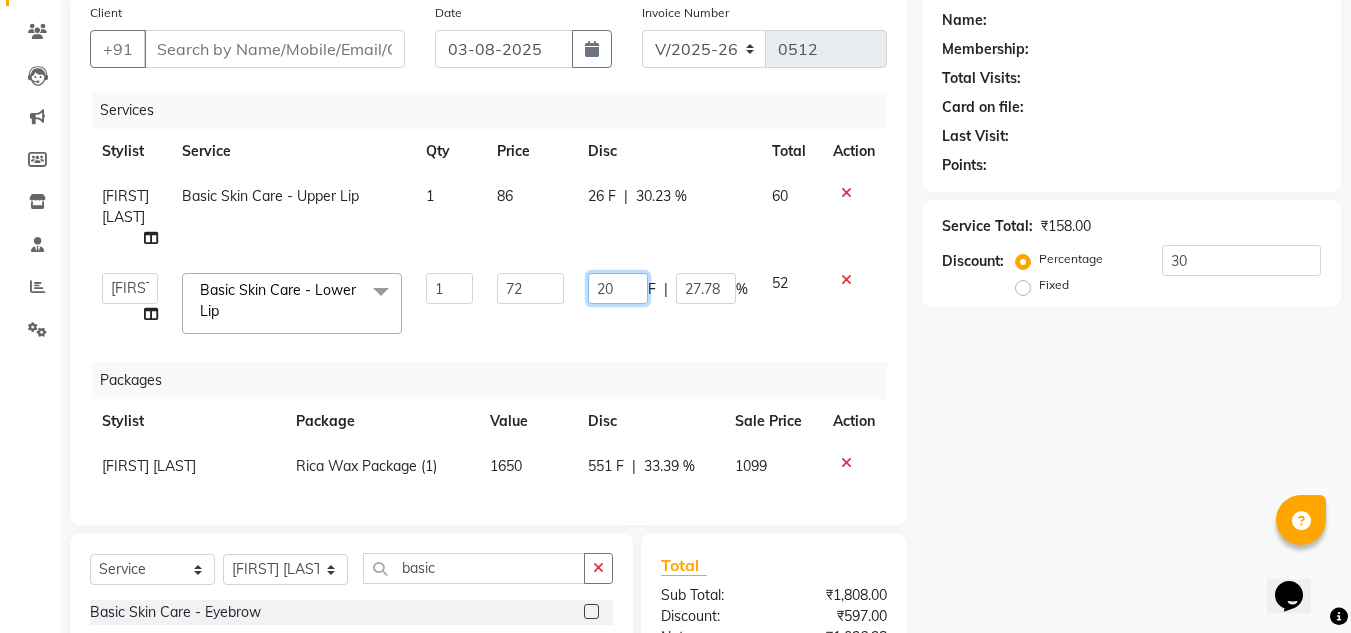 click on "20" 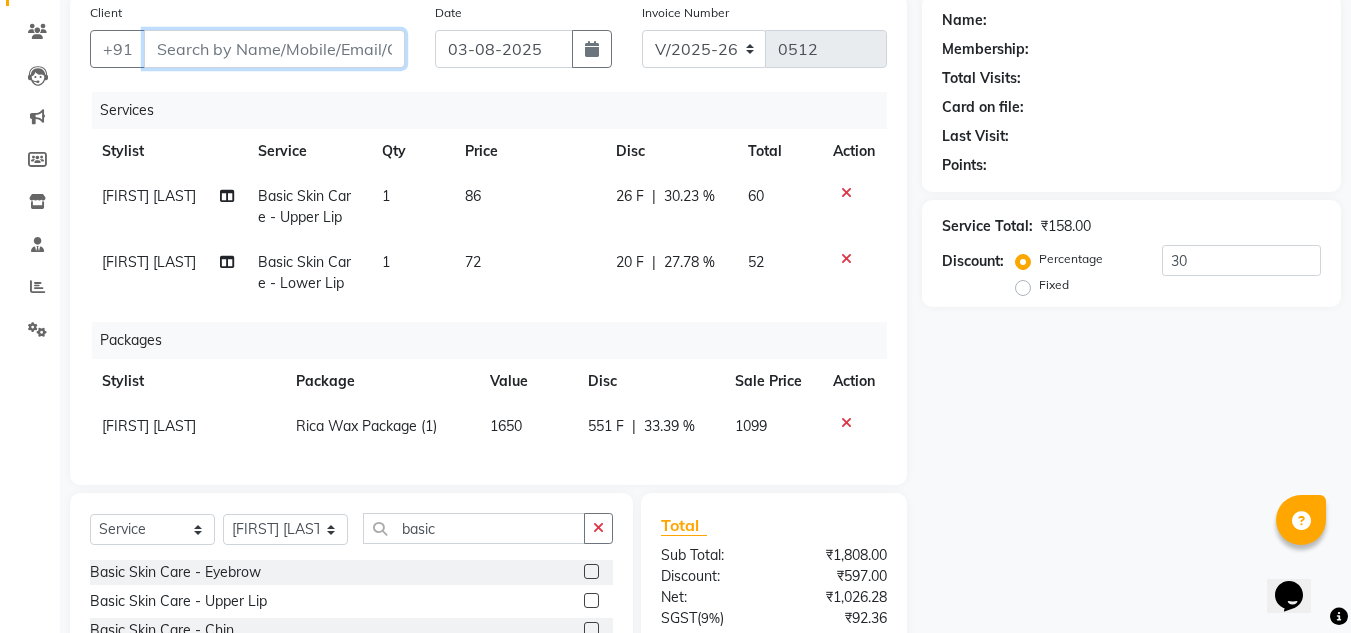 click on "Client" at bounding box center (274, 49) 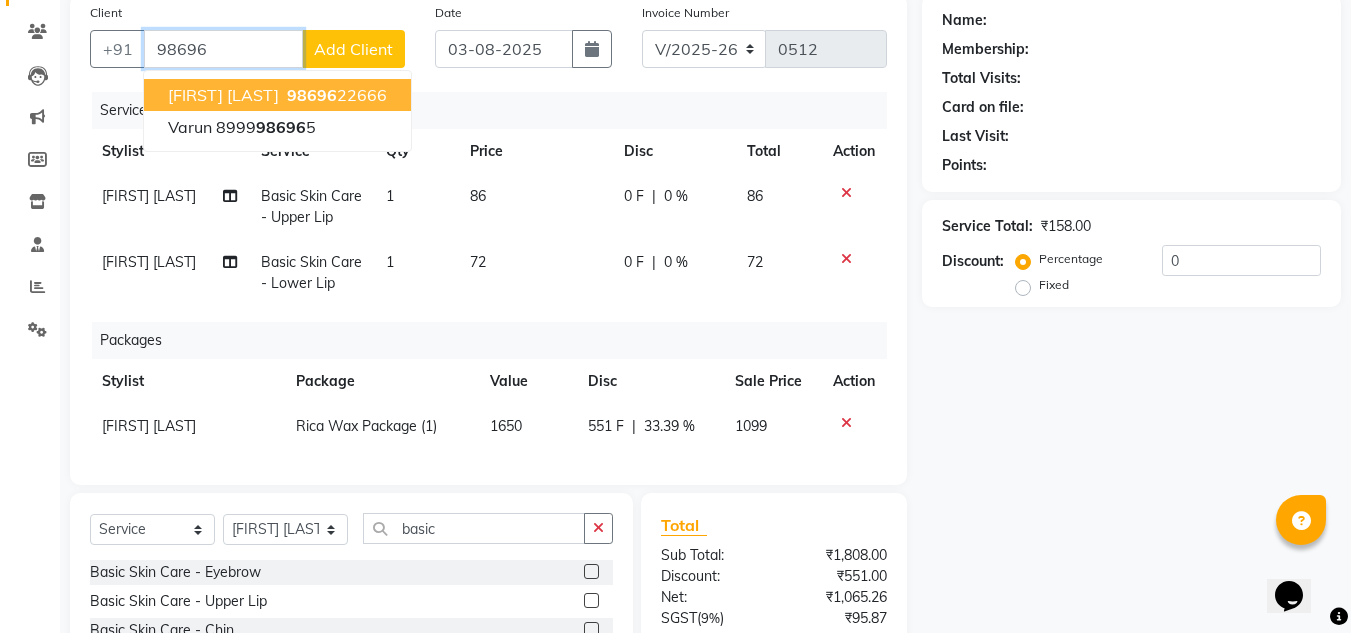 click on "[FIRST] [LAST]   [PHONE]" at bounding box center (277, 95) 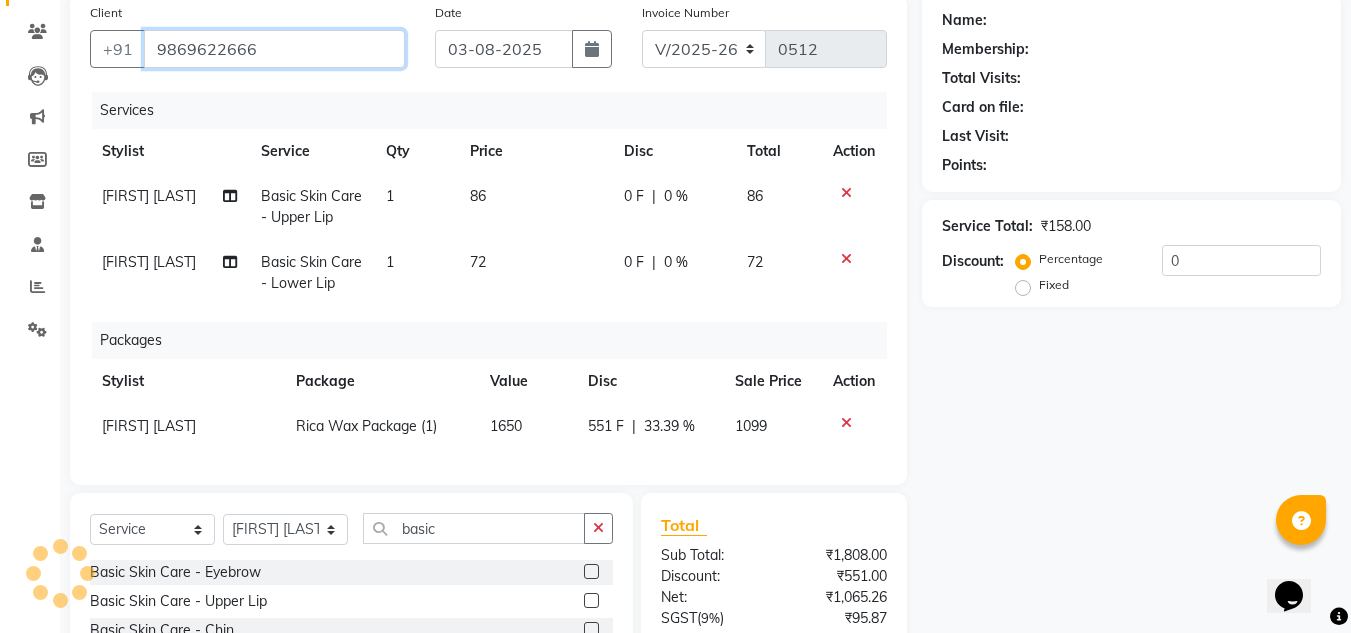 scroll, scrollTop: 356, scrollLeft: 0, axis: vertical 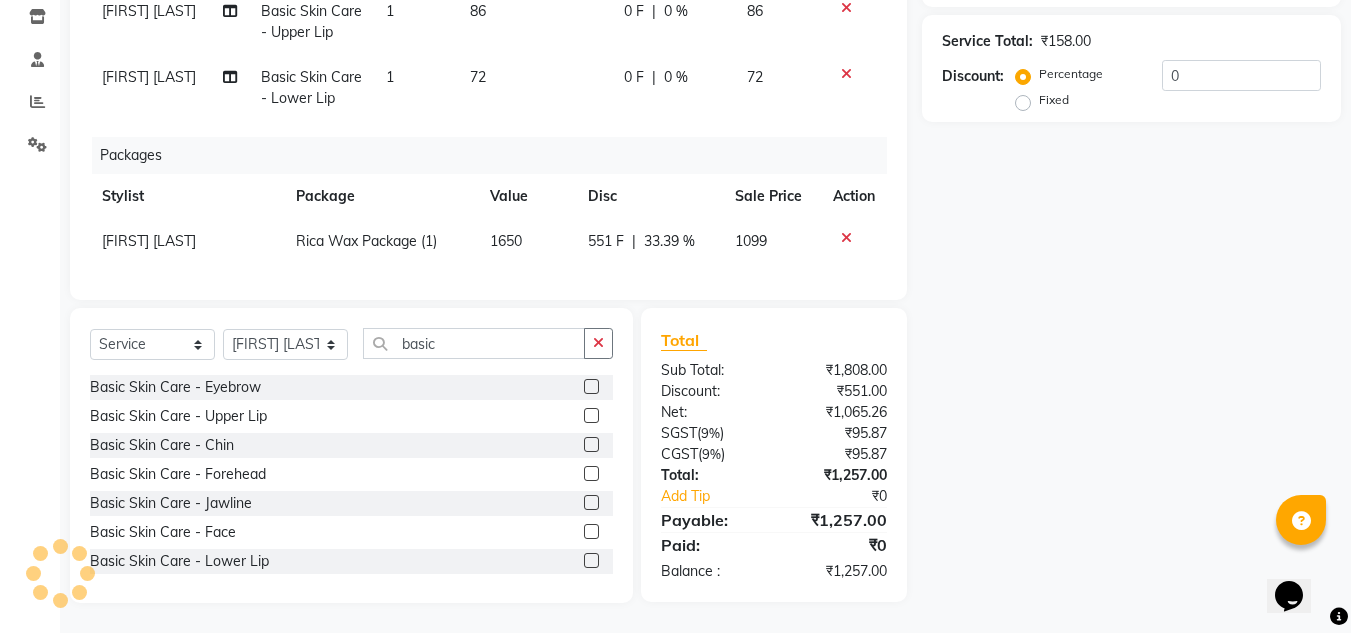 type on "9869622666" 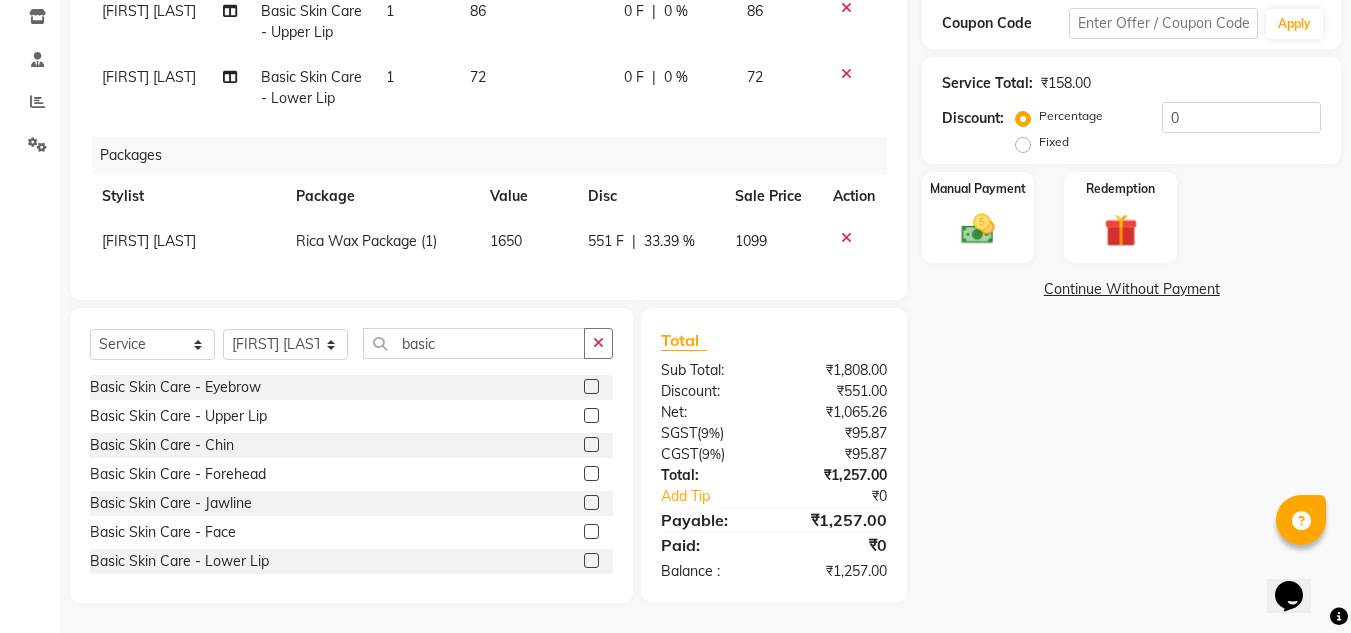 scroll, scrollTop: 156, scrollLeft: 0, axis: vertical 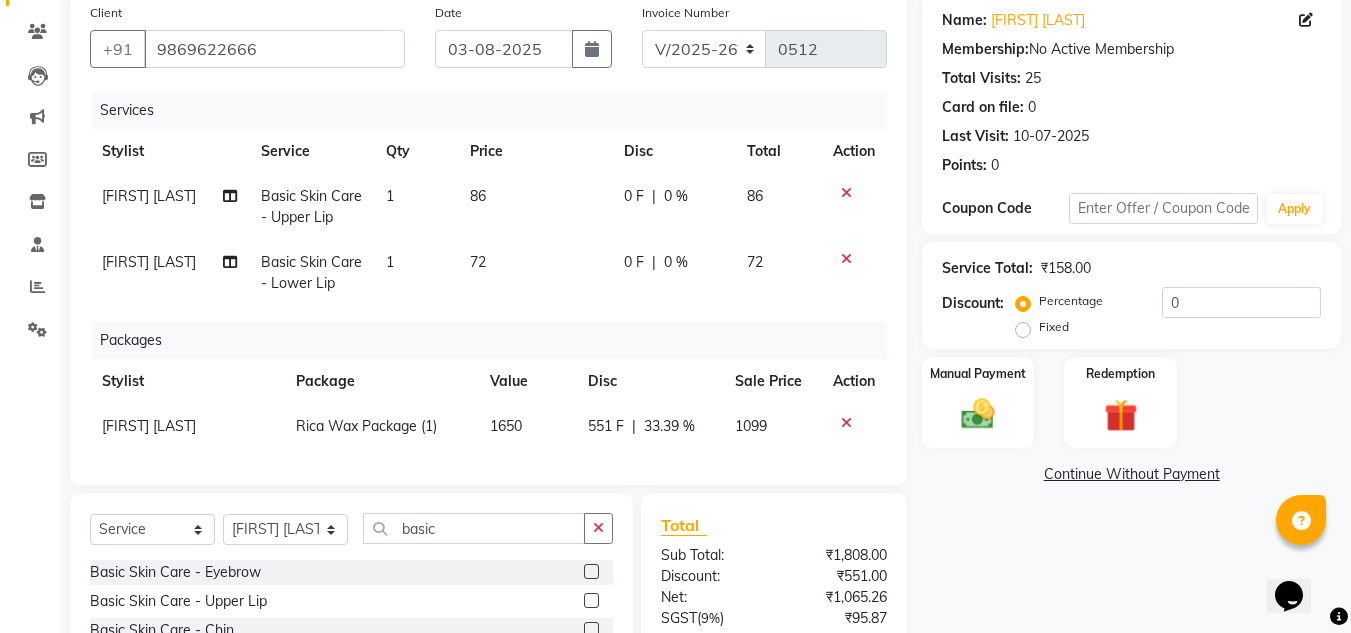 click on "0 F" 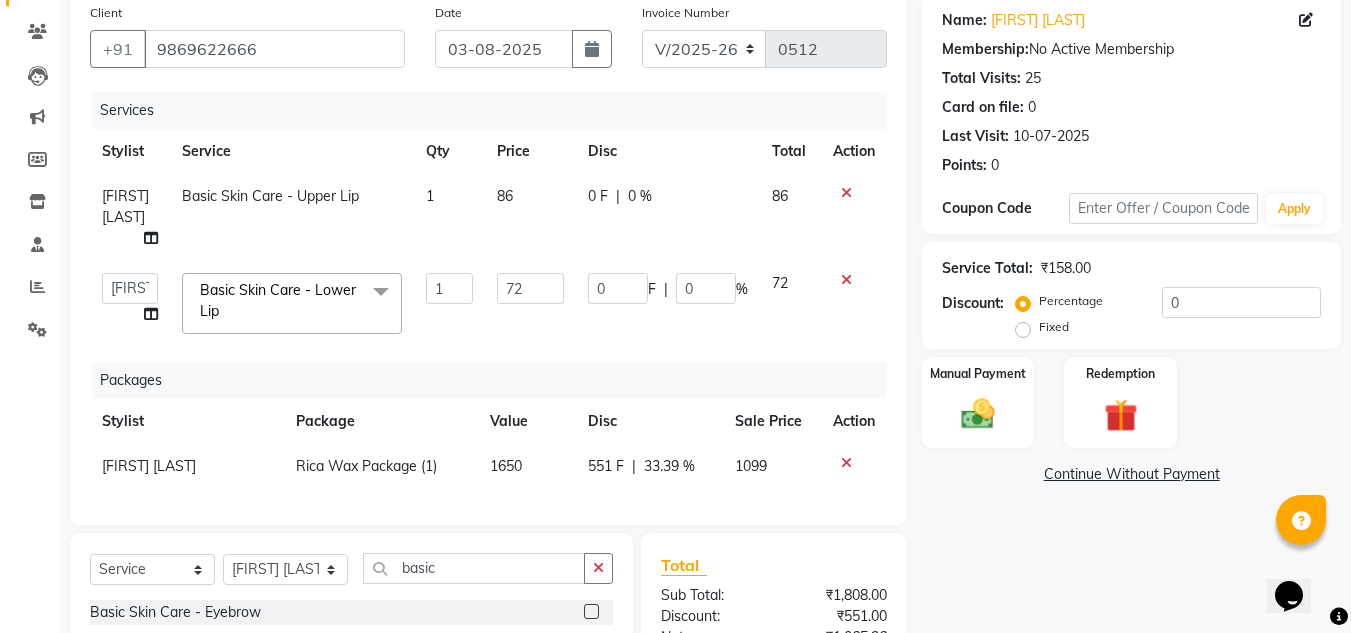 click on "0 F | 0 %" 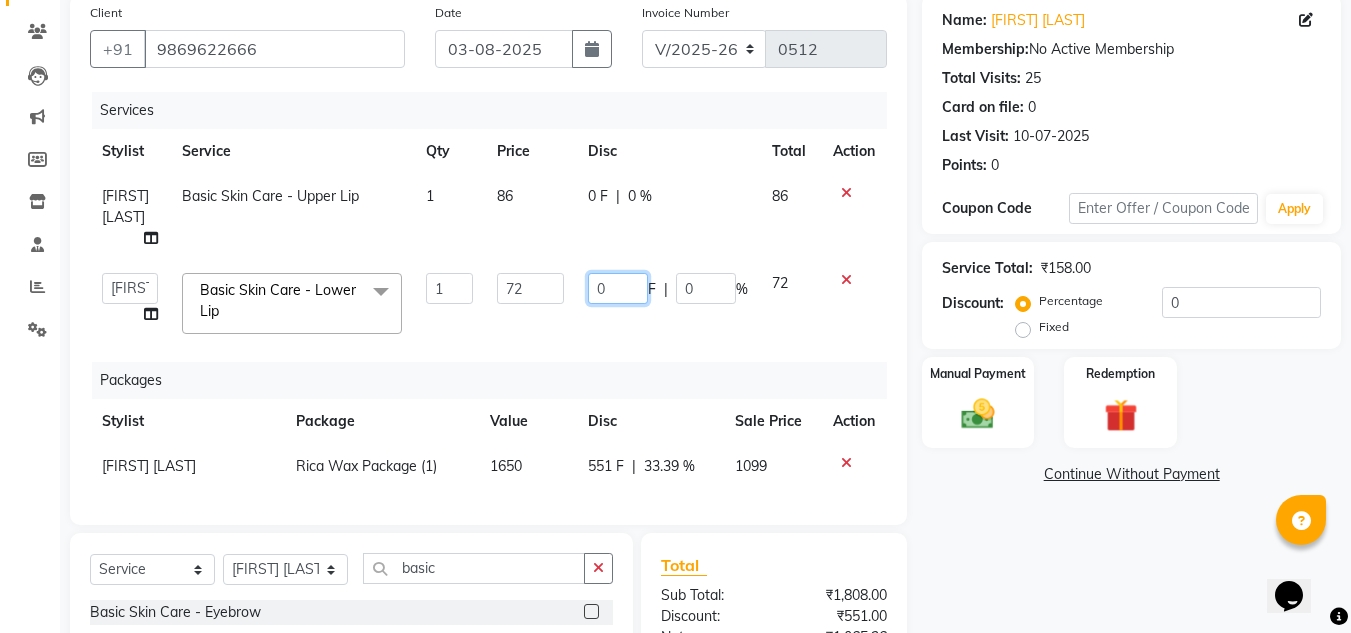 click on "0" 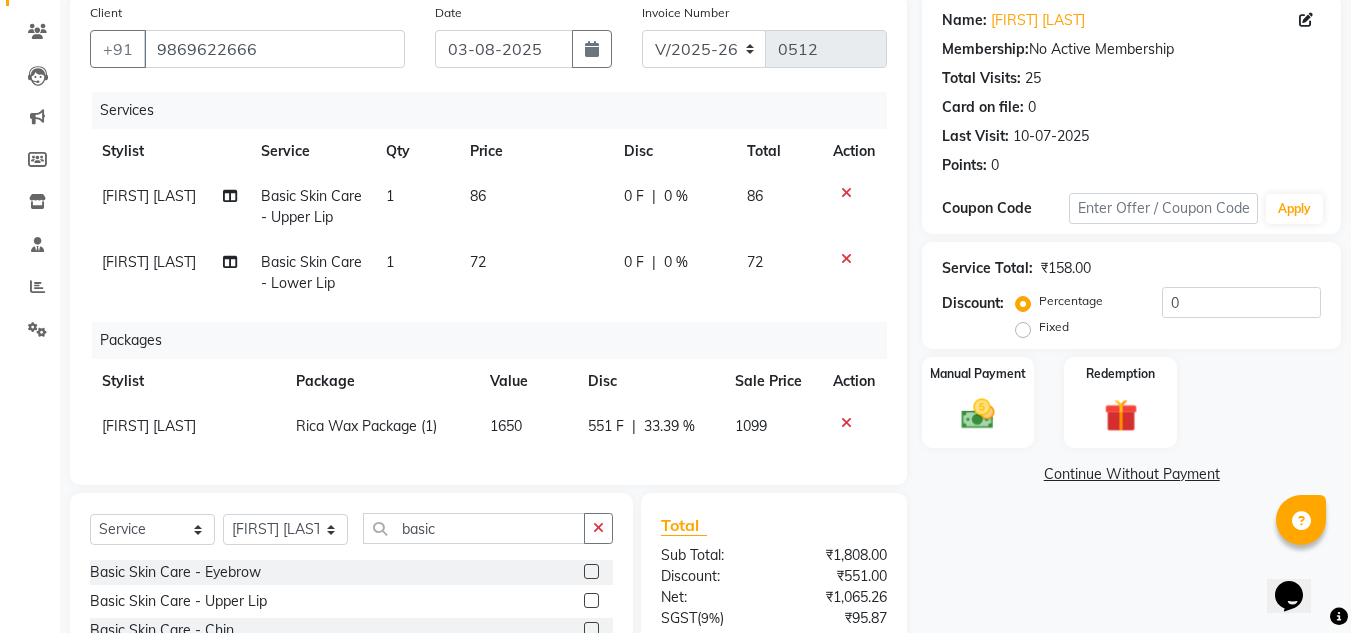 click on "Service Total:  ₹158.00  Discount:  Percentage   Fixed  0" 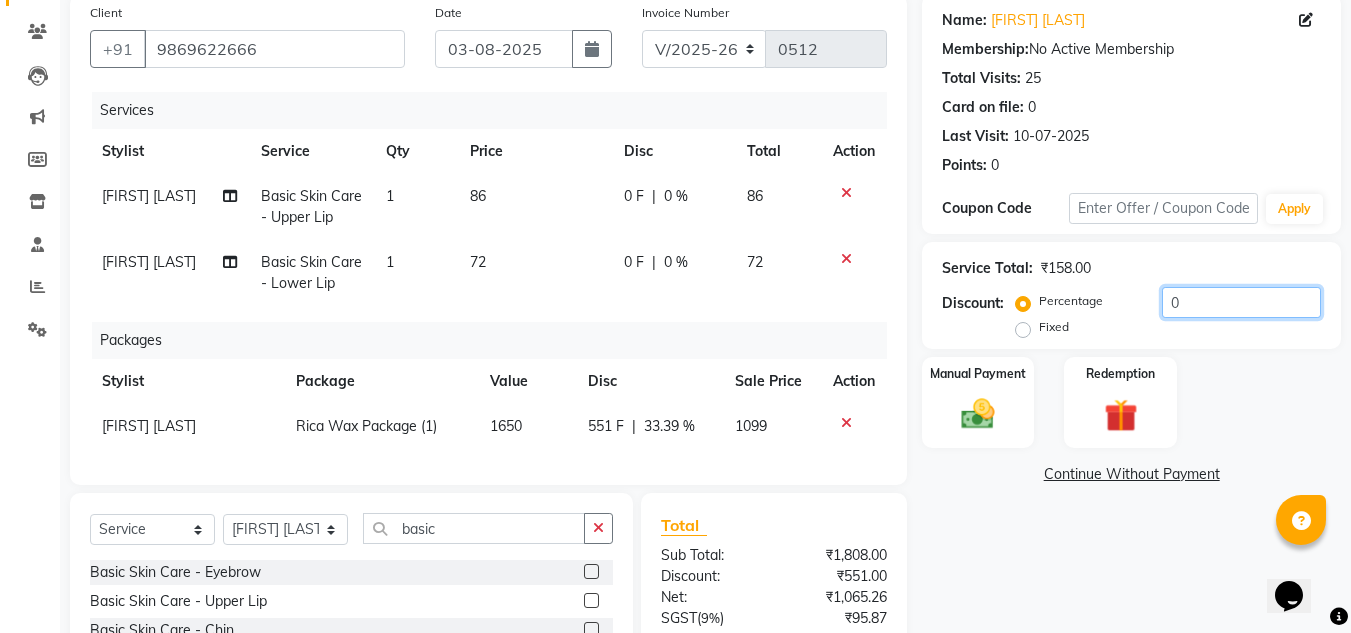 click on "0" 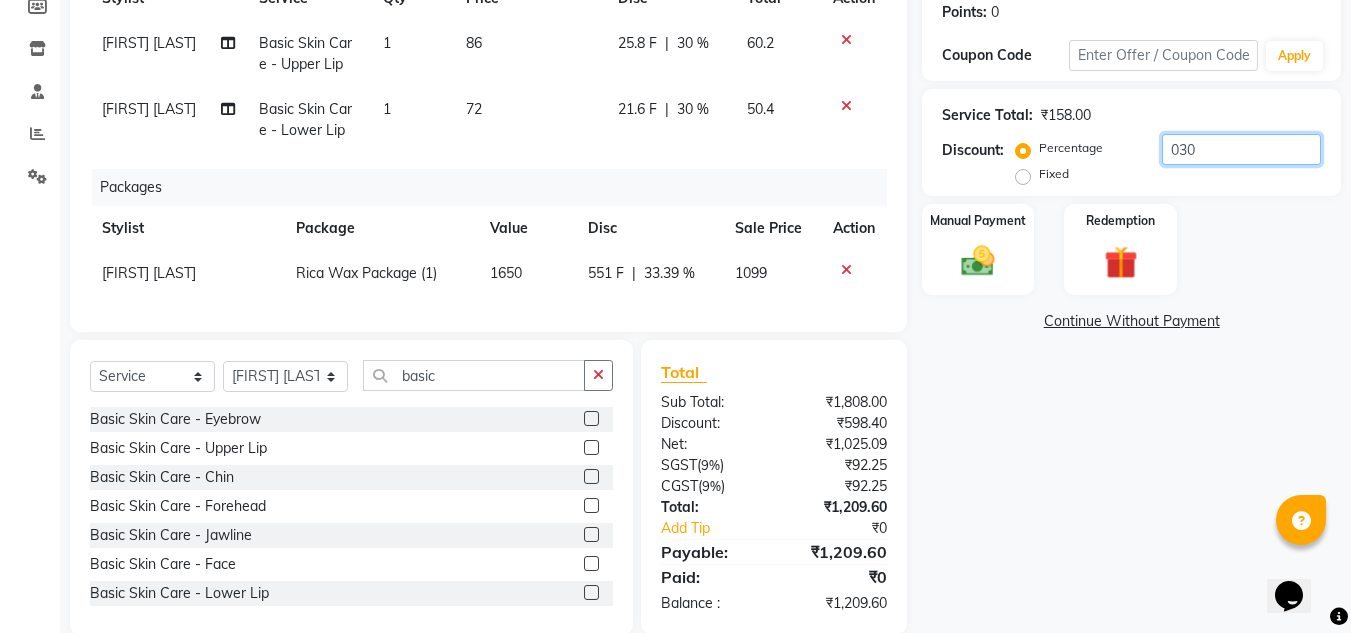 scroll, scrollTop: 356, scrollLeft: 0, axis: vertical 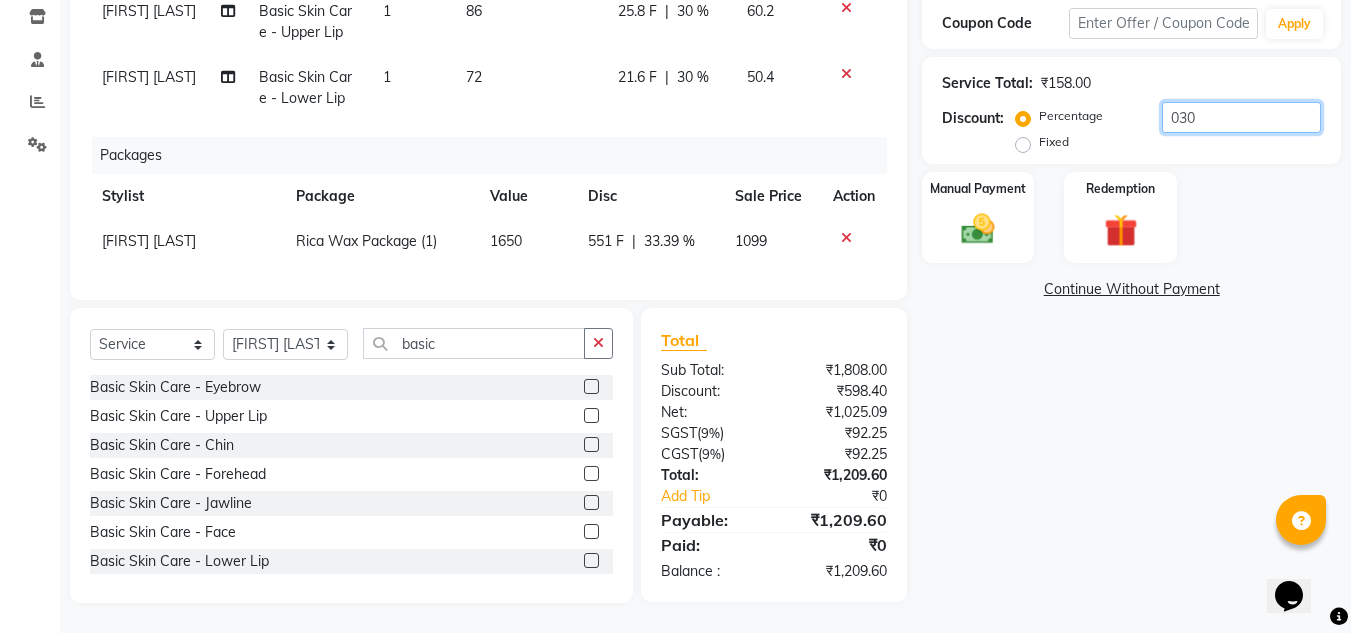 type on "030" 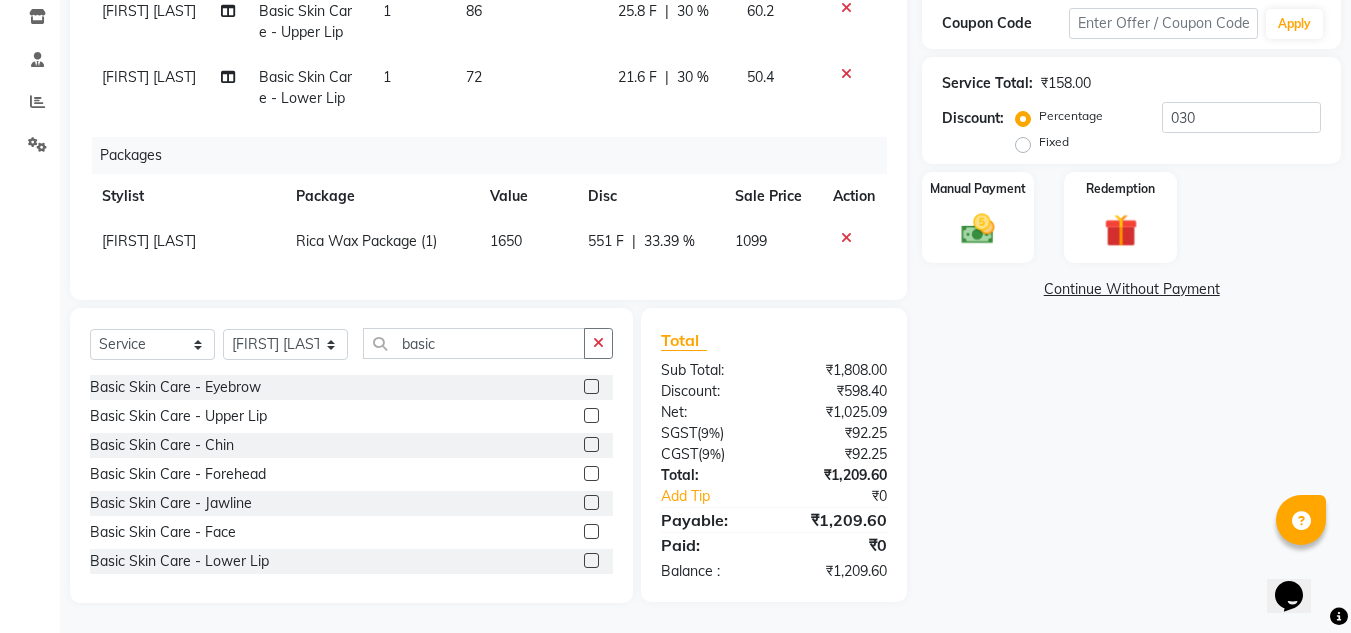 click on "21.6 F" 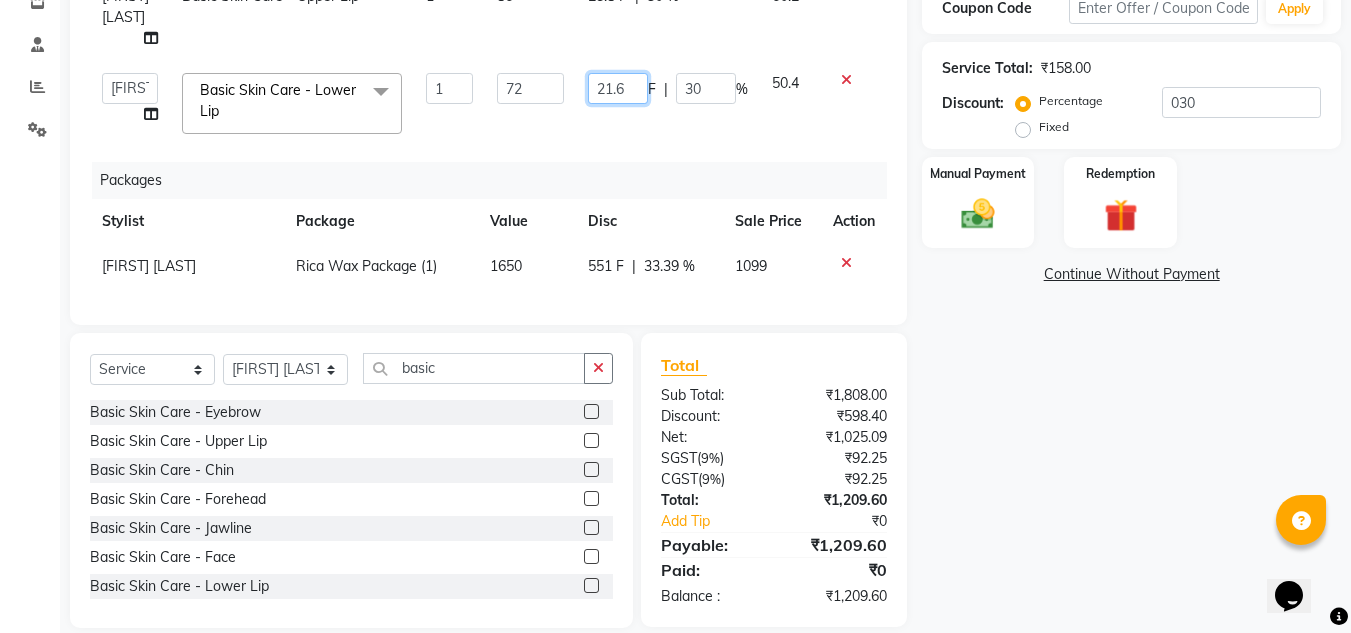 click on "21.6" 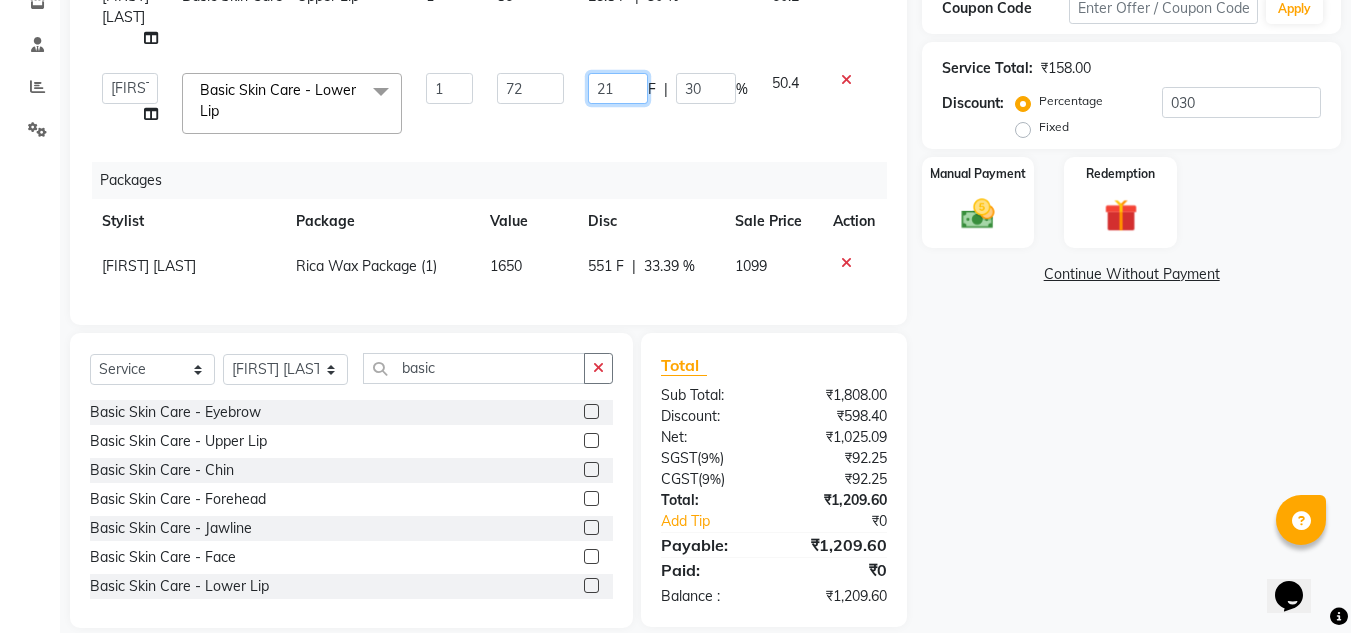 type on "2" 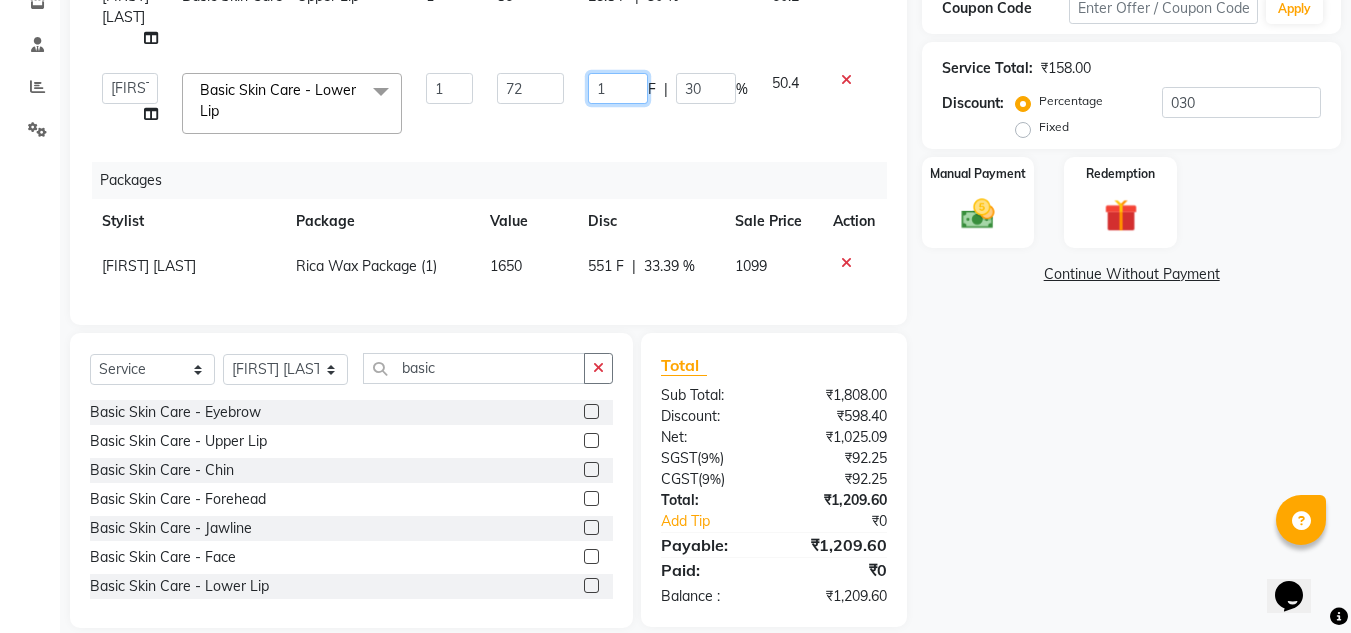 type on "11" 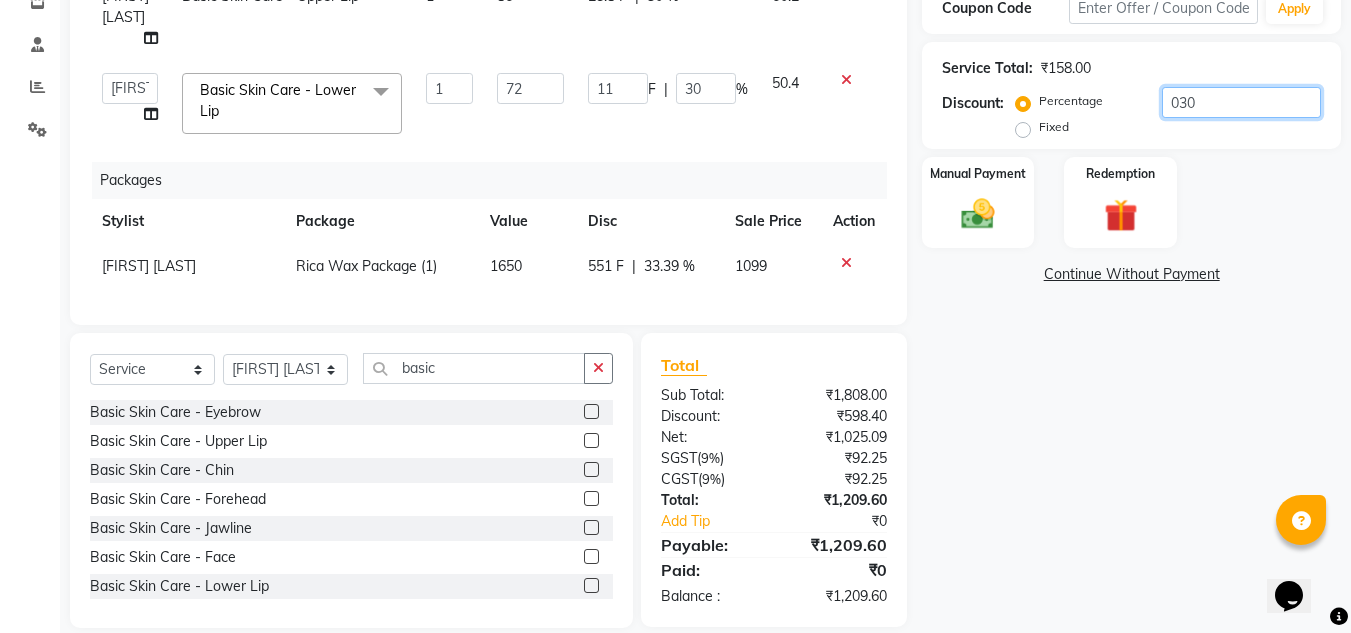 click on "030" 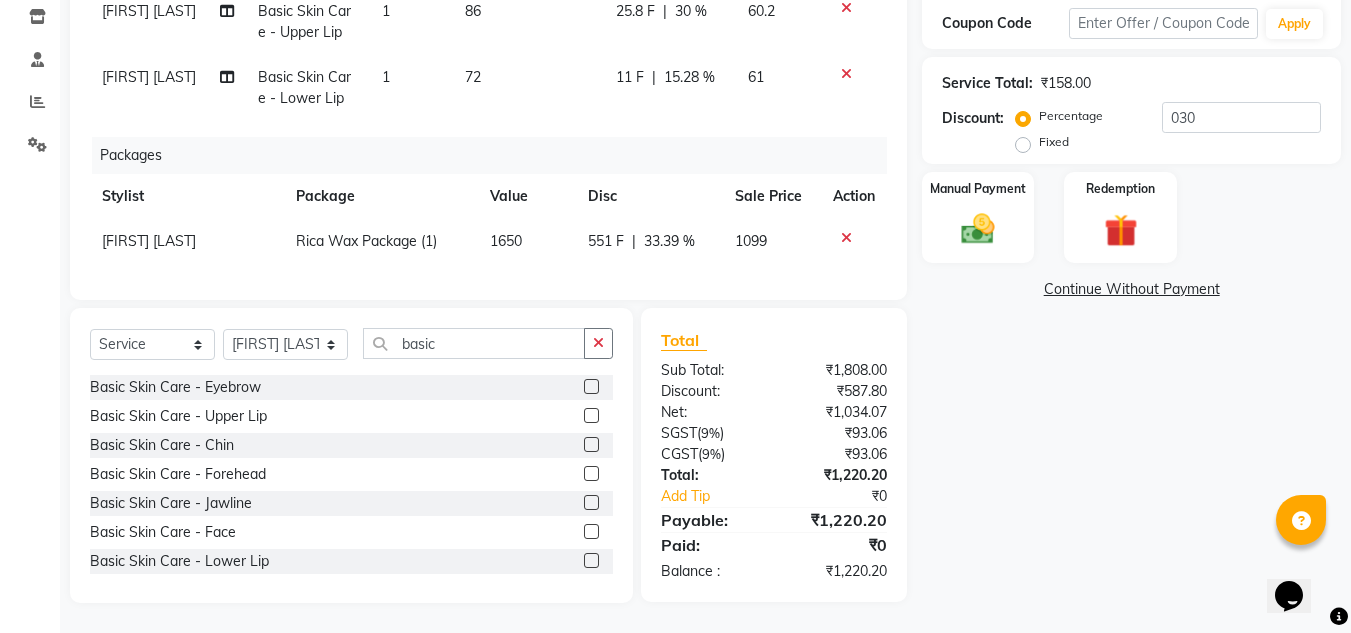 click on "11 F" 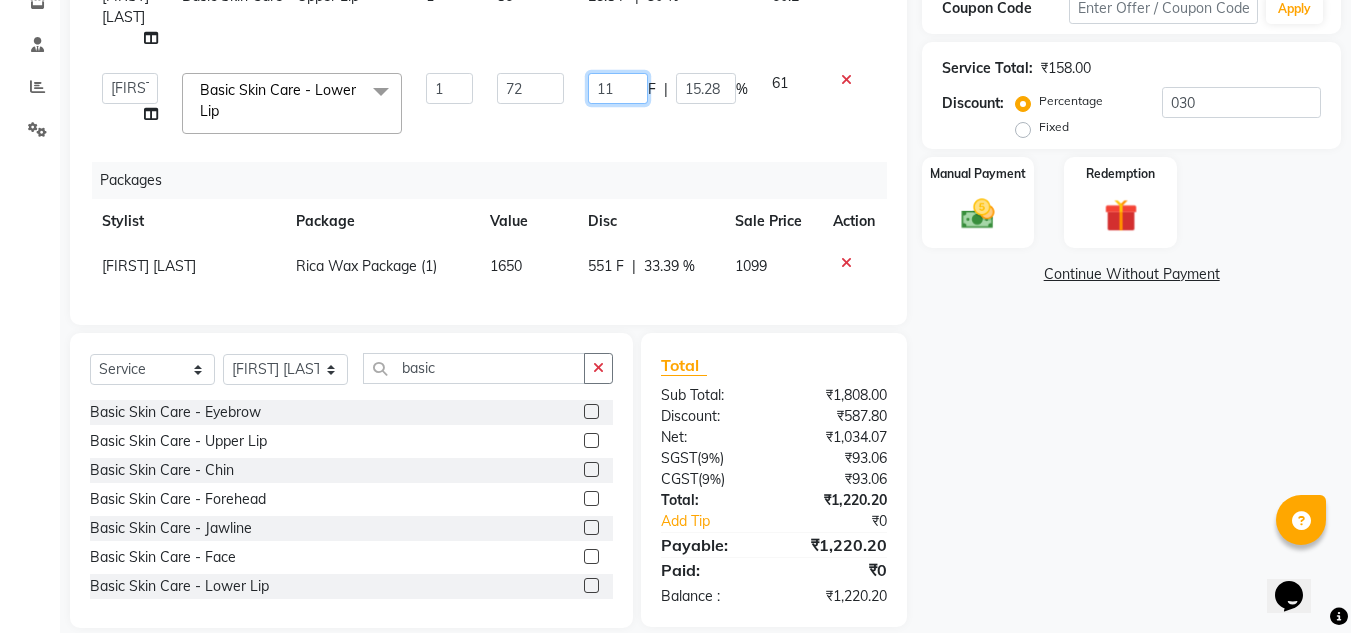 click on "11" 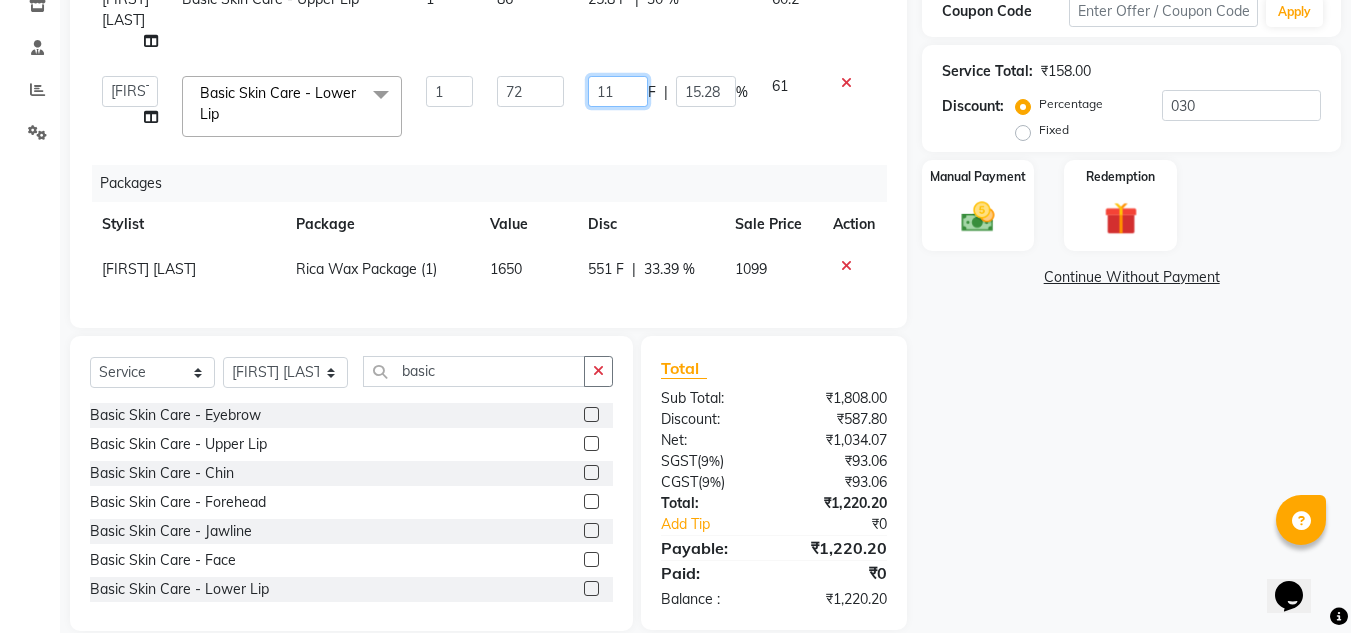 scroll, scrollTop: 356, scrollLeft: 0, axis: vertical 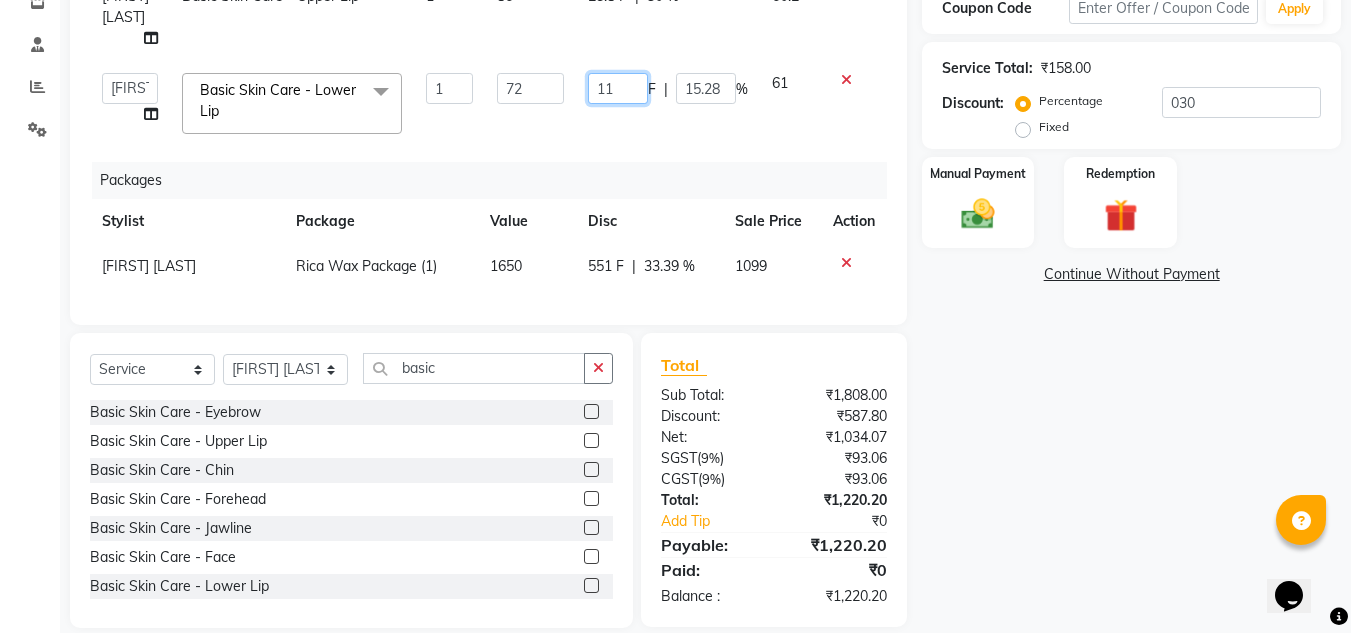 click on "11" 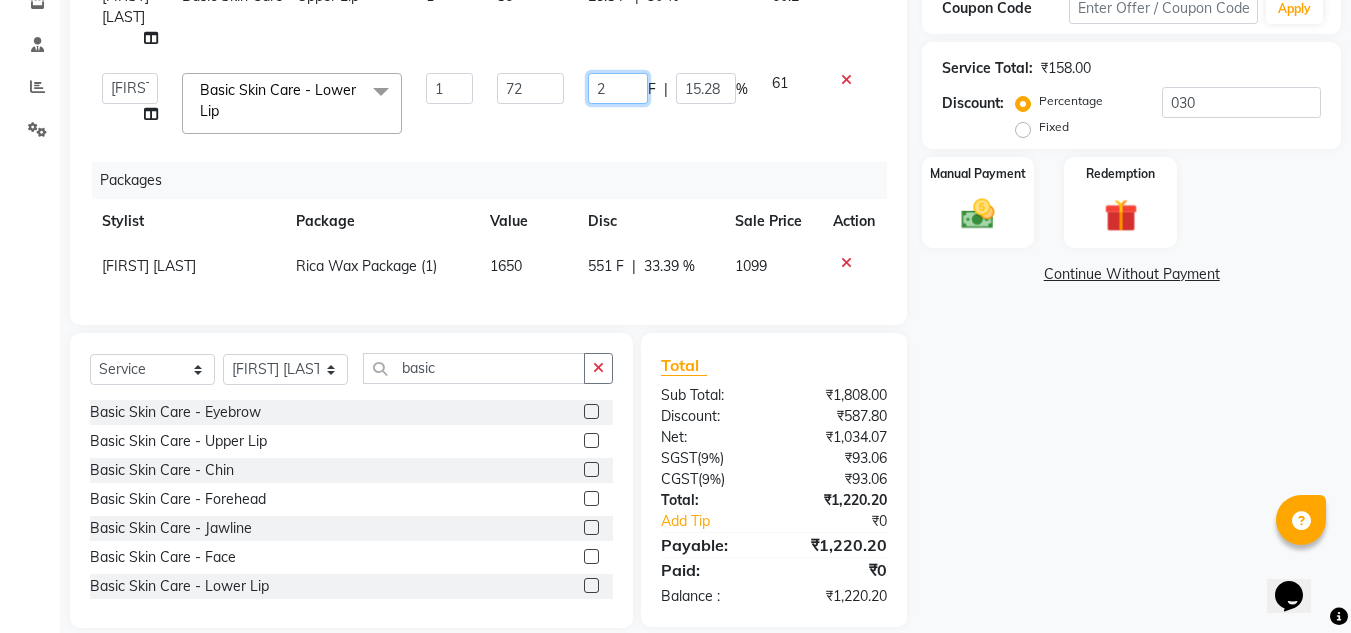 type on "26" 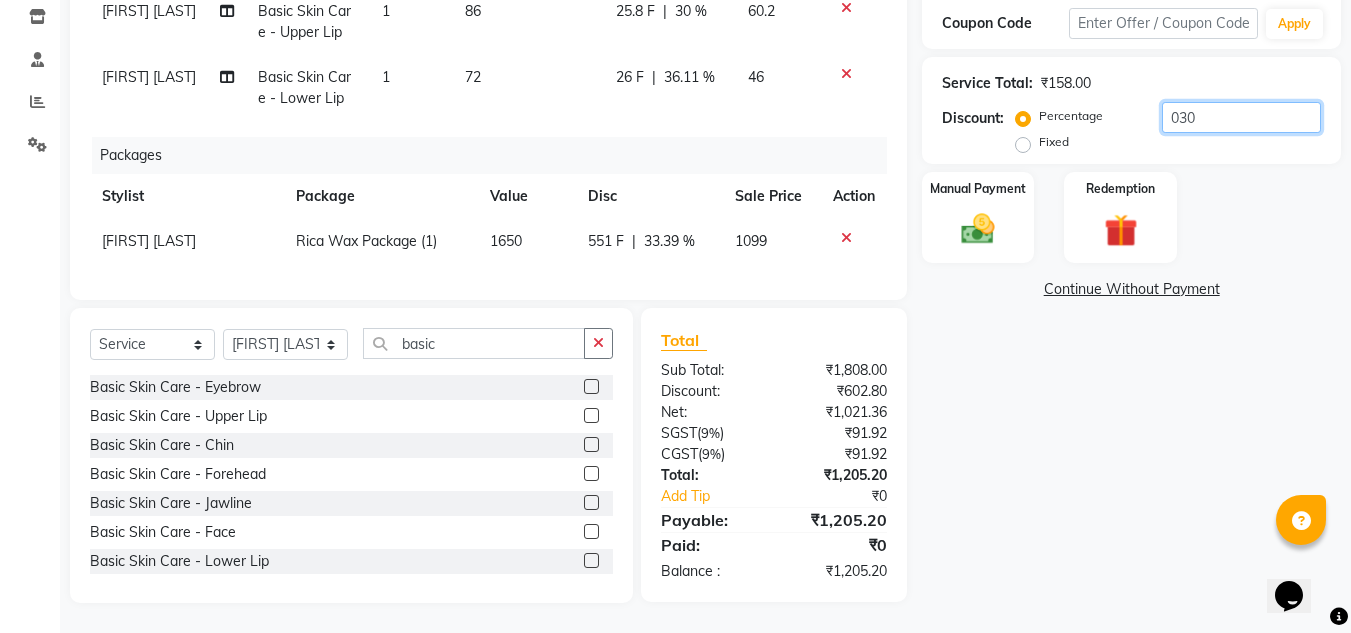 click on "030" 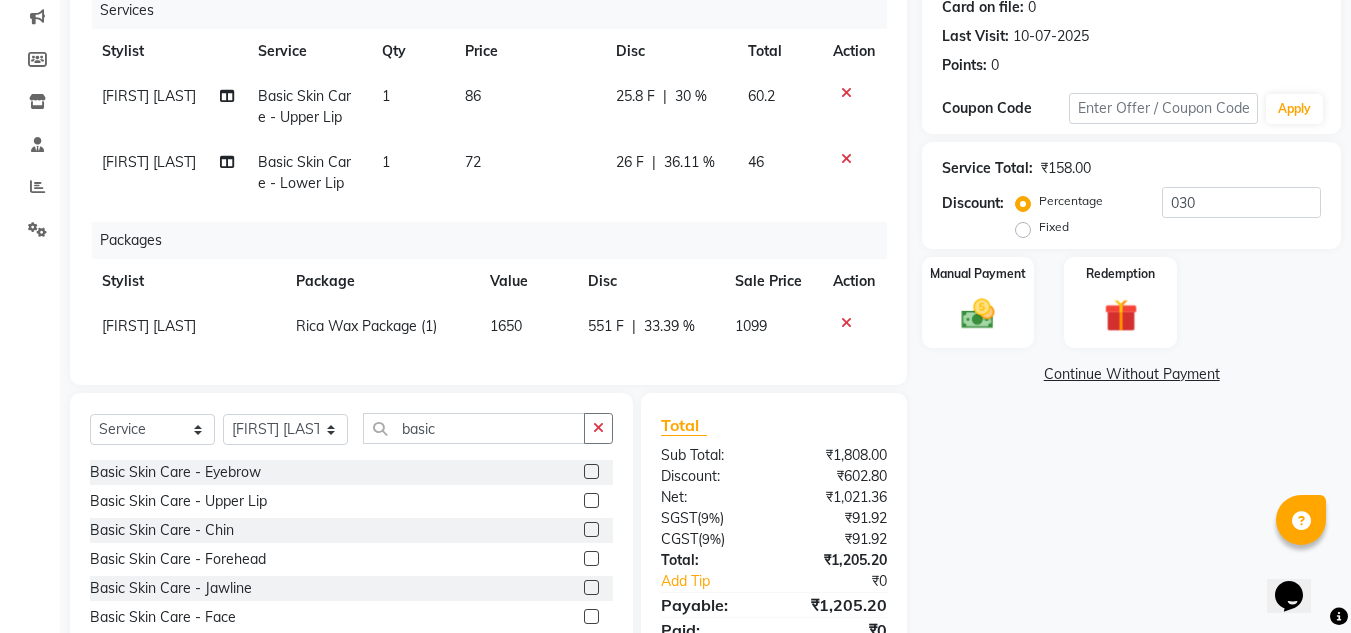 click on "26 F" 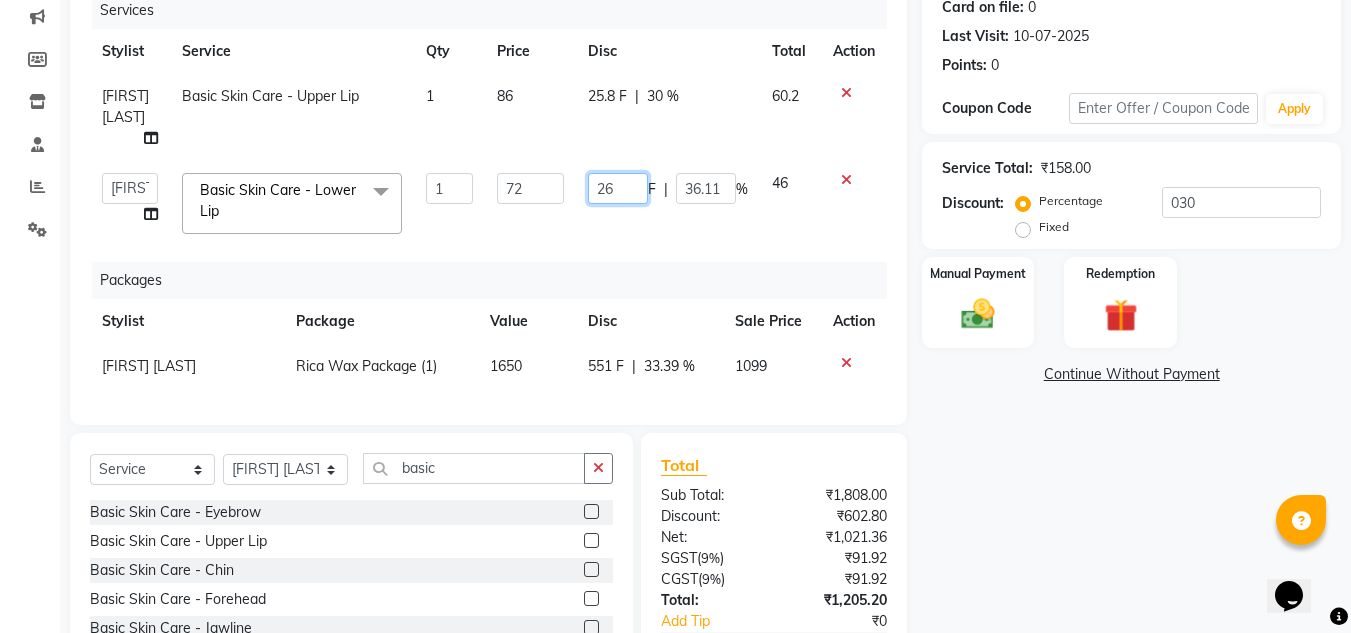 click on "26" 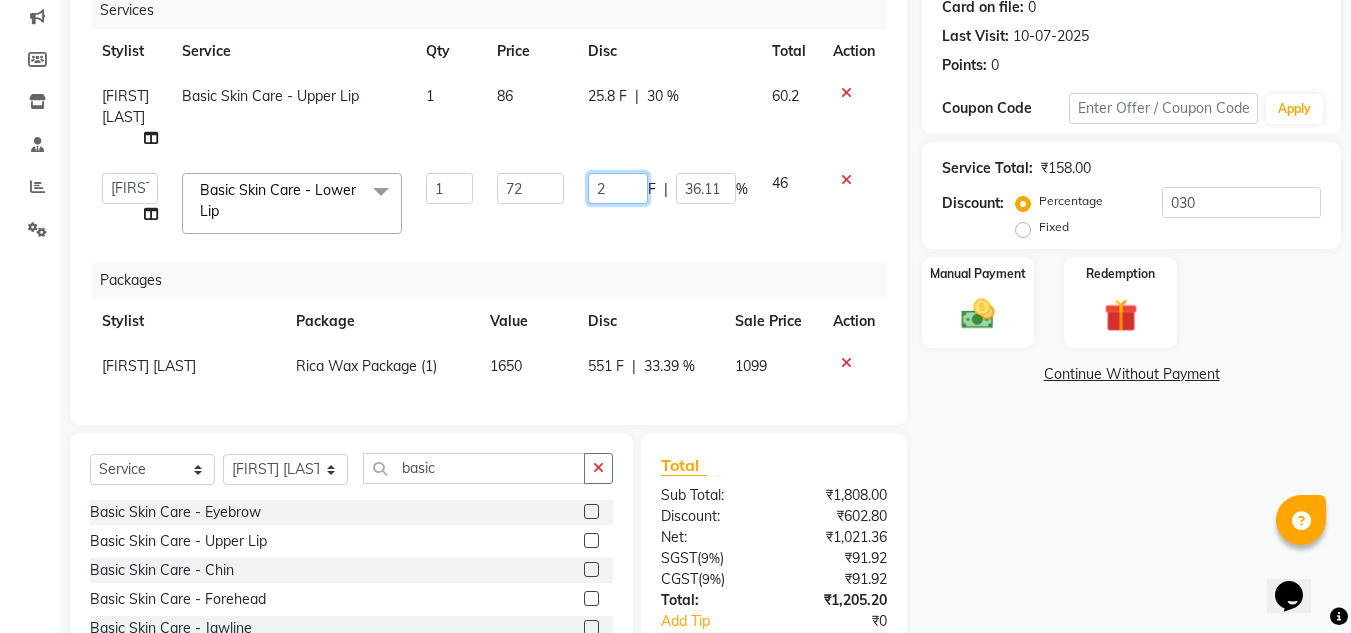 type on "29" 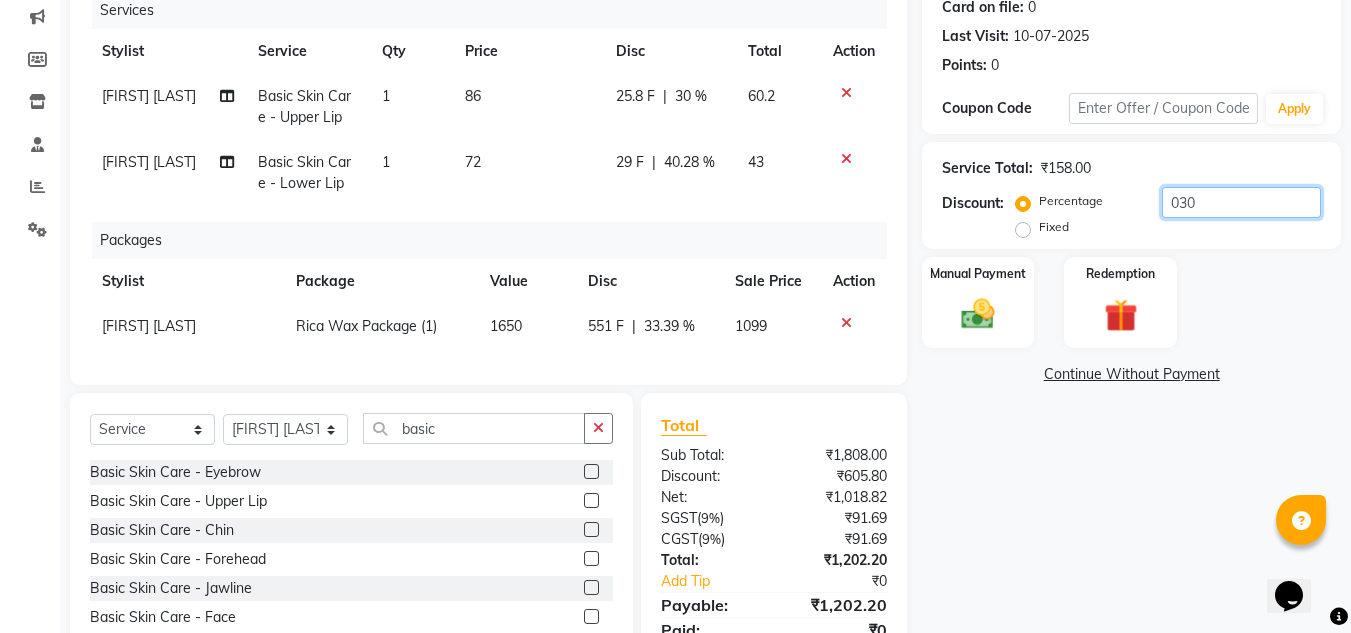 click on "030" 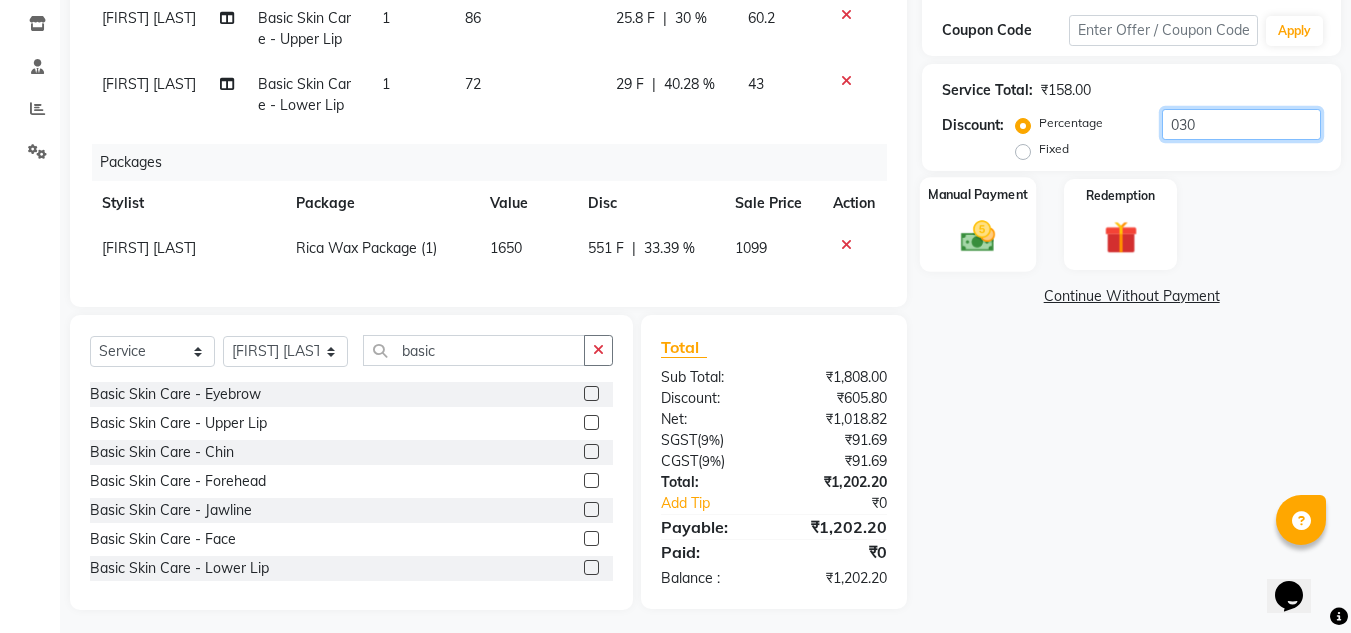 scroll, scrollTop: 356, scrollLeft: 0, axis: vertical 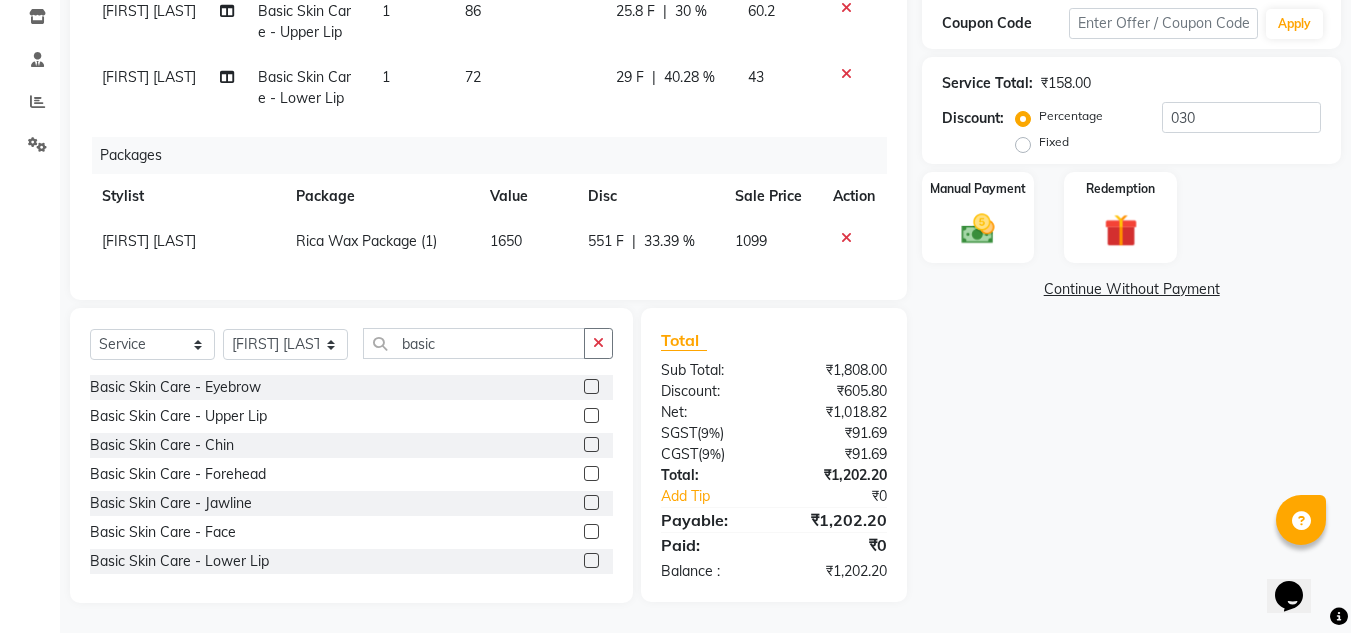 click on "29 F" 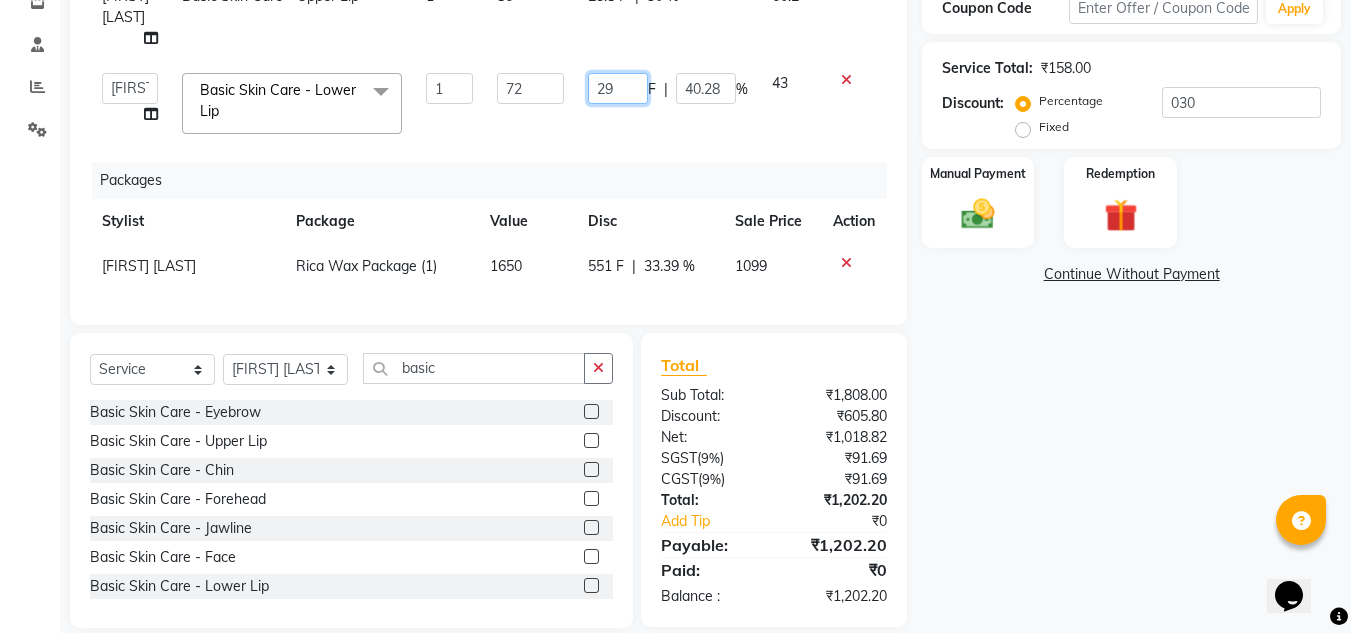 click on "29" 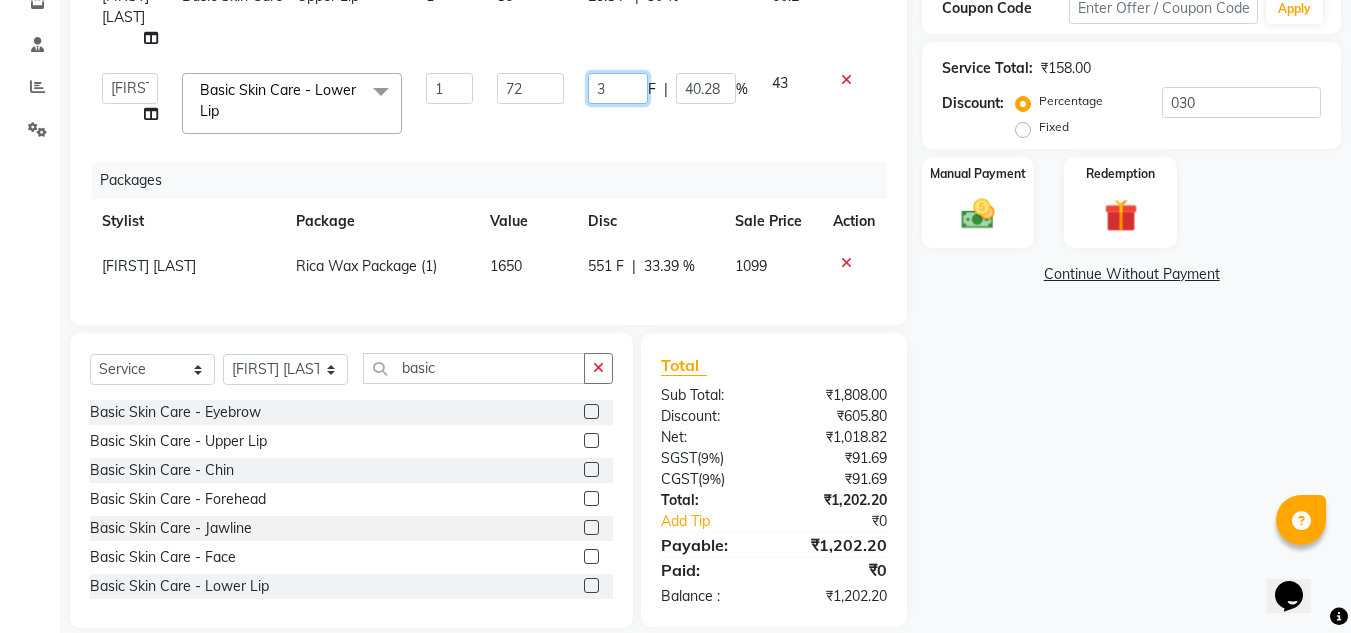 type on "30" 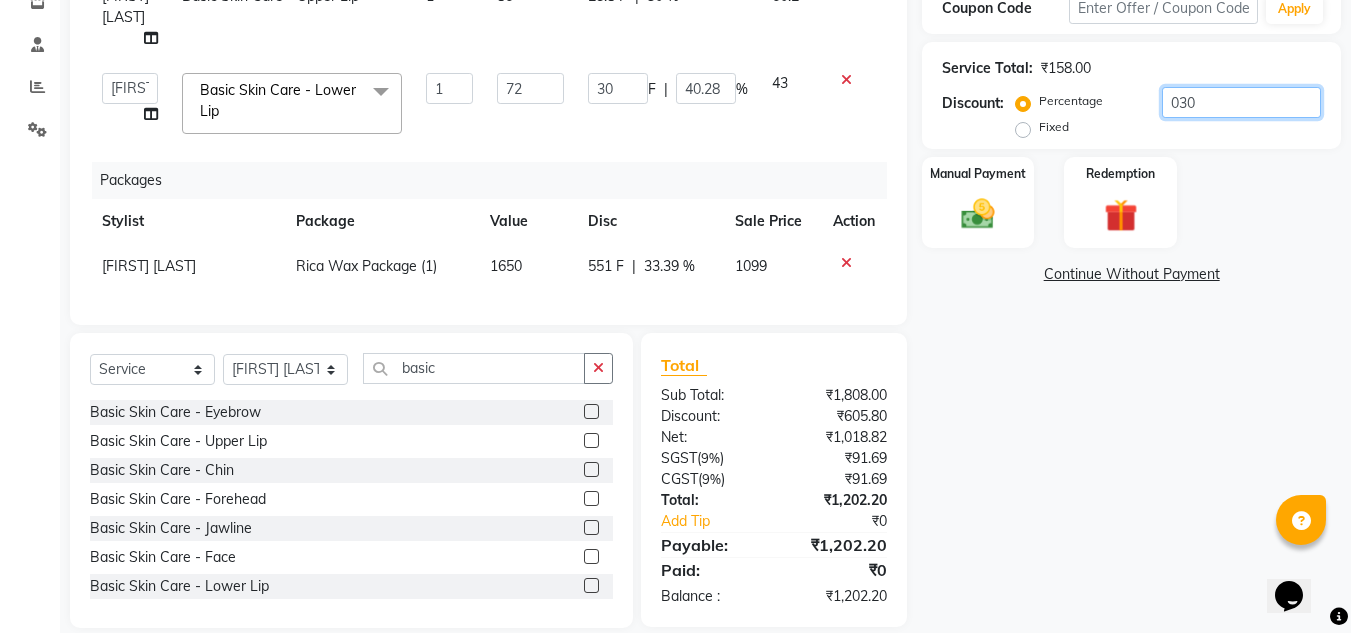 click on "030" 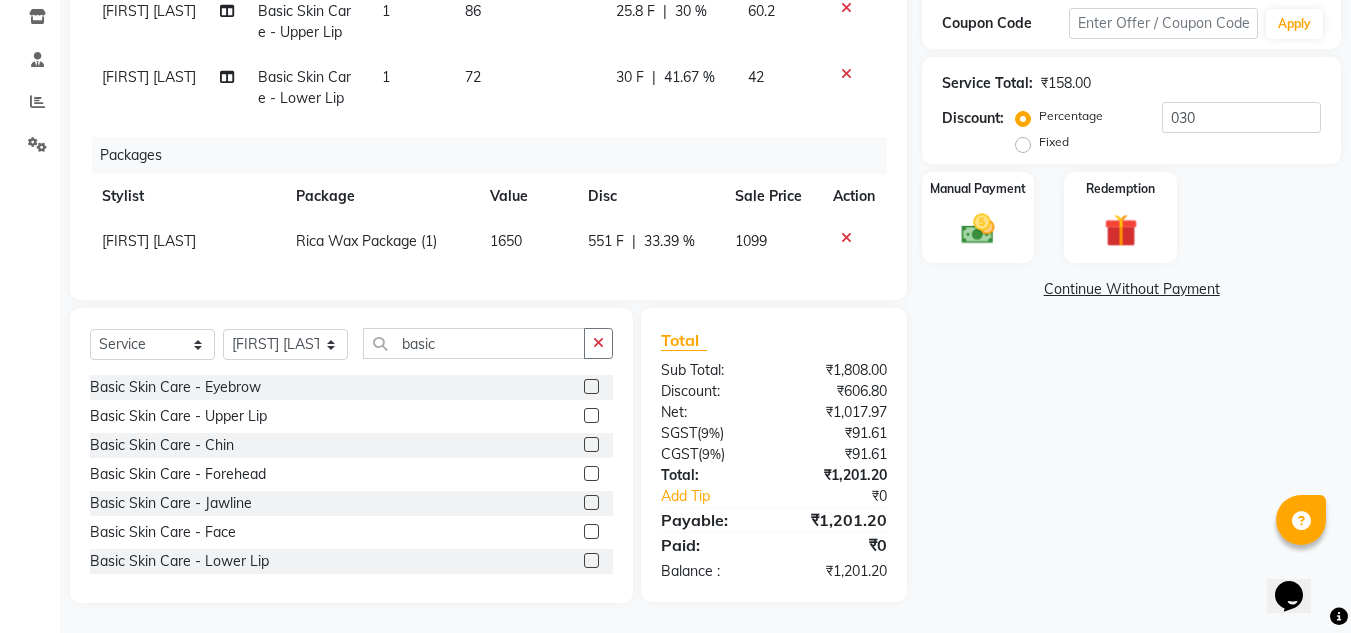 click on "30 F" 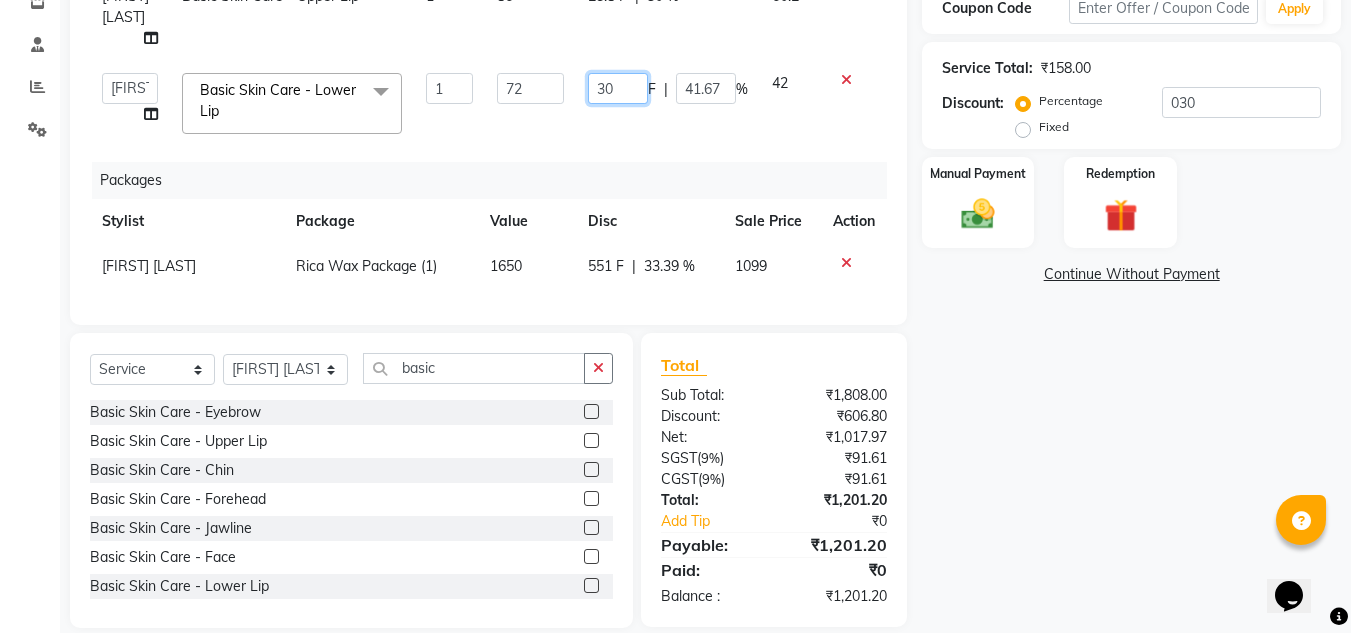 click on "30" 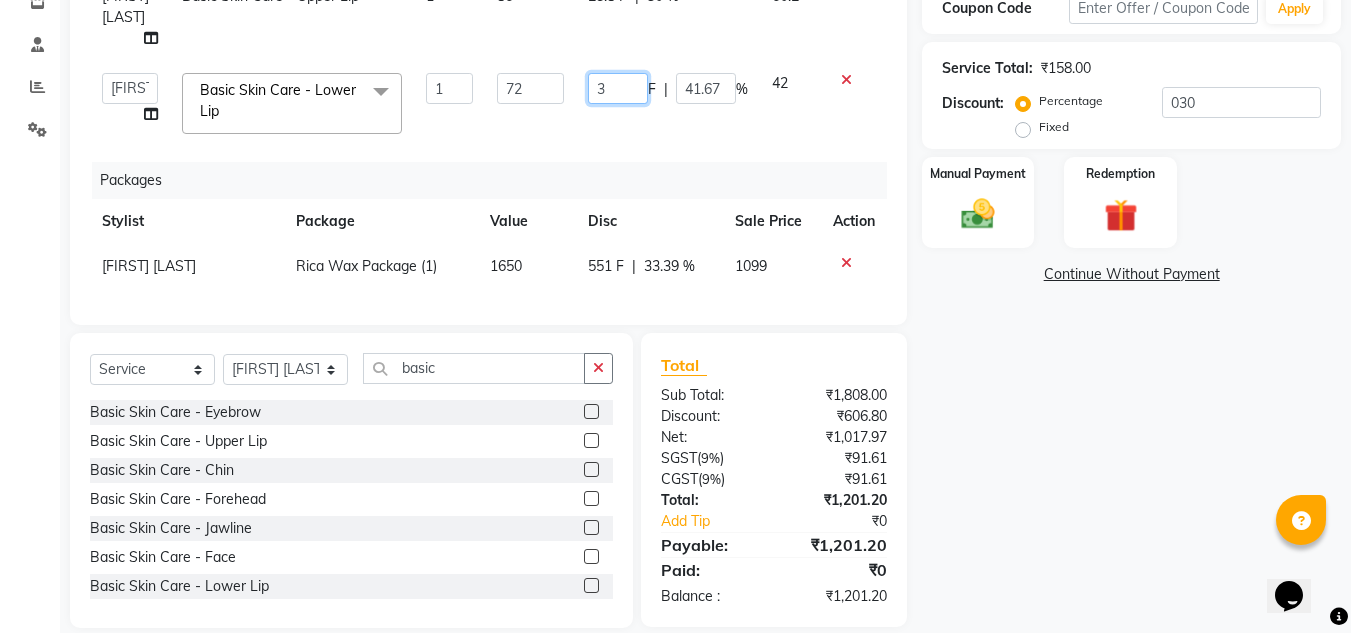type on "31" 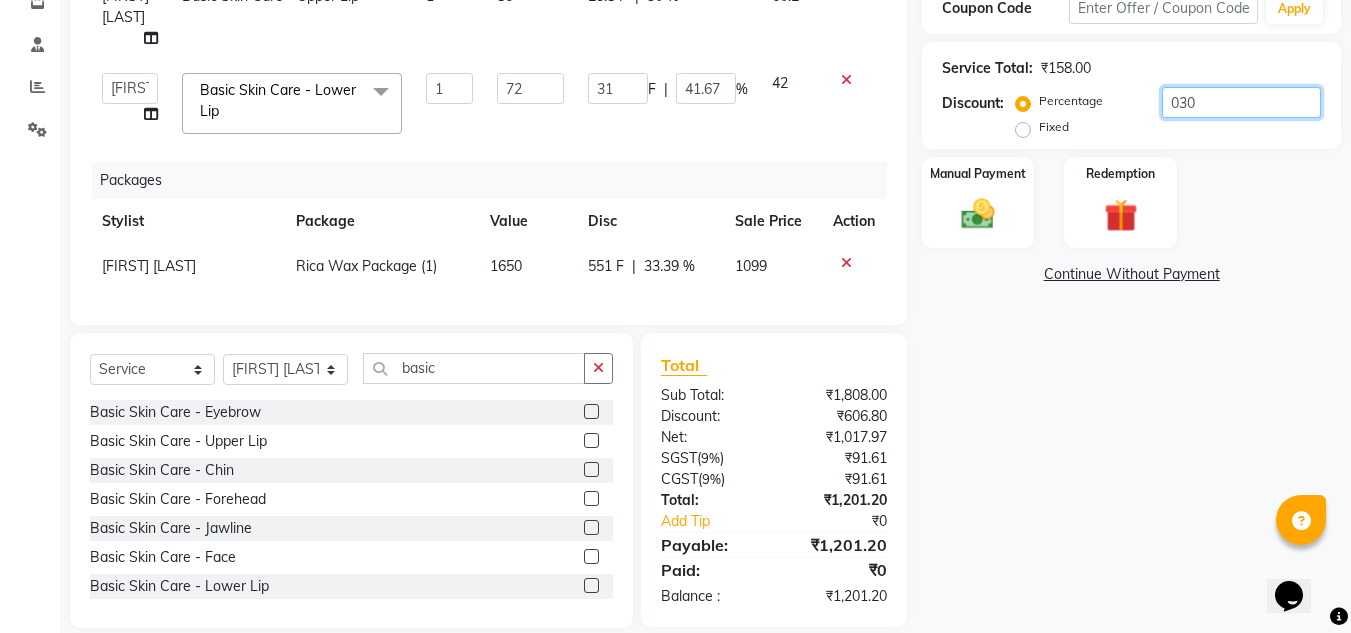 click on "030" 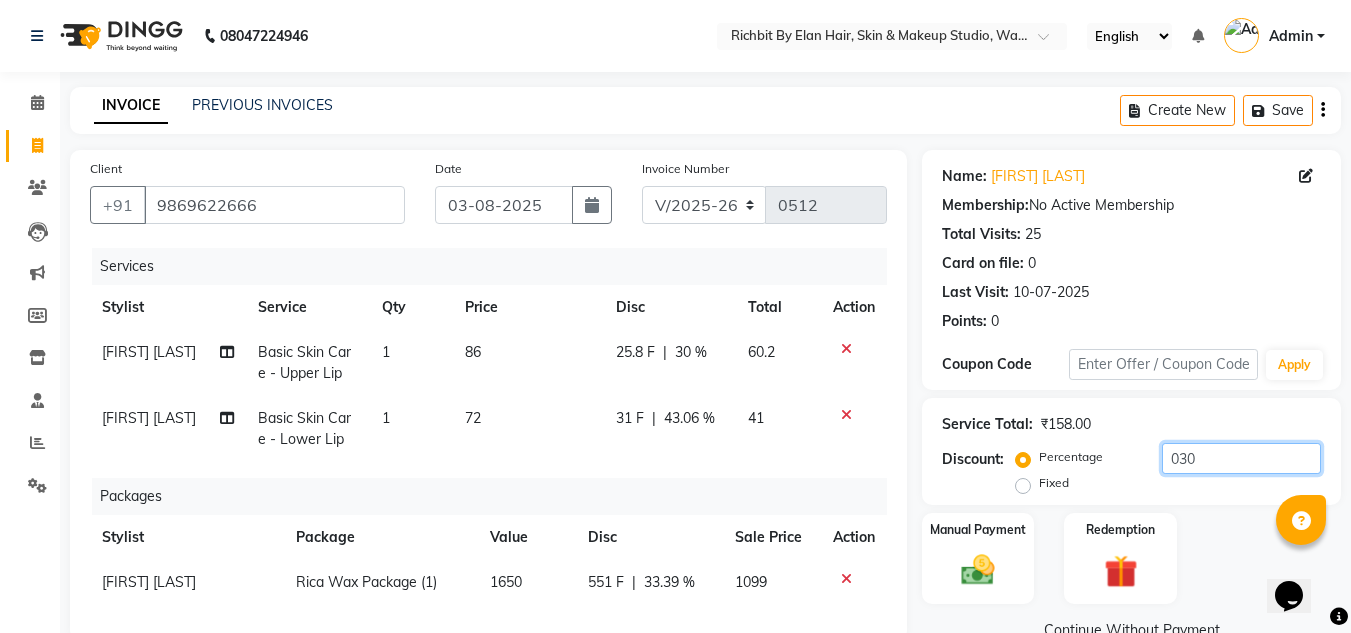 scroll, scrollTop: 100, scrollLeft: 0, axis: vertical 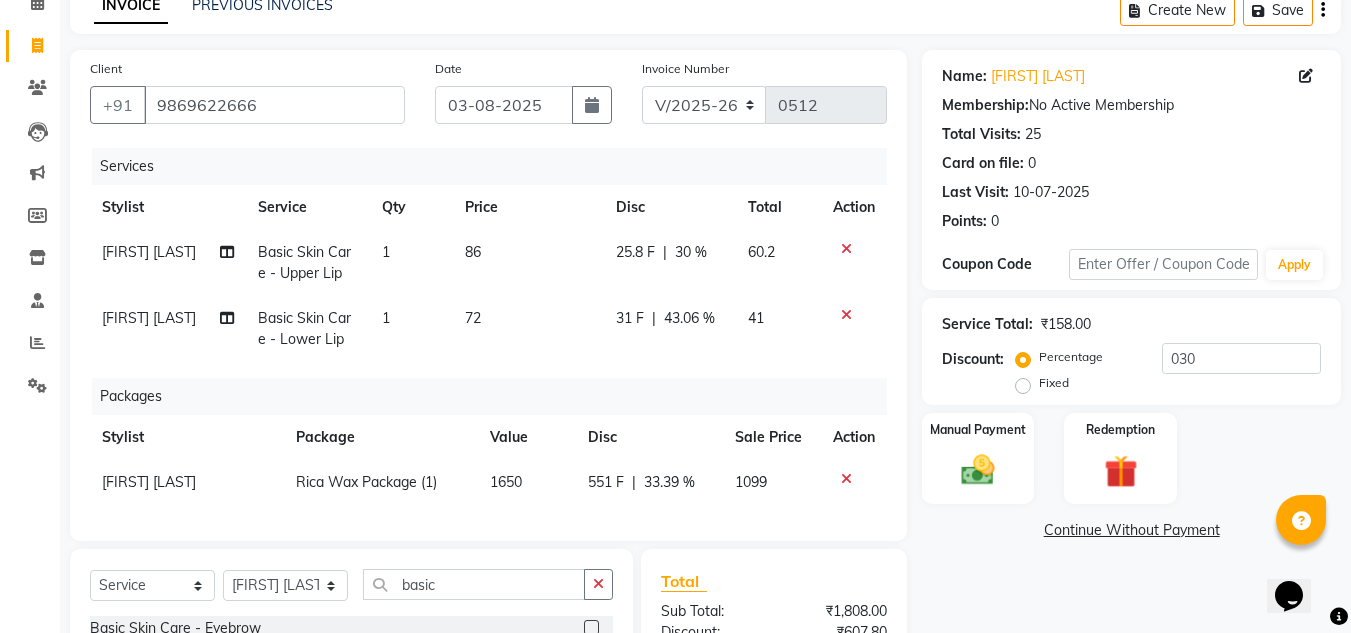 click on "25.8 F" 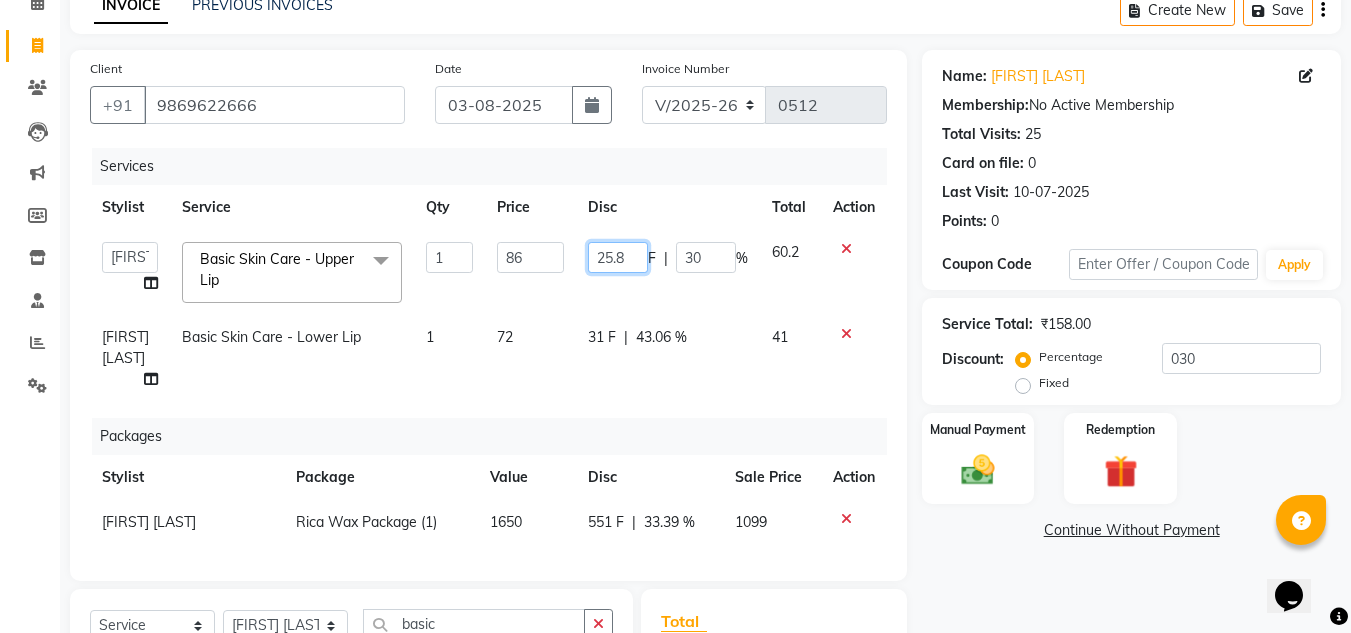 click on "25.8" 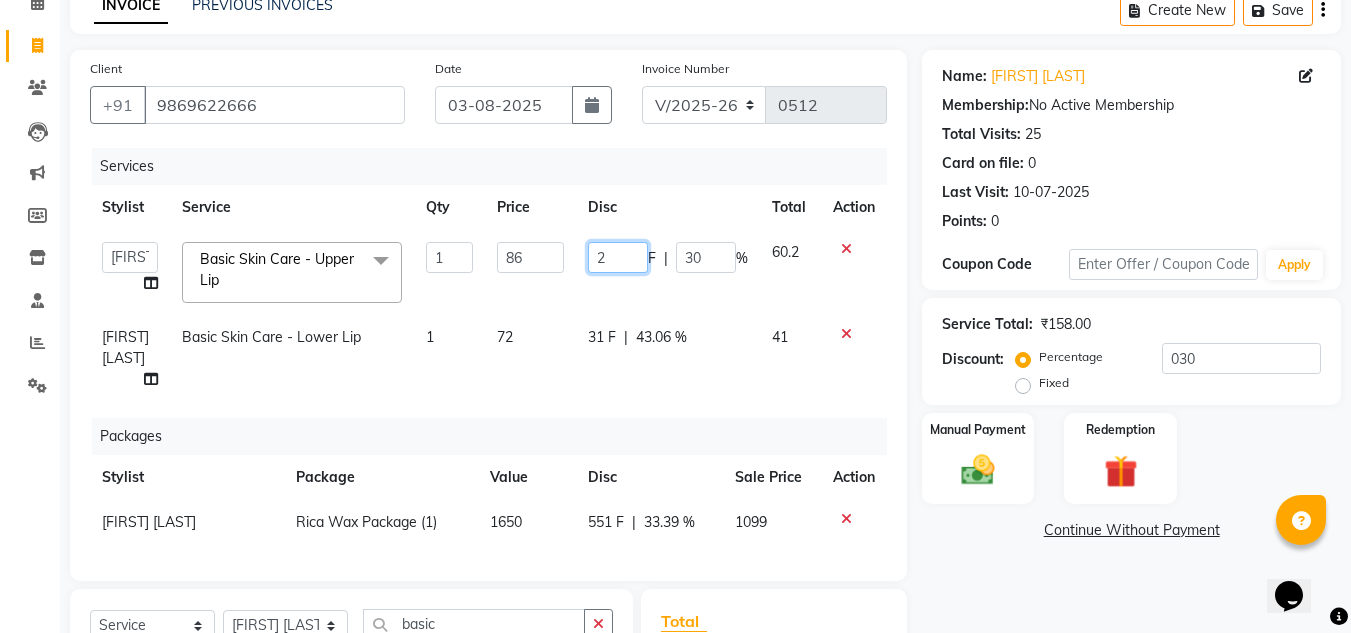 type on "26" 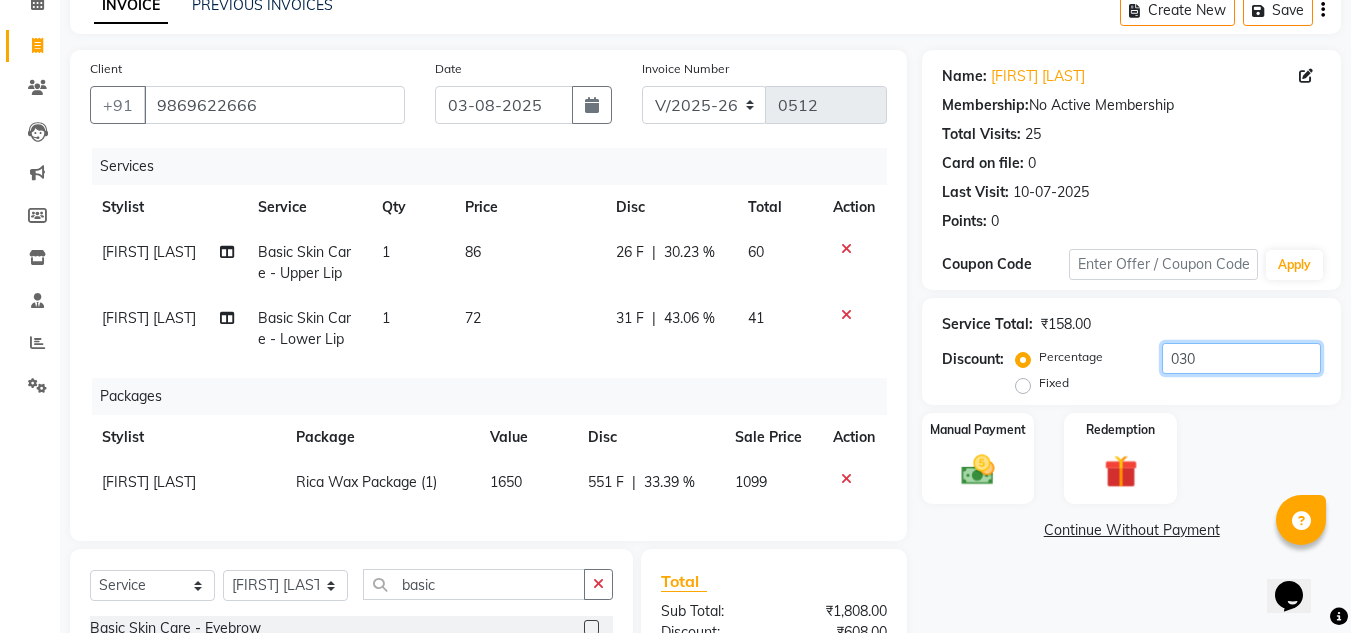 click on "030" 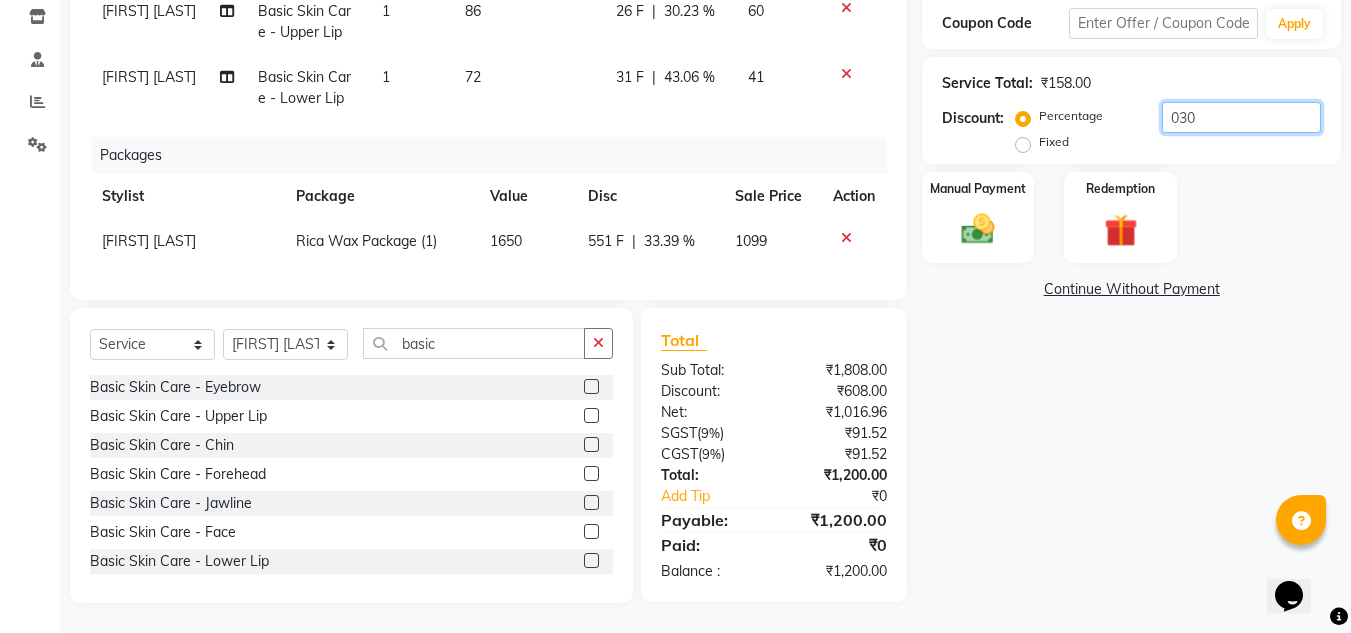 scroll, scrollTop: 356, scrollLeft: 0, axis: vertical 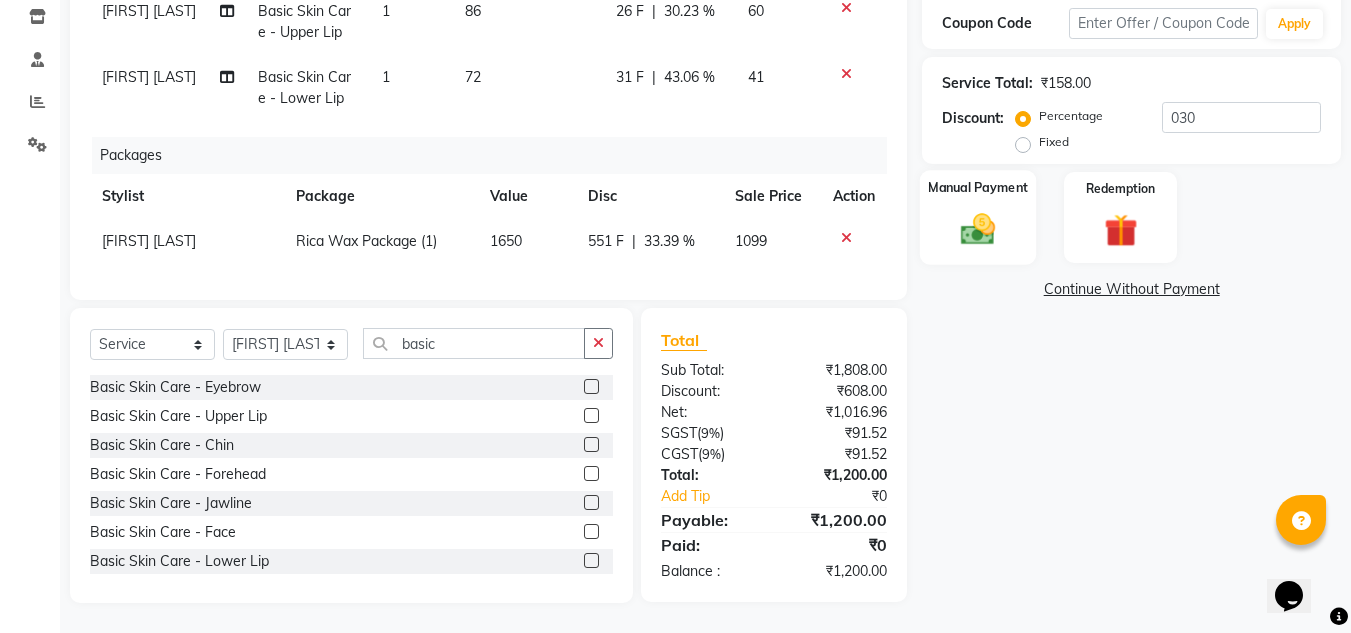 click 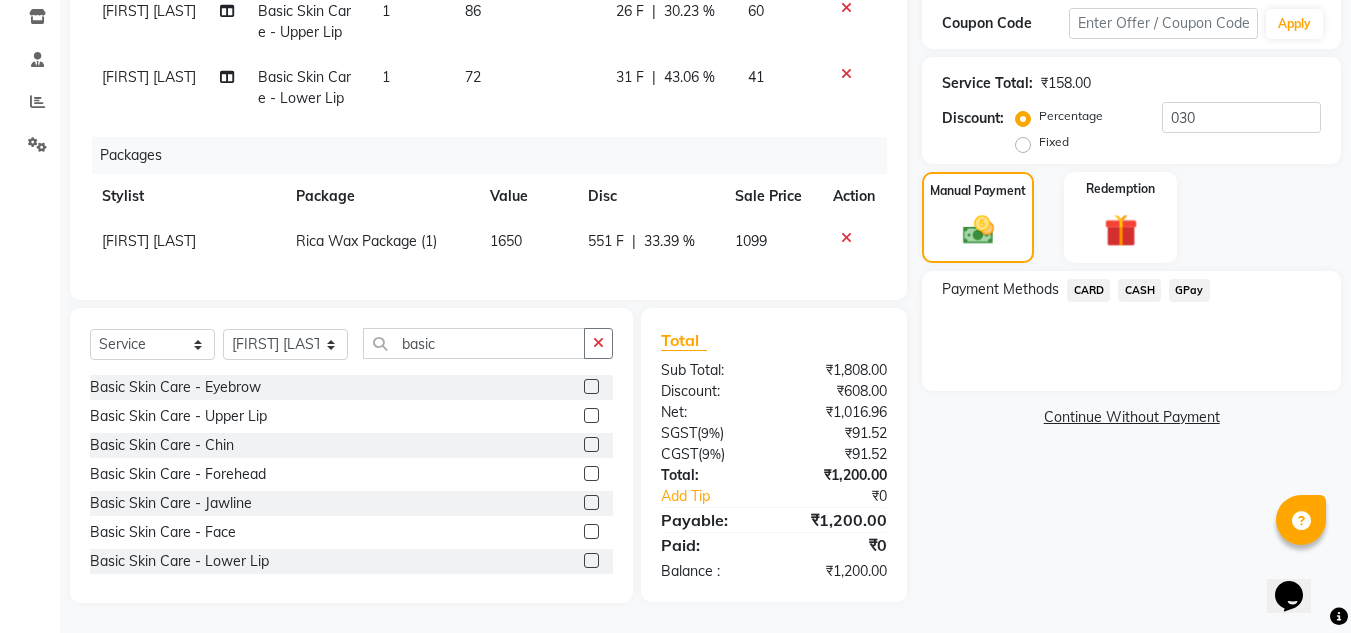 click on "GPay" 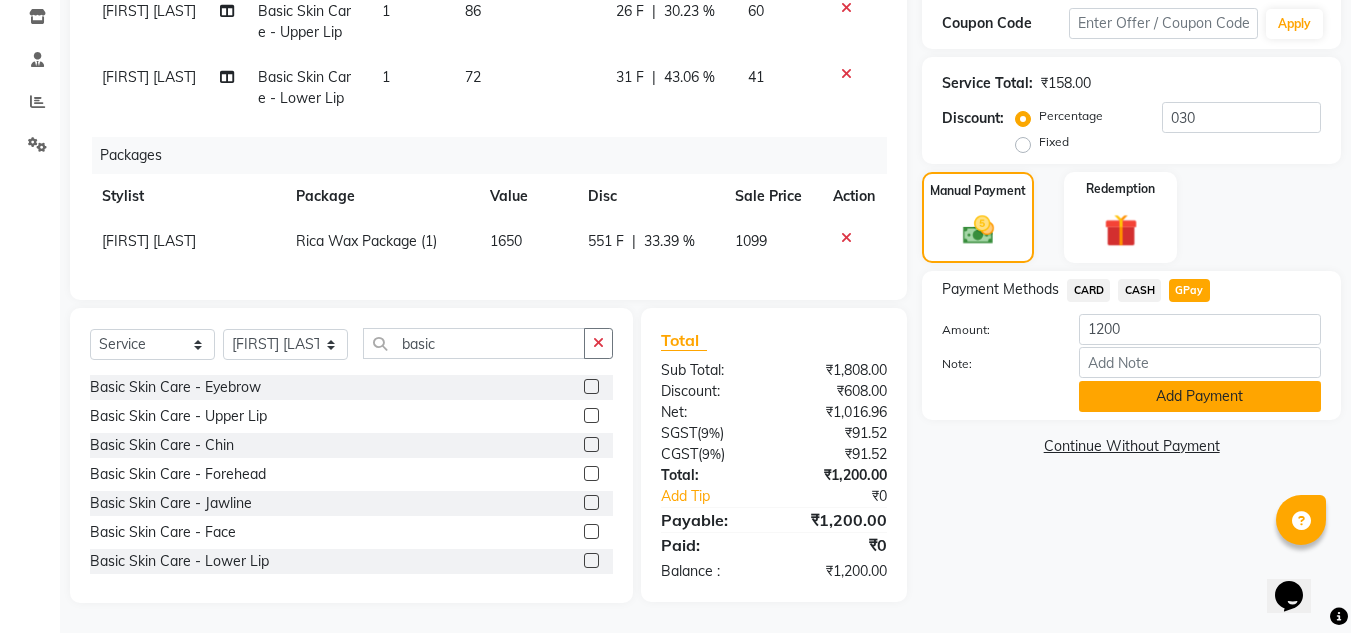 click on "Add Payment" 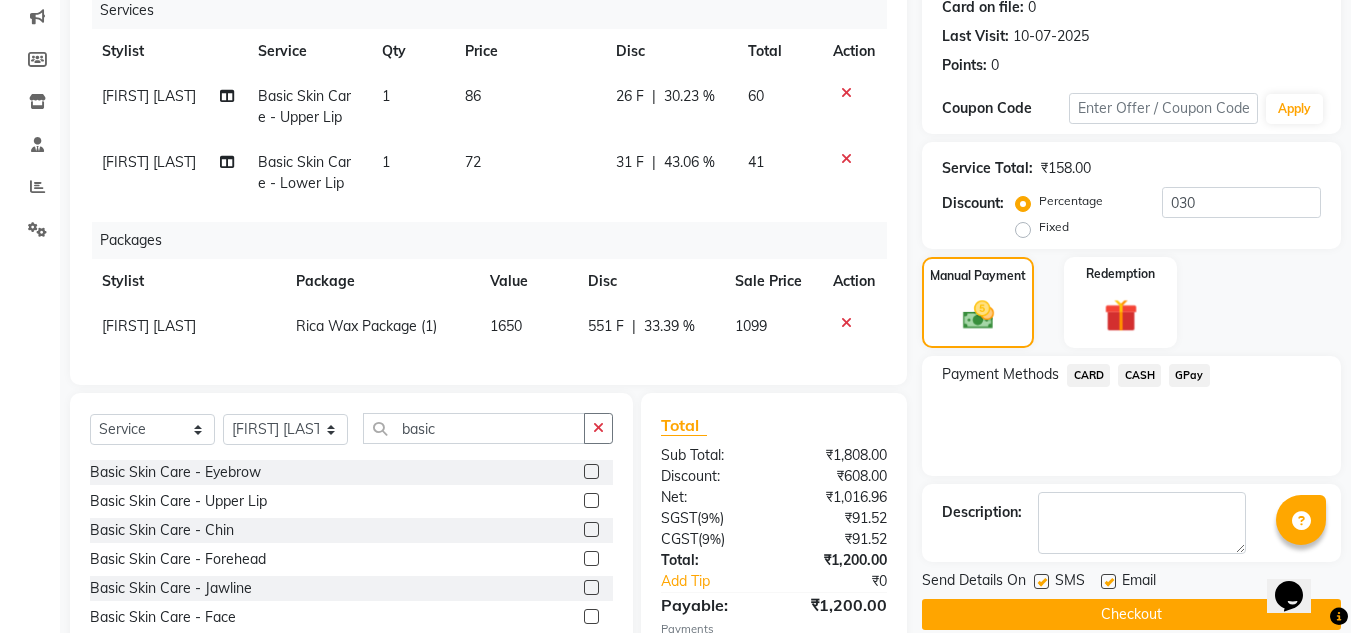 scroll, scrollTop: 397, scrollLeft: 0, axis: vertical 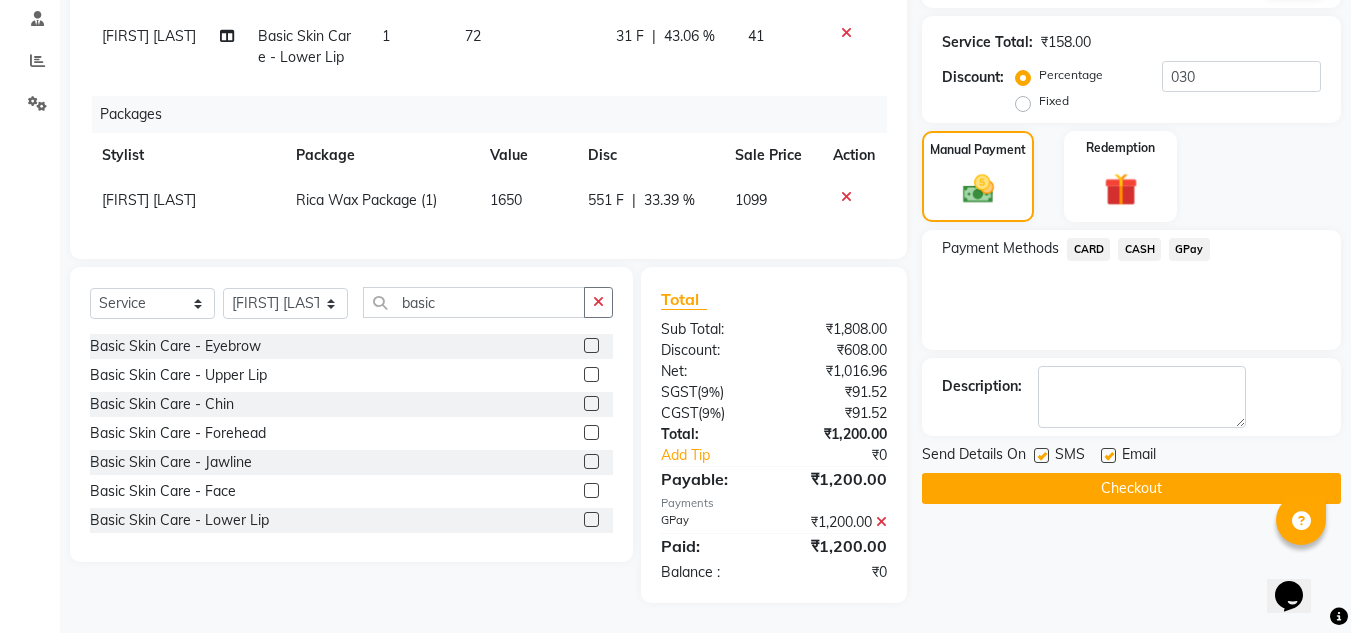 click on "Checkout" 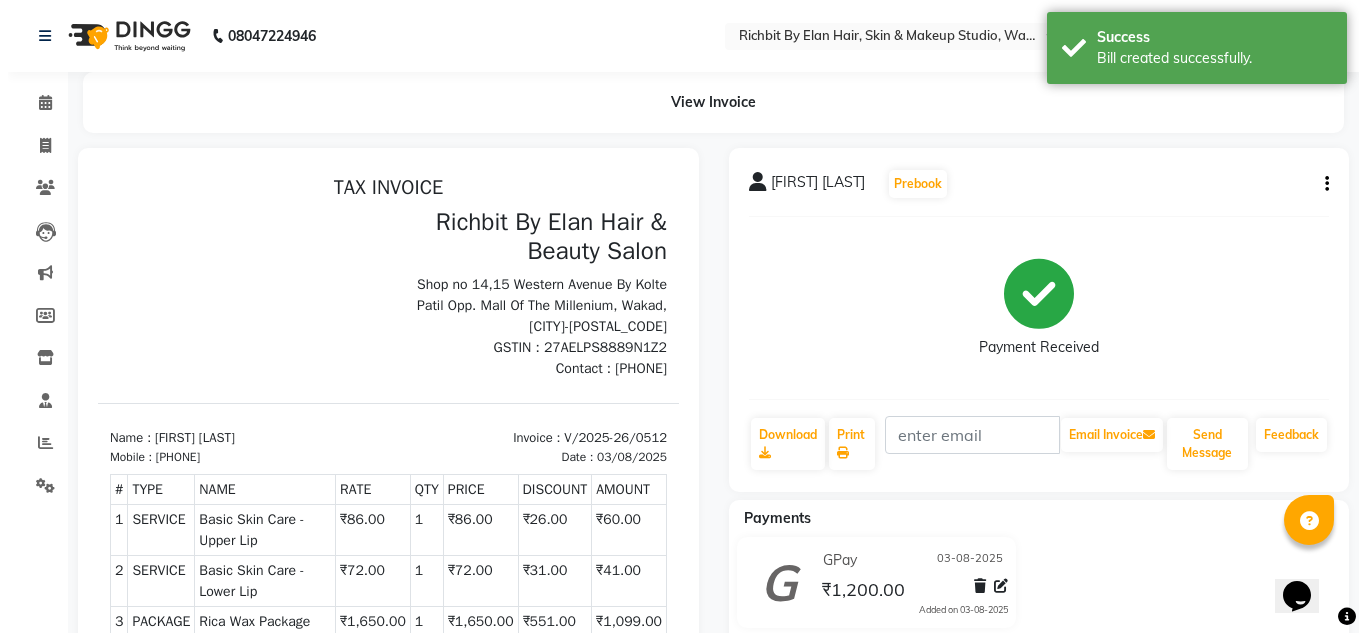scroll, scrollTop: 0, scrollLeft: 0, axis: both 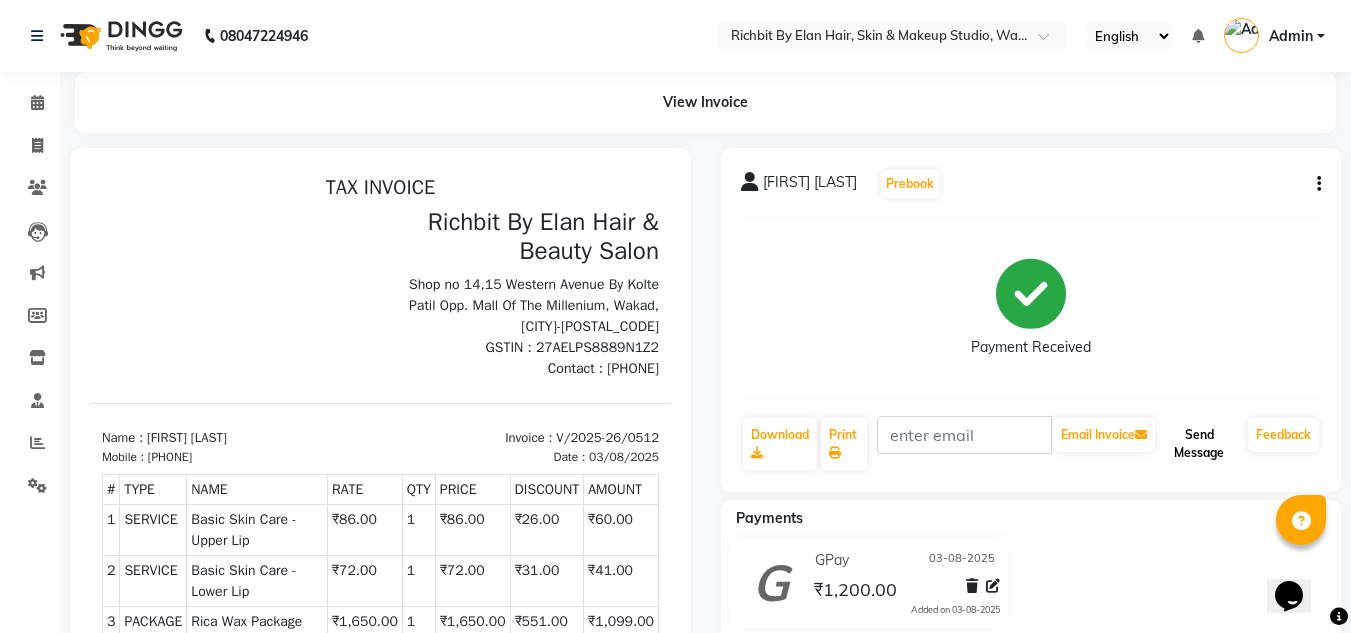 click on "Send Message" 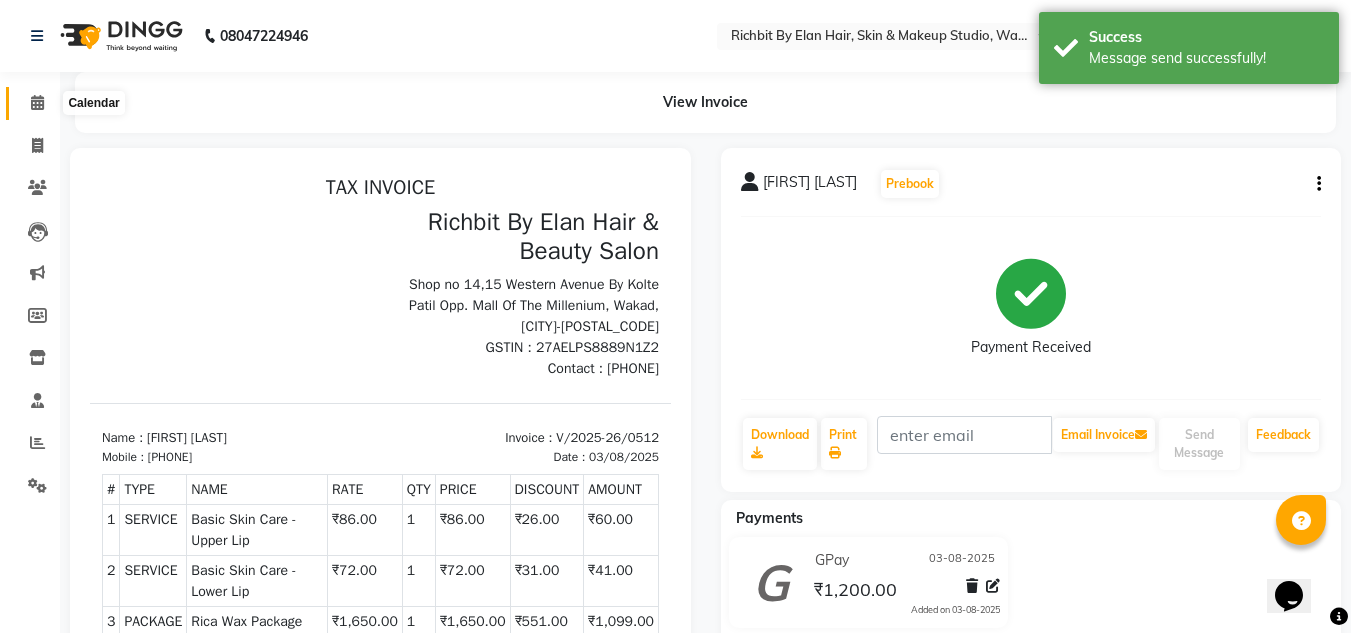 click 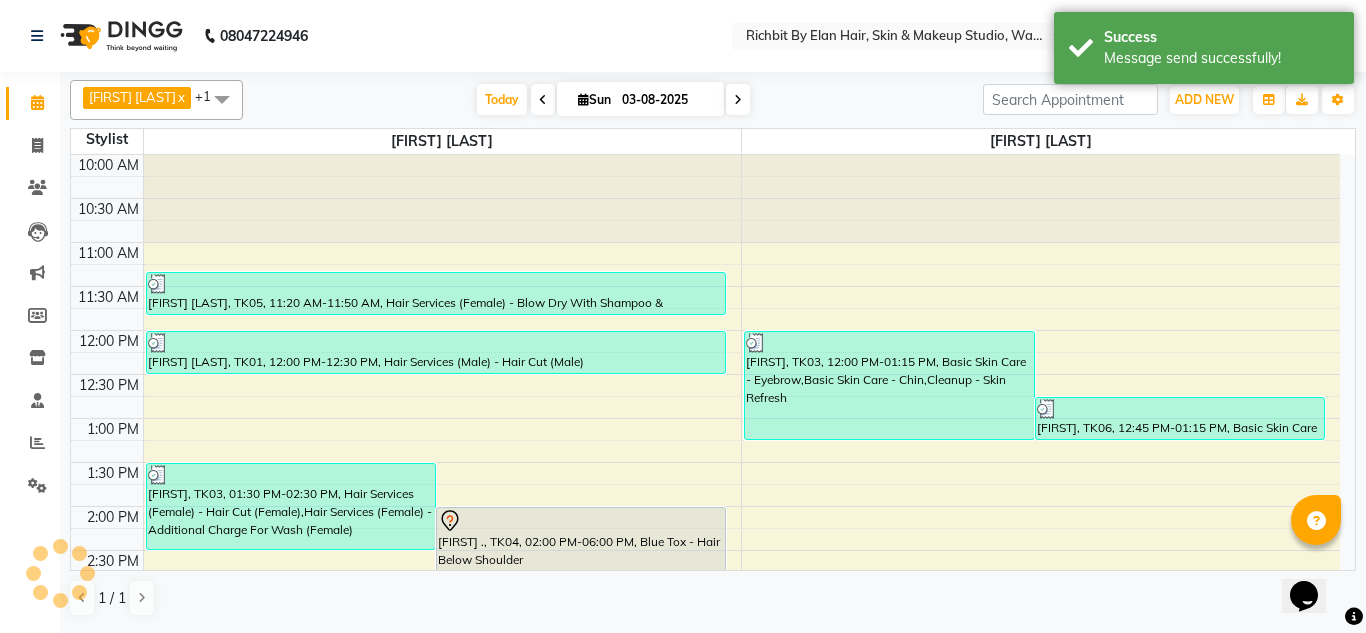 scroll, scrollTop: 0, scrollLeft: 0, axis: both 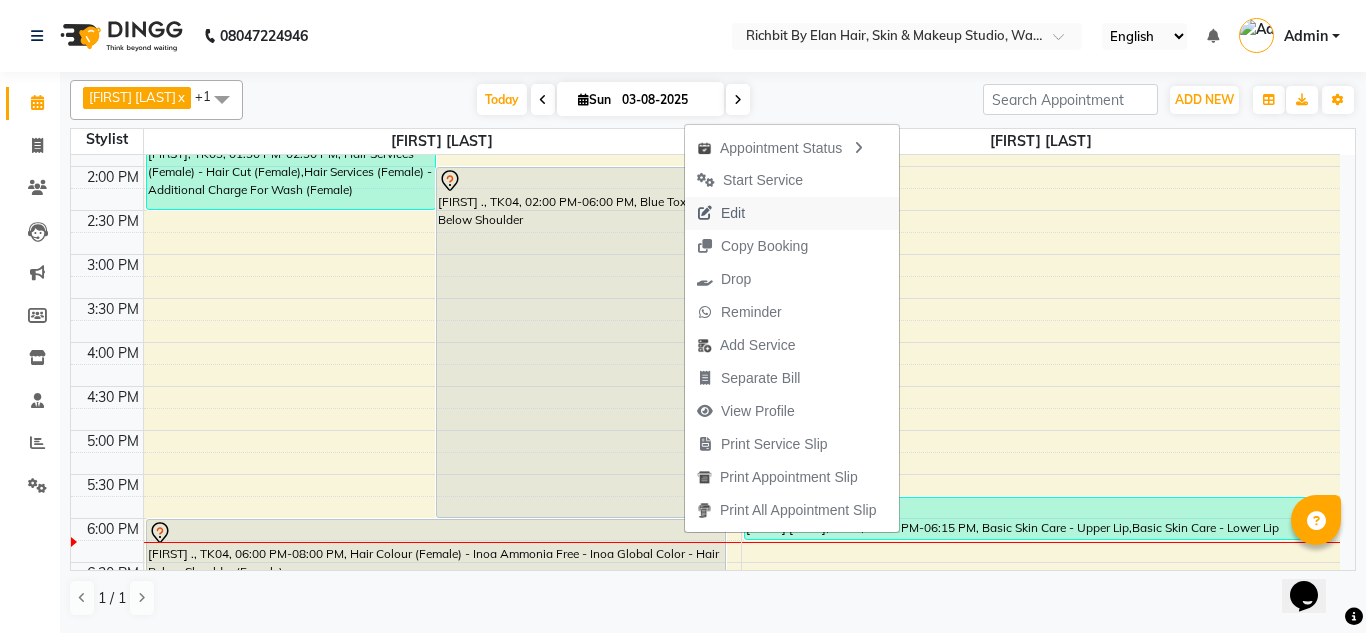 click on "Edit" at bounding box center [733, 213] 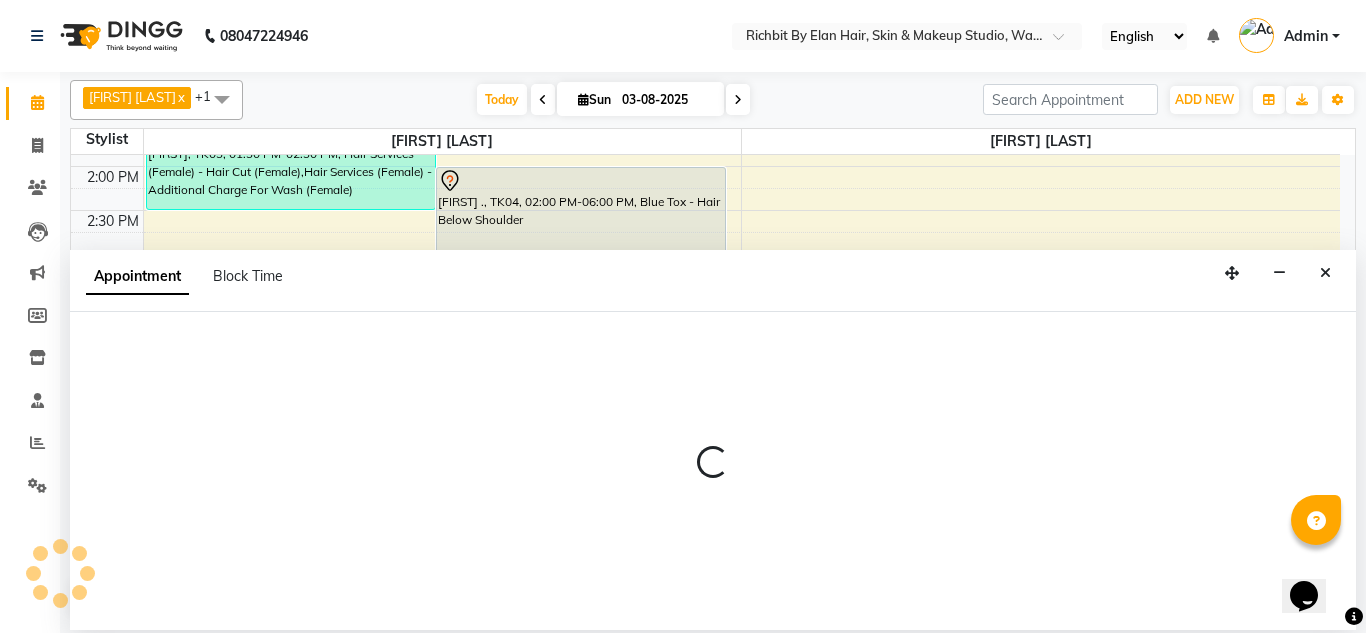 select on "tentative" 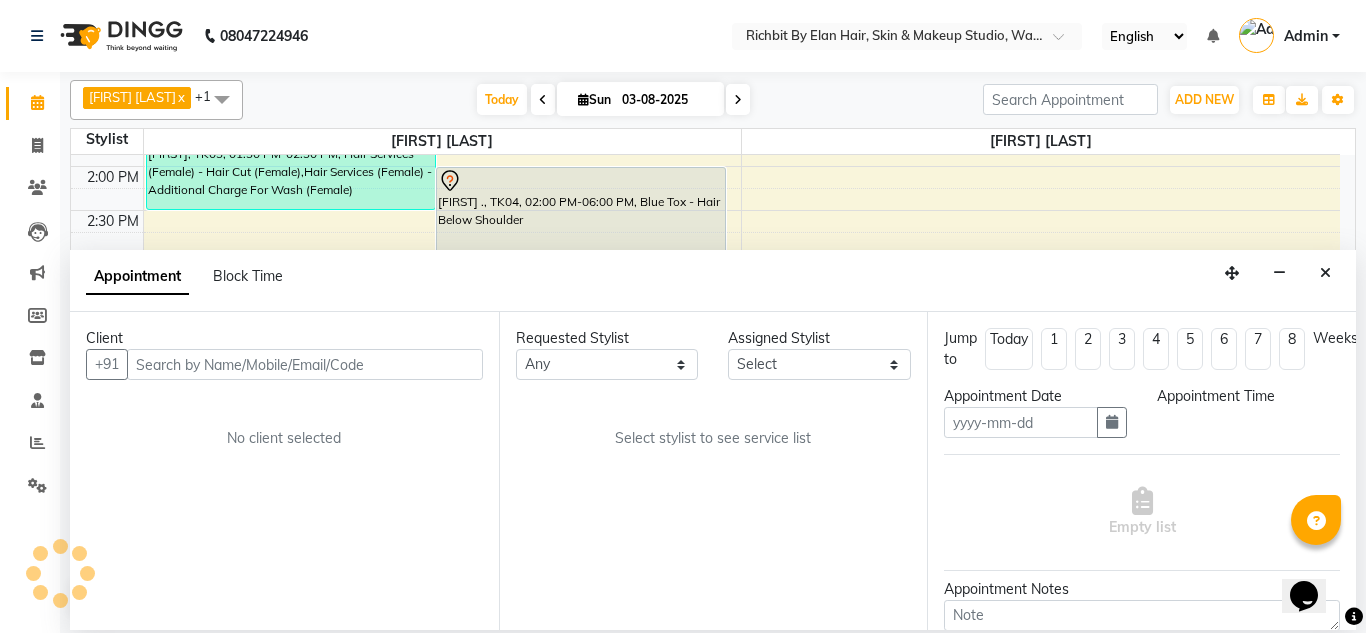 type on "03-08-2025" 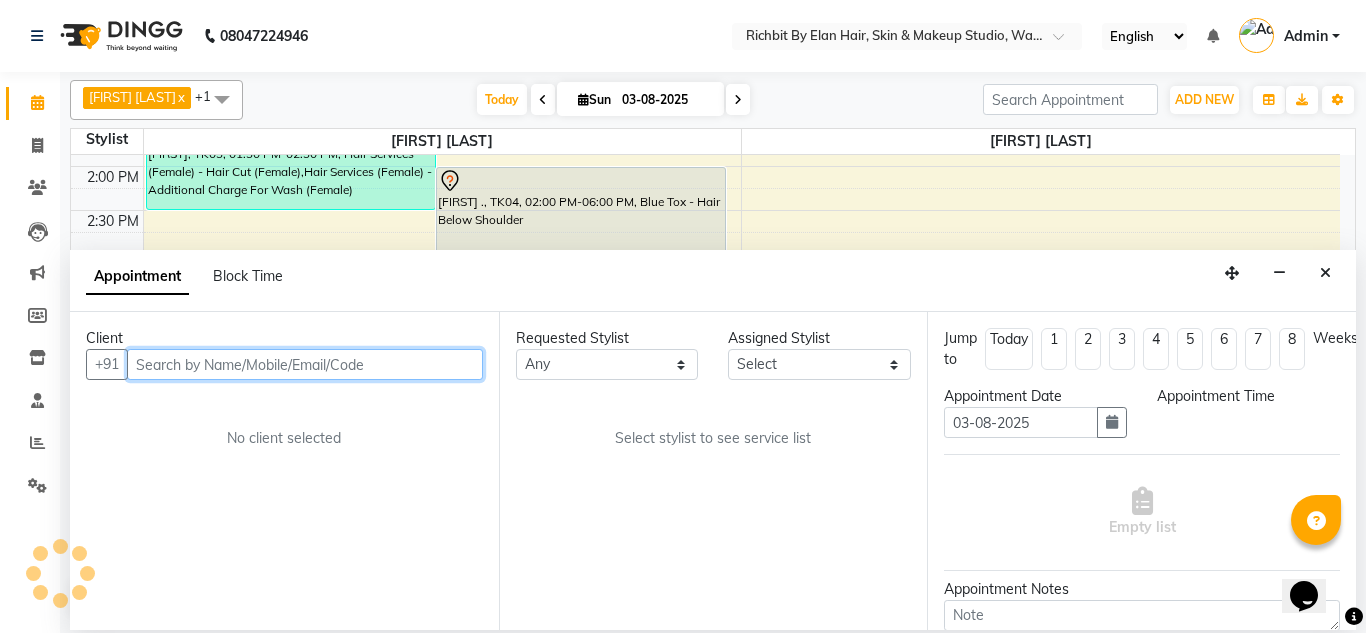 scroll, scrollTop: 0, scrollLeft: 0, axis: both 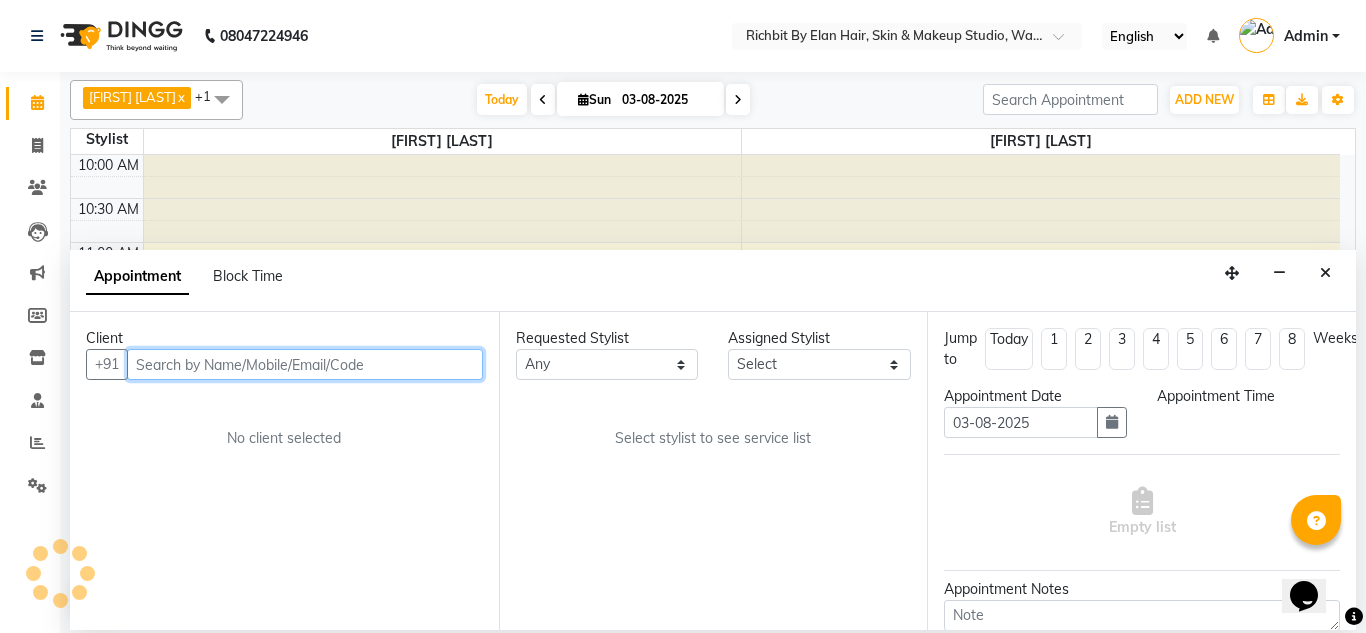 select on "39151" 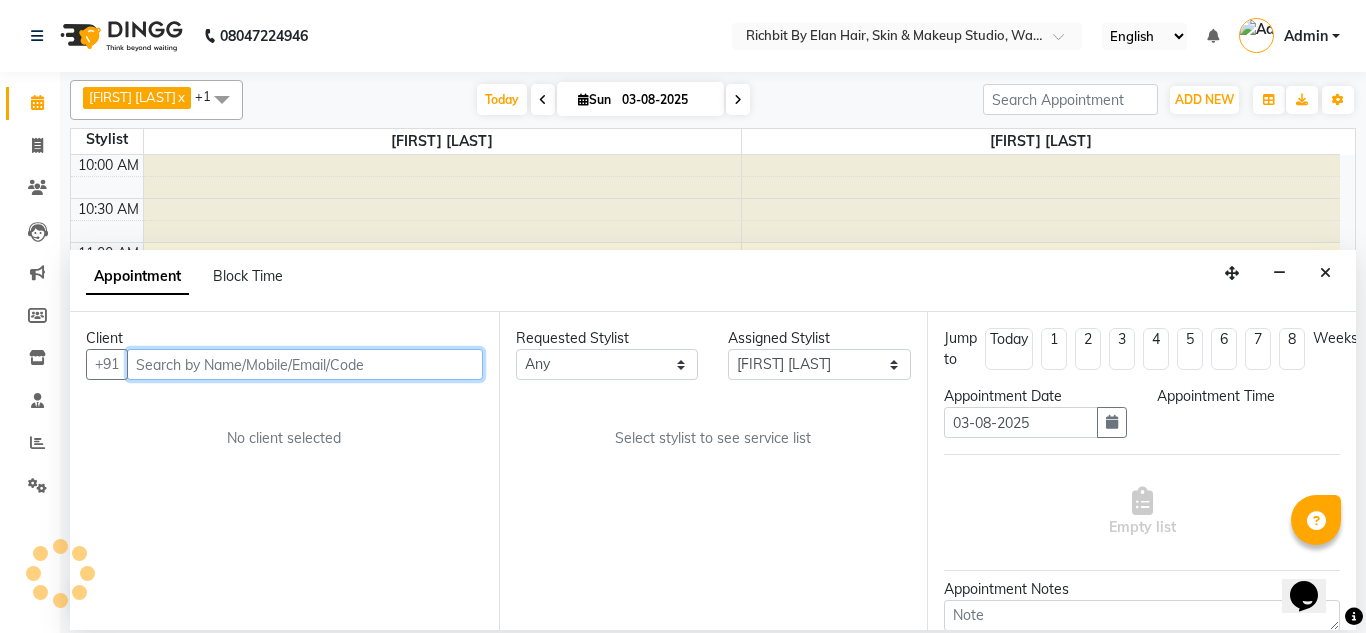 select on "840" 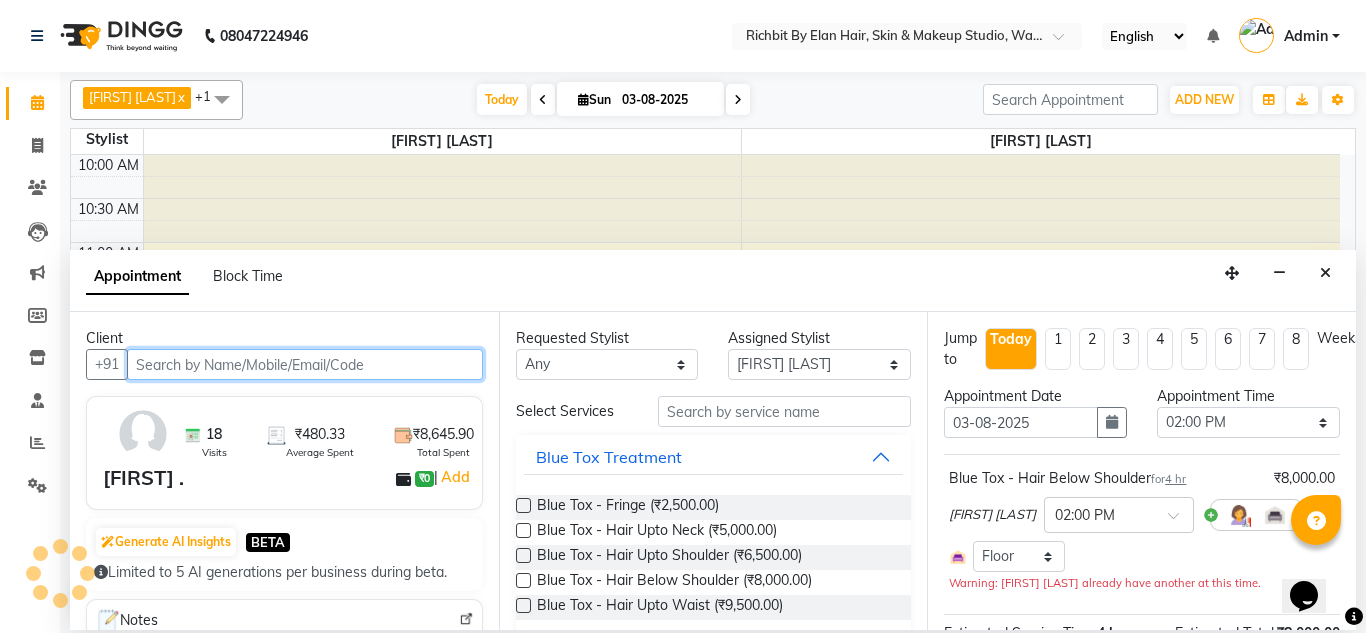 scroll, scrollTop: 640, scrollLeft: 0, axis: vertical 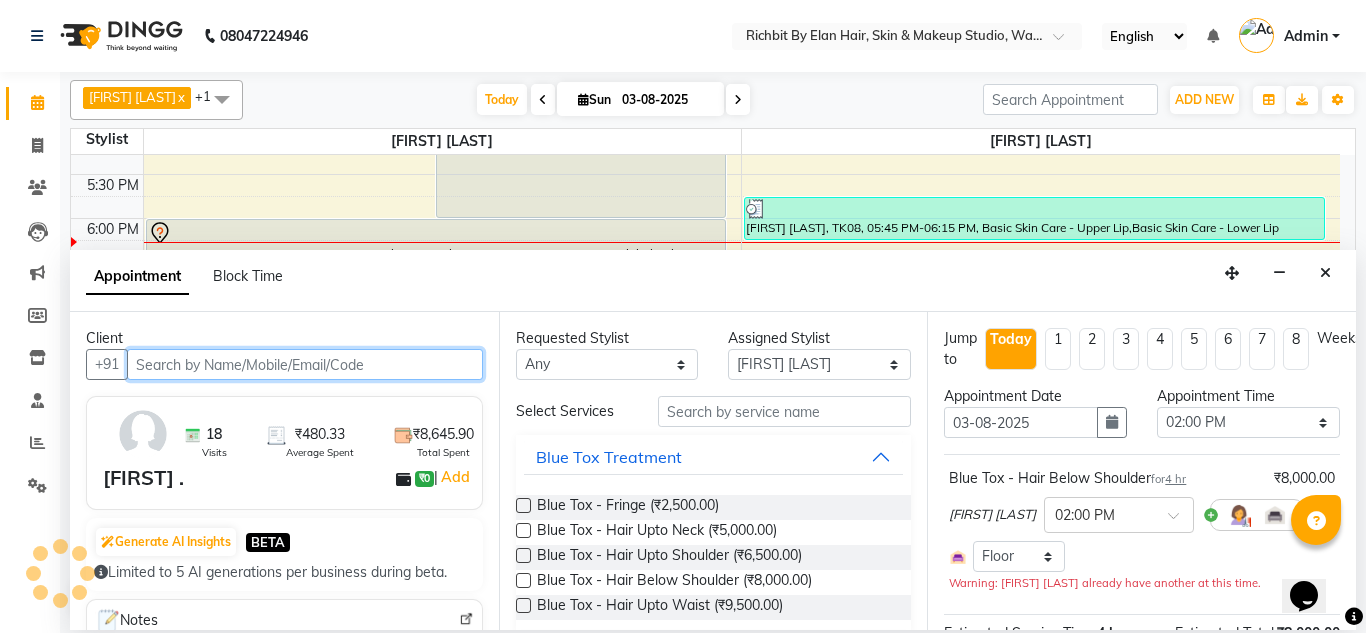 select on "1720" 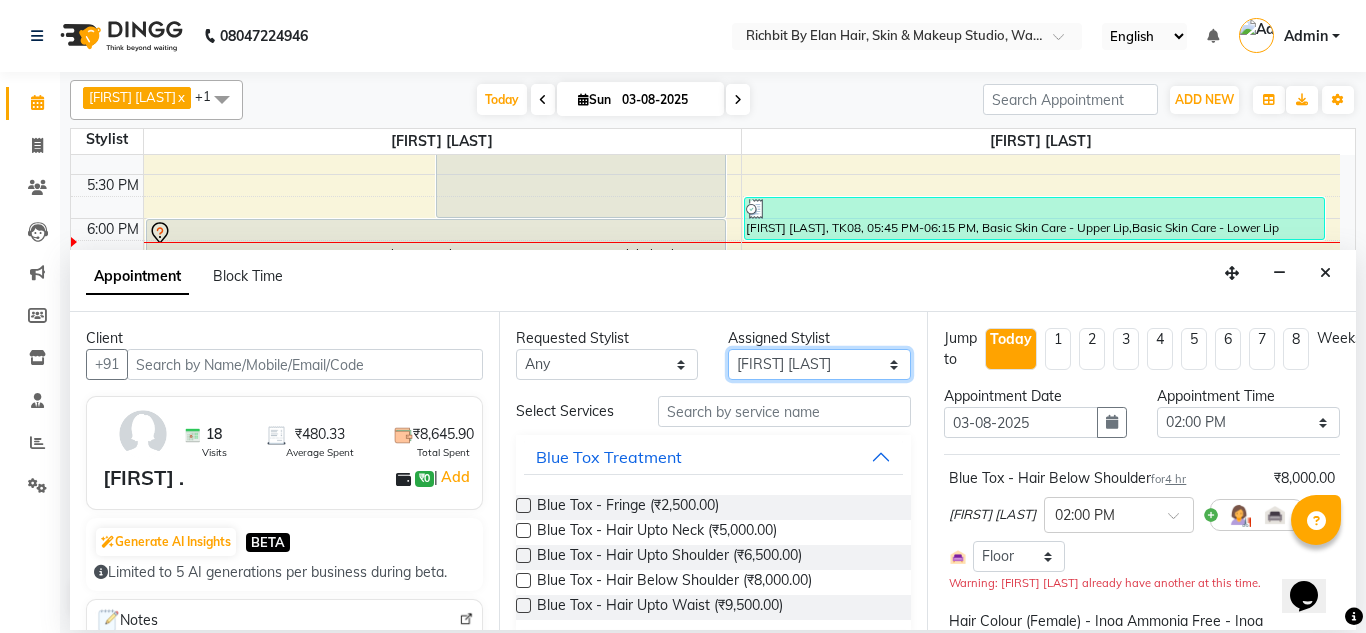 click on "Select Ankita nivangune Deepali Palsule Gopal Kadam Rohit Suravase Vandana Panikar" at bounding box center [819, 364] 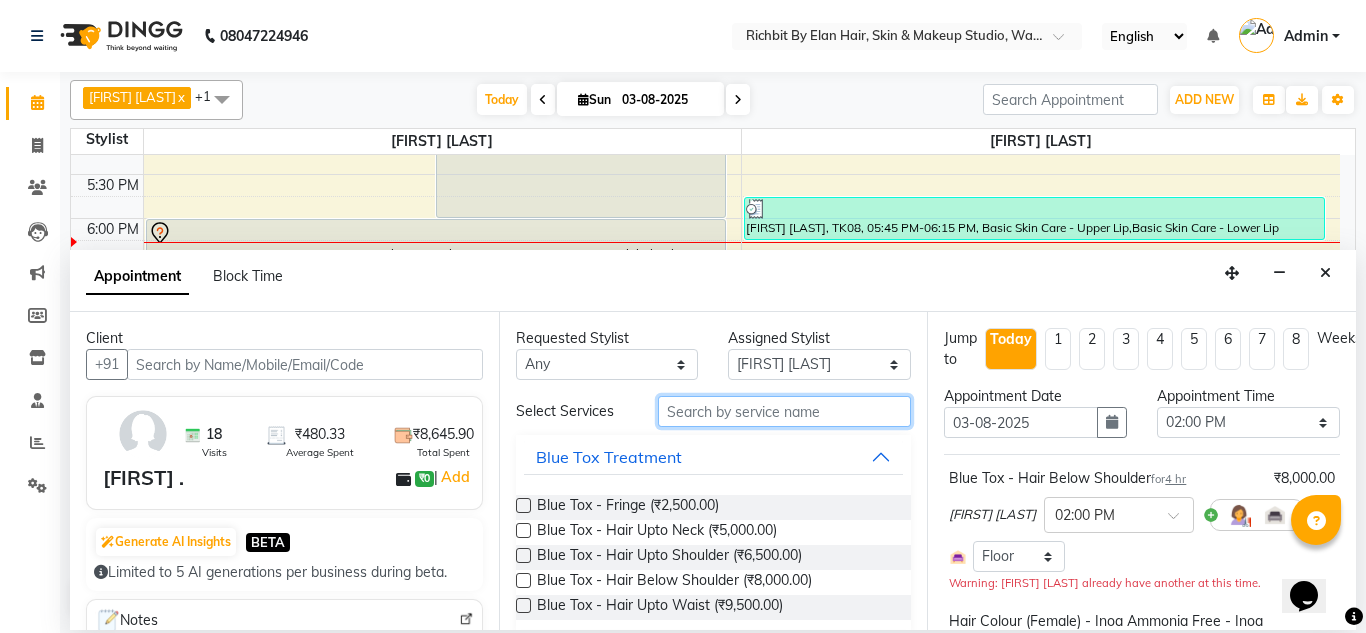 click at bounding box center (785, 411) 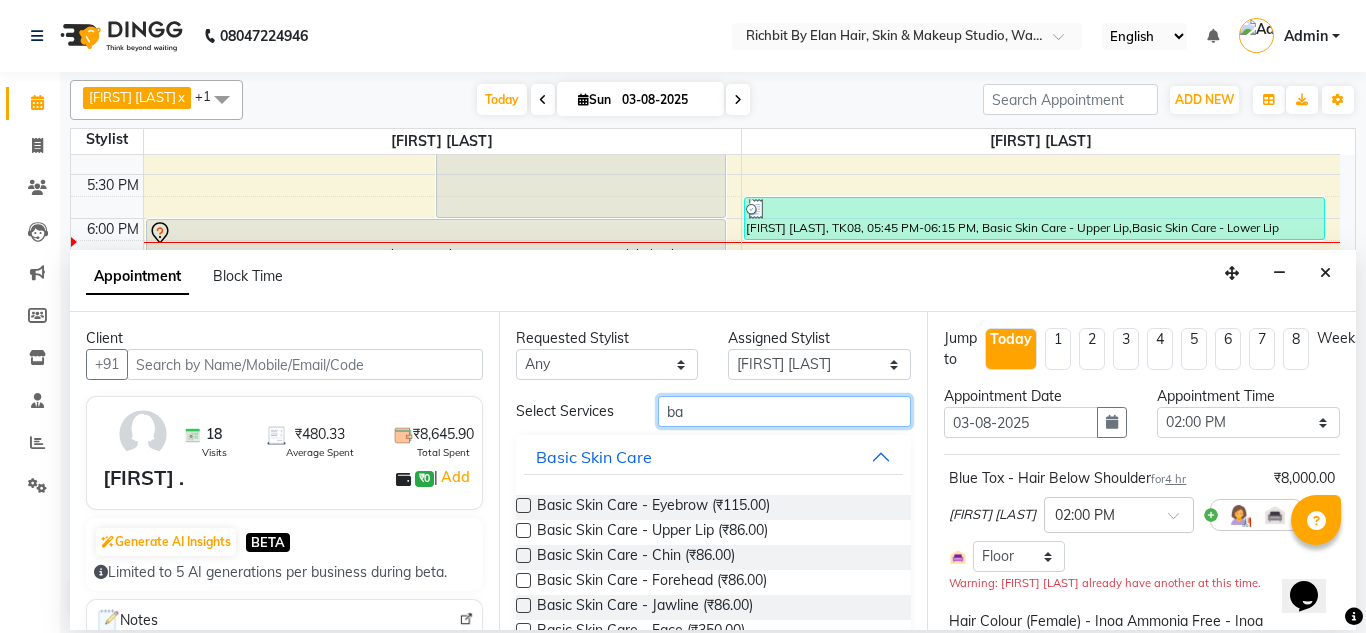 type on "b" 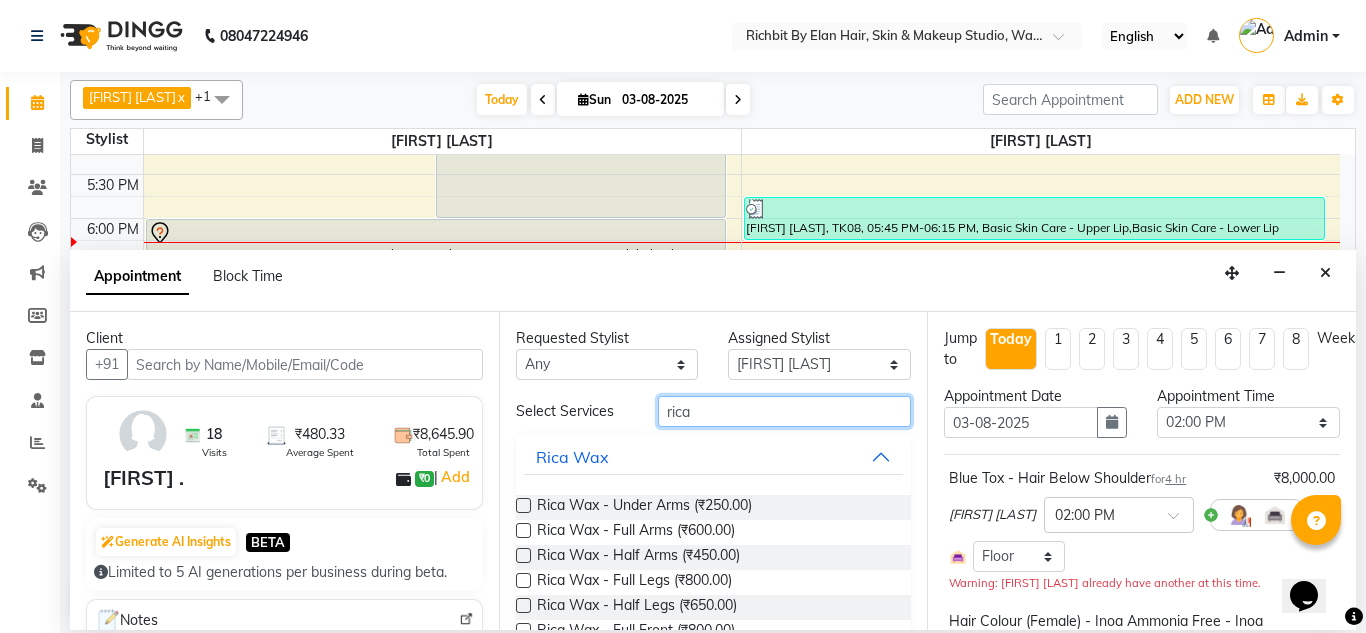 scroll, scrollTop: 100, scrollLeft: 0, axis: vertical 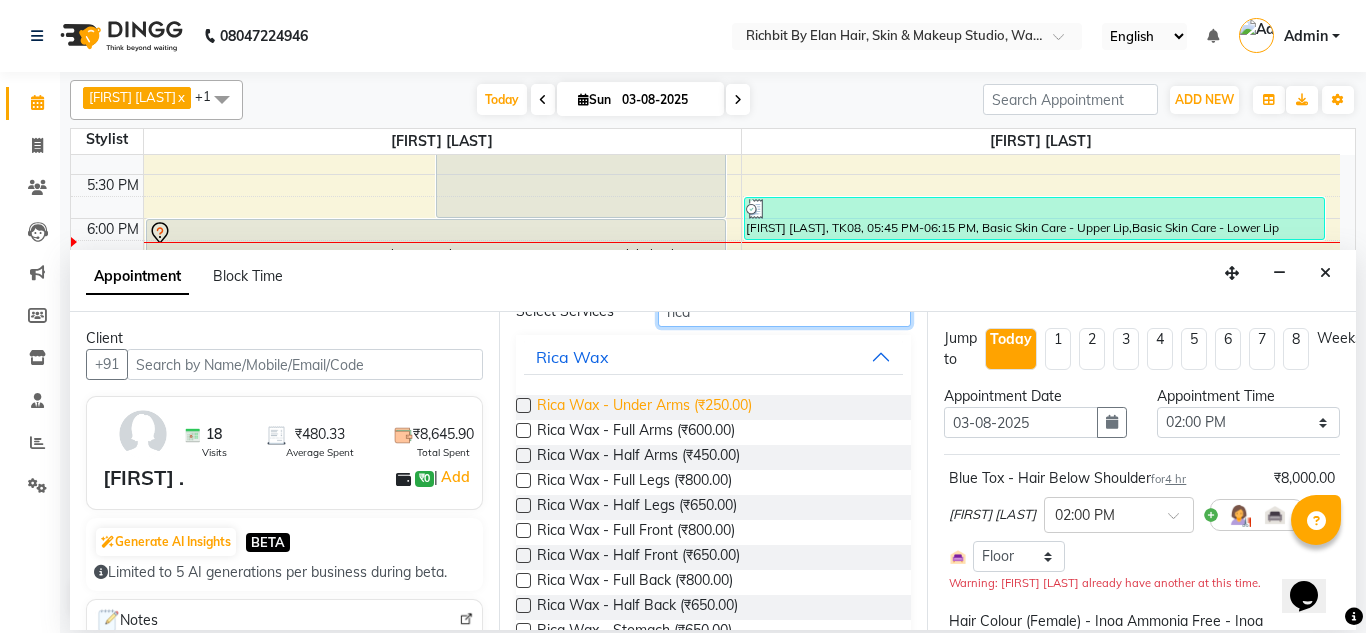 type on "rica" 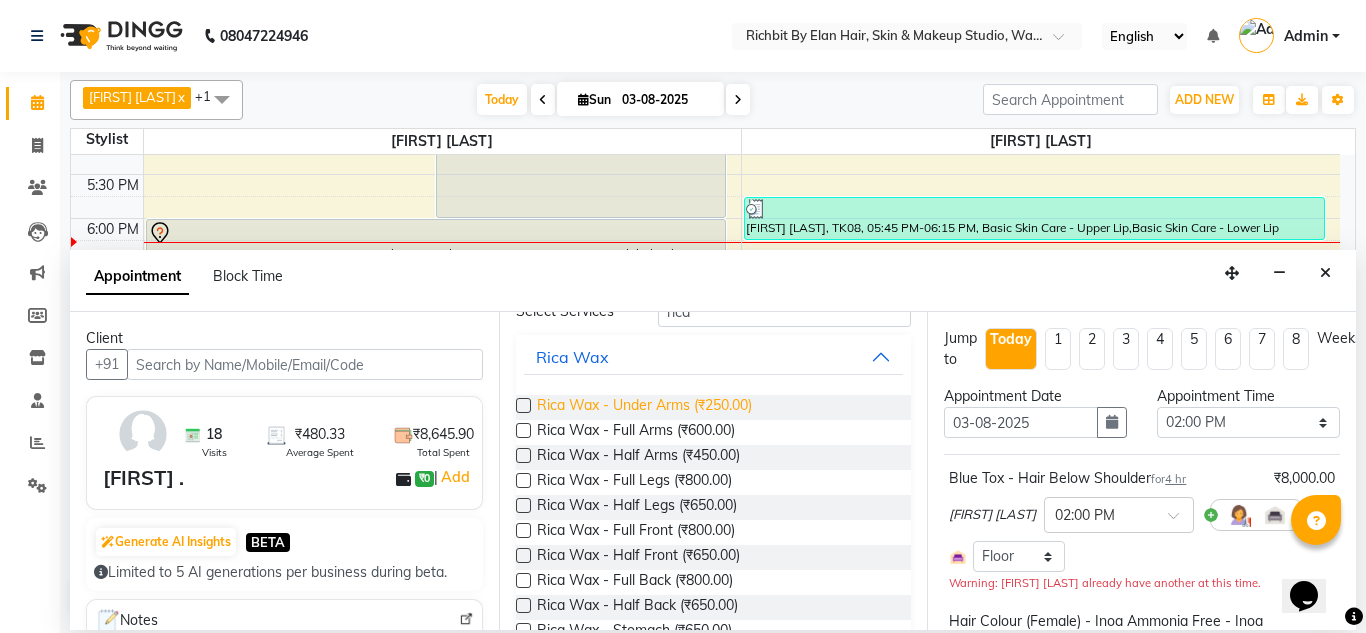 click on "Rica Wax - Under Arms (₹250.00)" at bounding box center (644, 407) 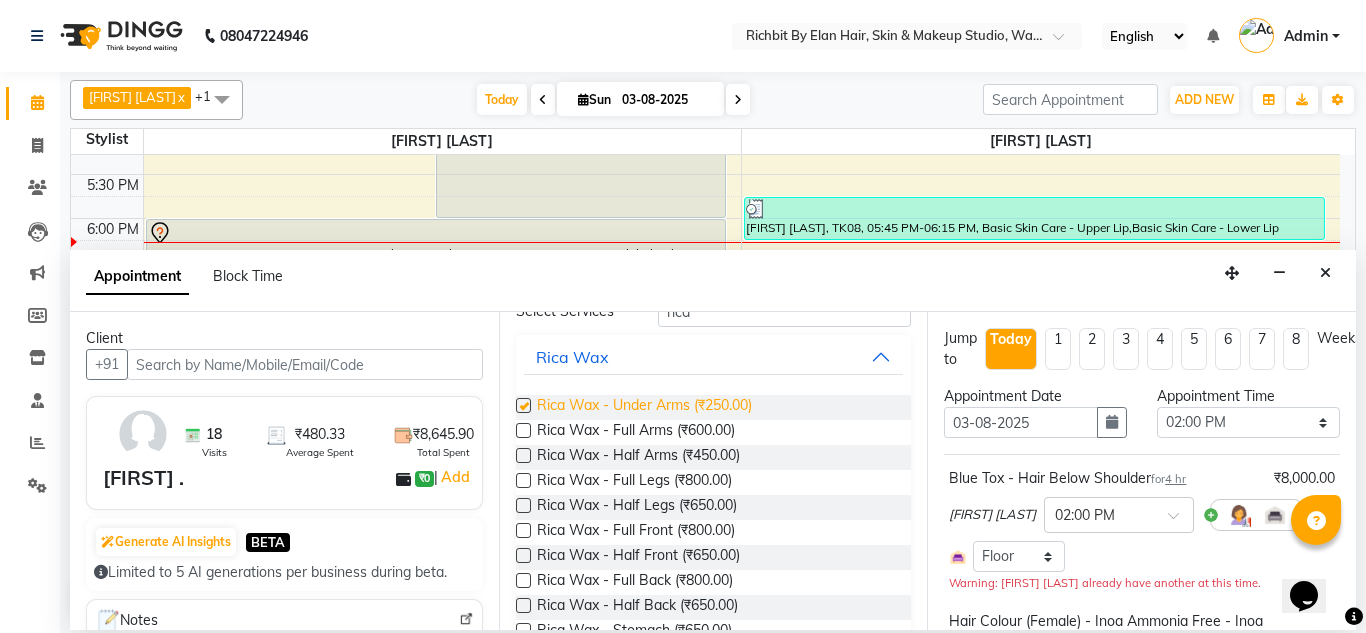 checkbox on "false" 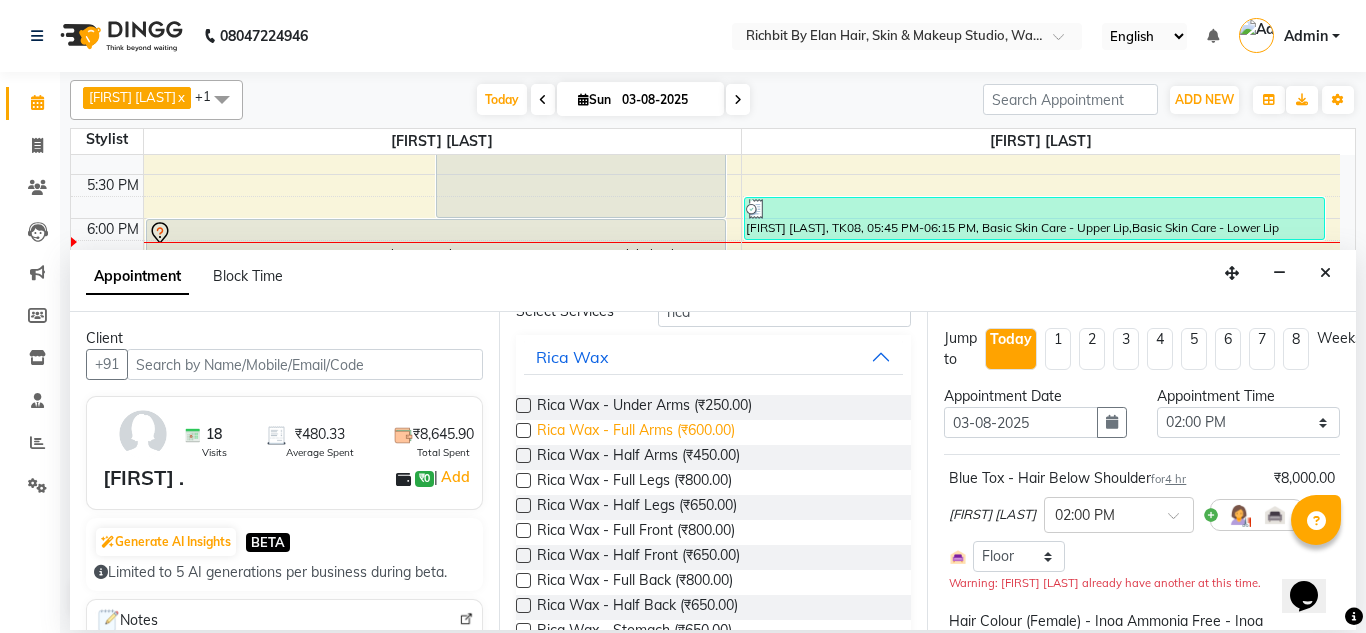 click on "Rica Wax - Full Arms (₹600.00)" at bounding box center [636, 432] 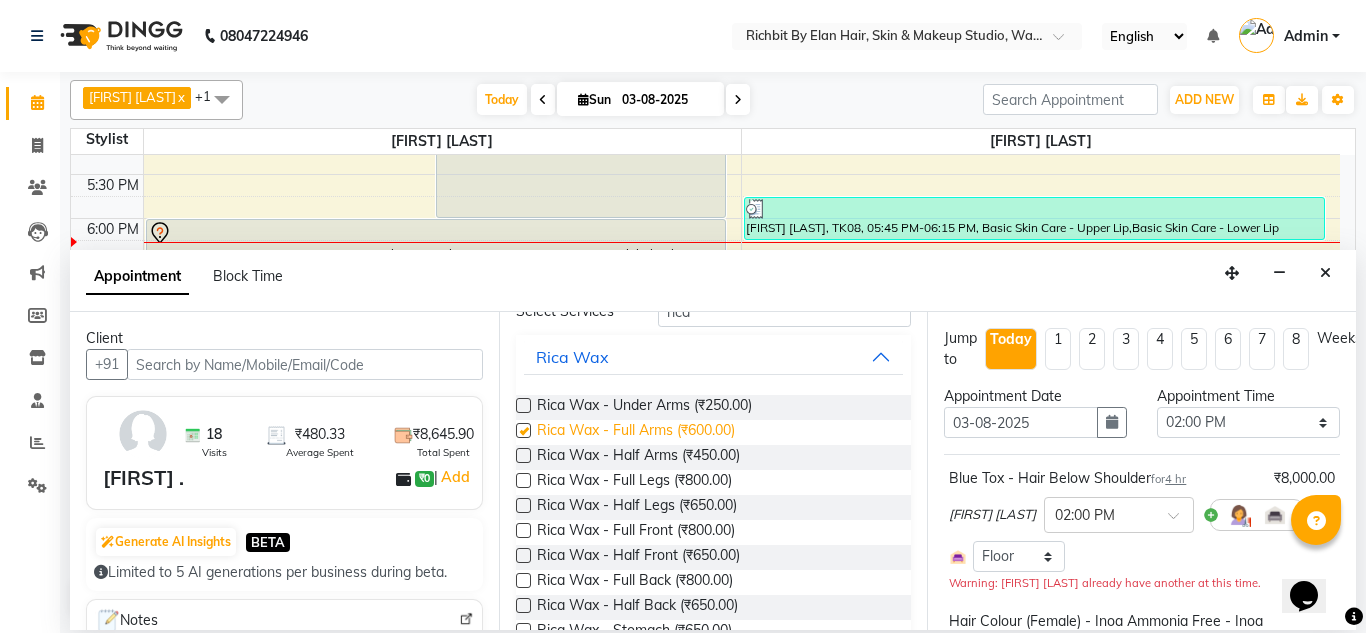checkbox on "false" 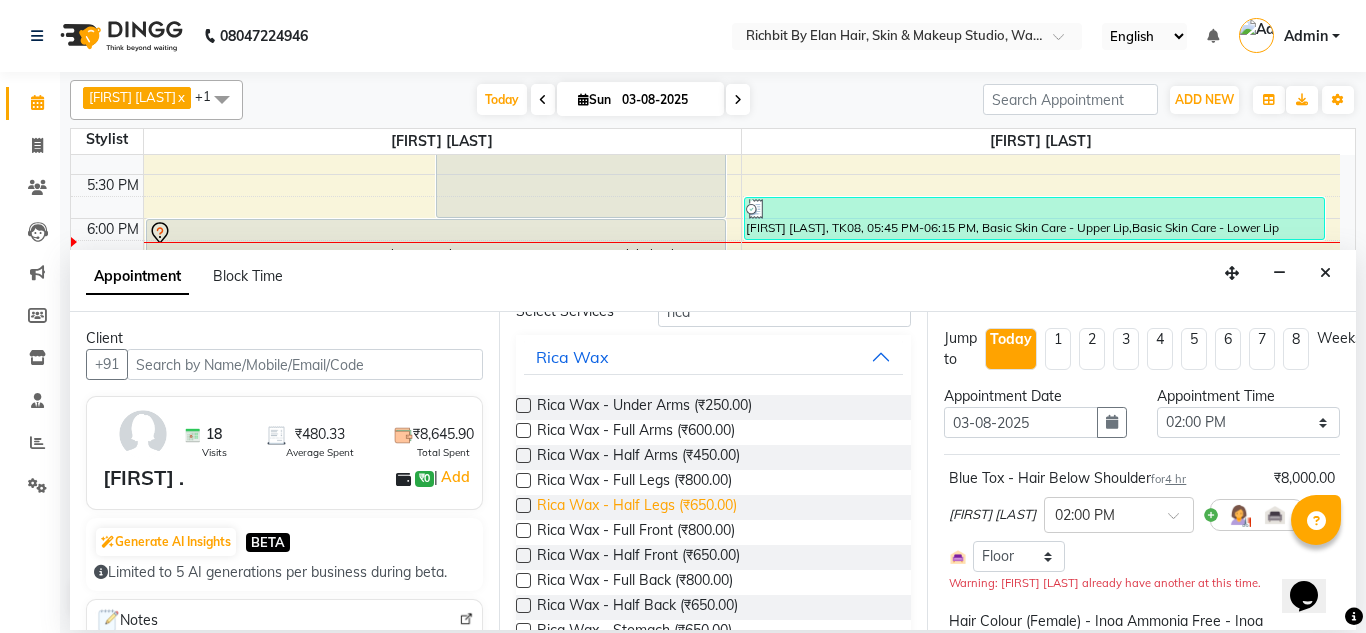 click on "Rica Wax - Half Legs (₹650.00)" at bounding box center (637, 507) 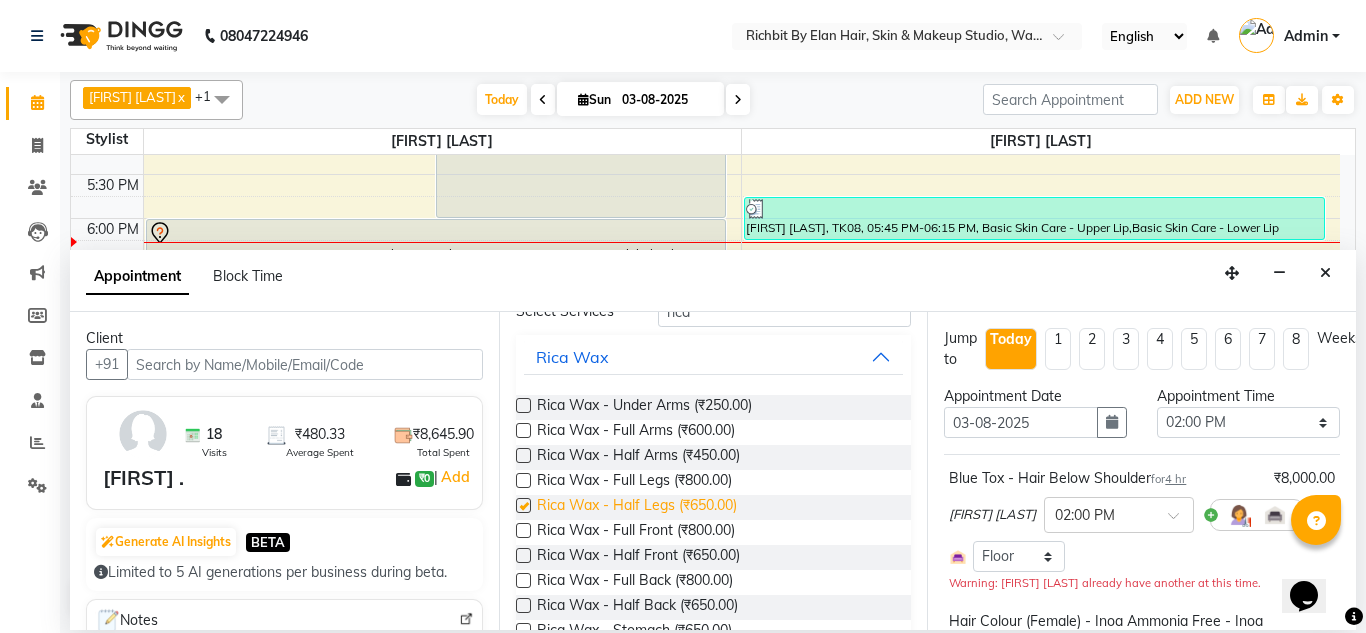 checkbox on "false" 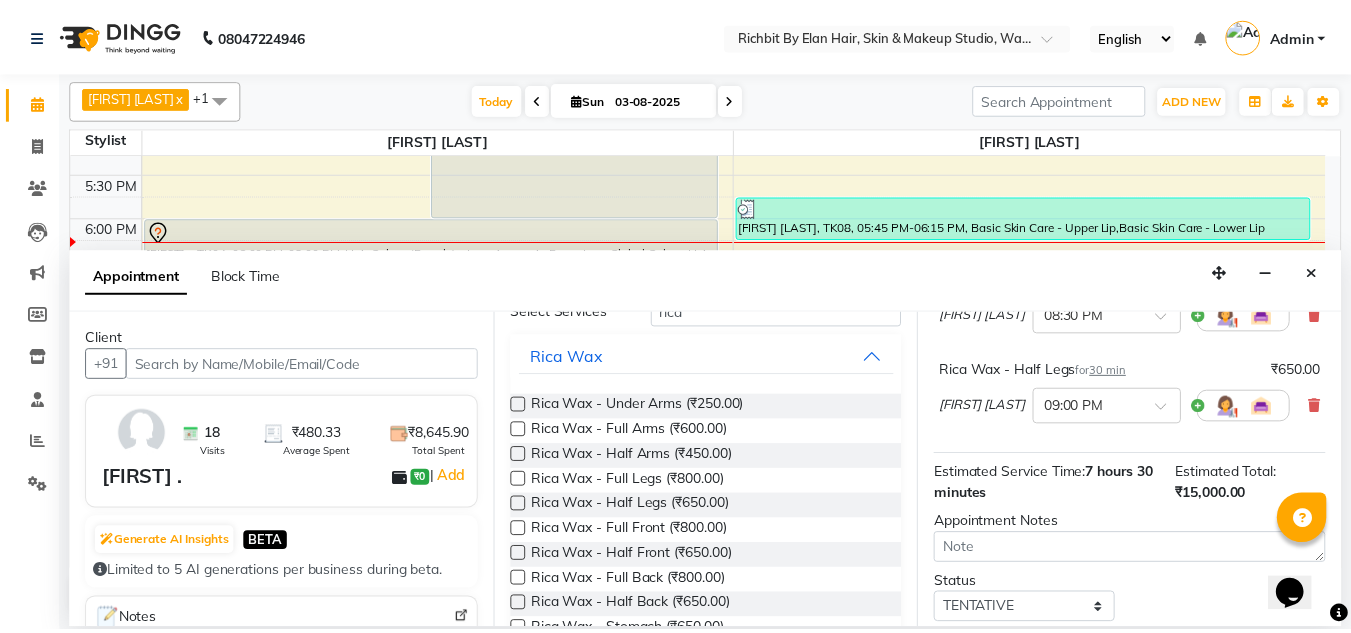 scroll, scrollTop: 690, scrollLeft: 0, axis: vertical 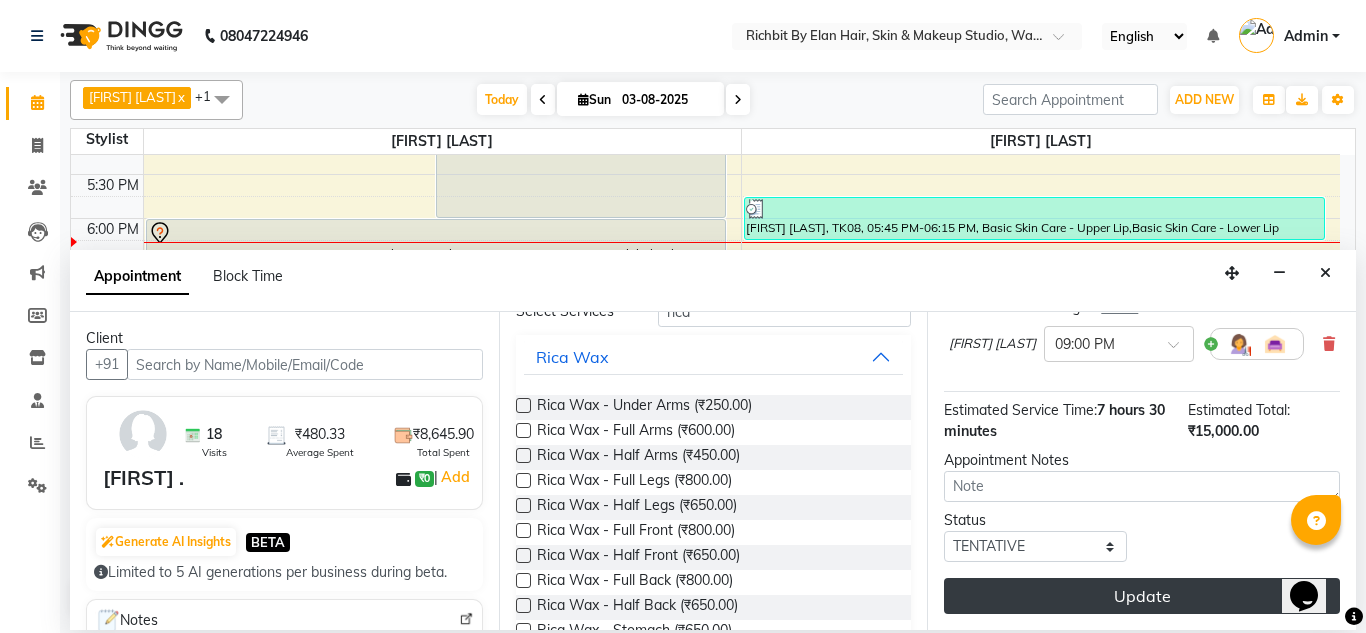 click on "Update" at bounding box center [1142, 596] 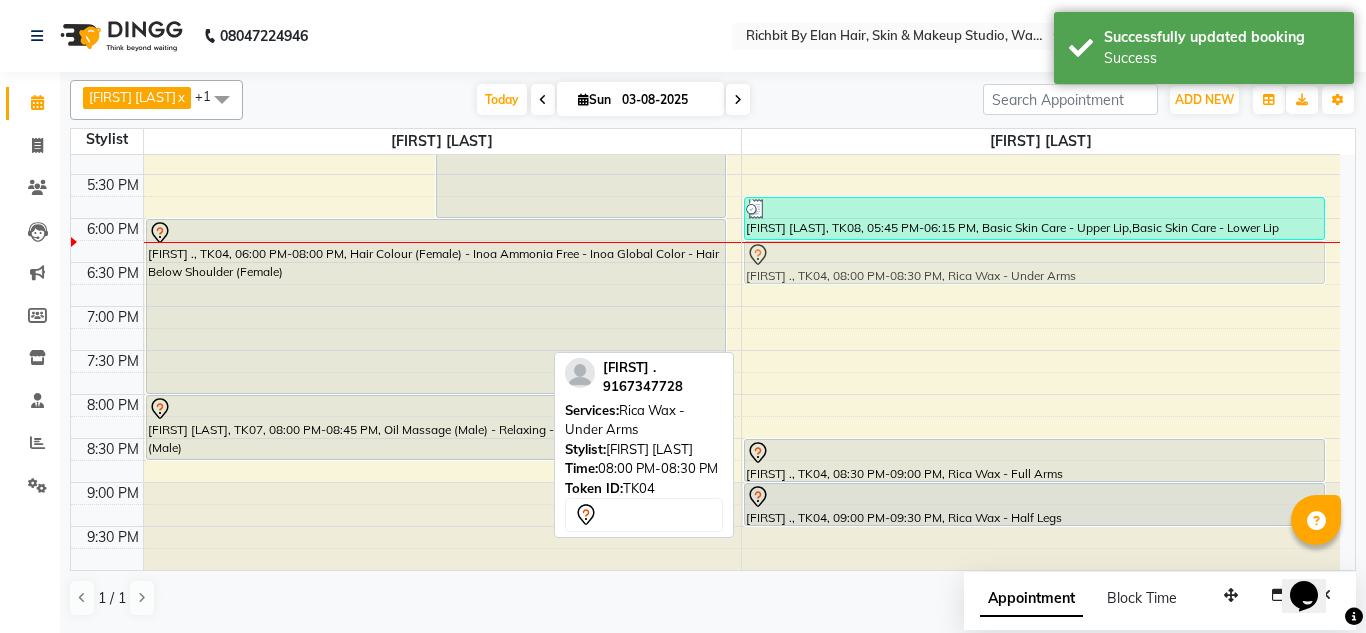 drag, startPoint x: 836, startPoint y: 430, endPoint x: 834, endPoint y: 282, distance: 148.01352 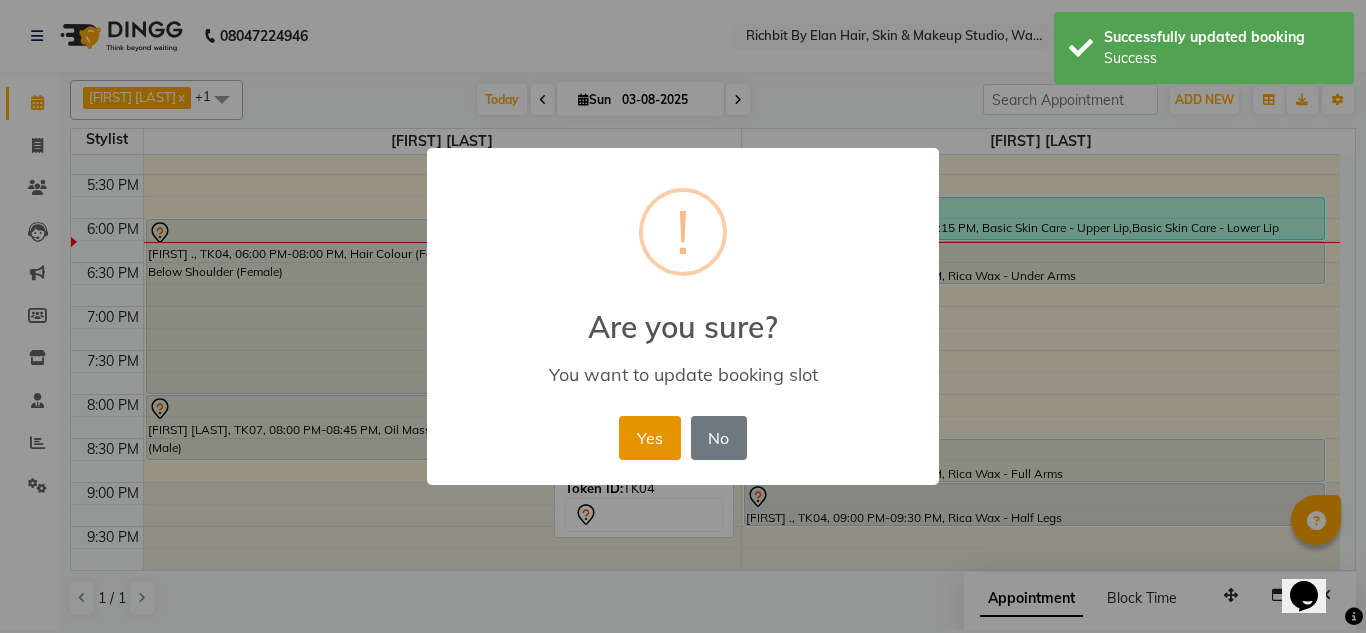 click on "Yes" at bounding box center (649, 438) 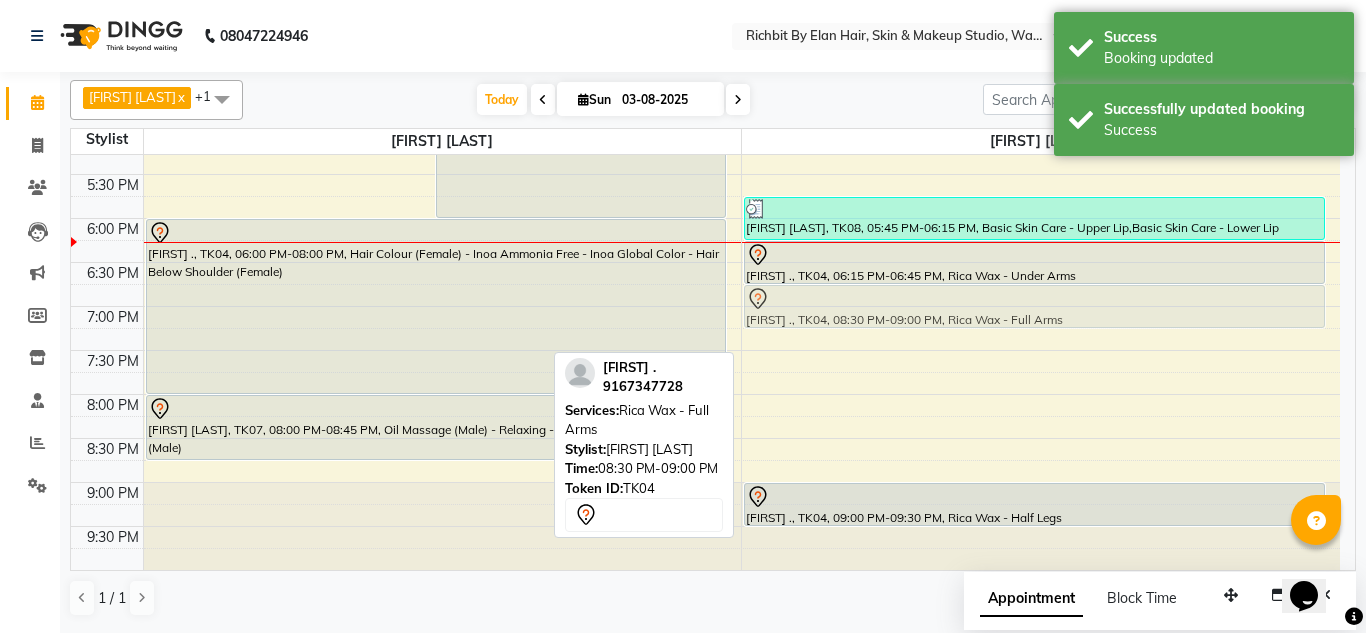 drag, startPoint x: 794, startPoint y: 460, endPoint x: 820, endPoint y: 308, distance: 154.20766 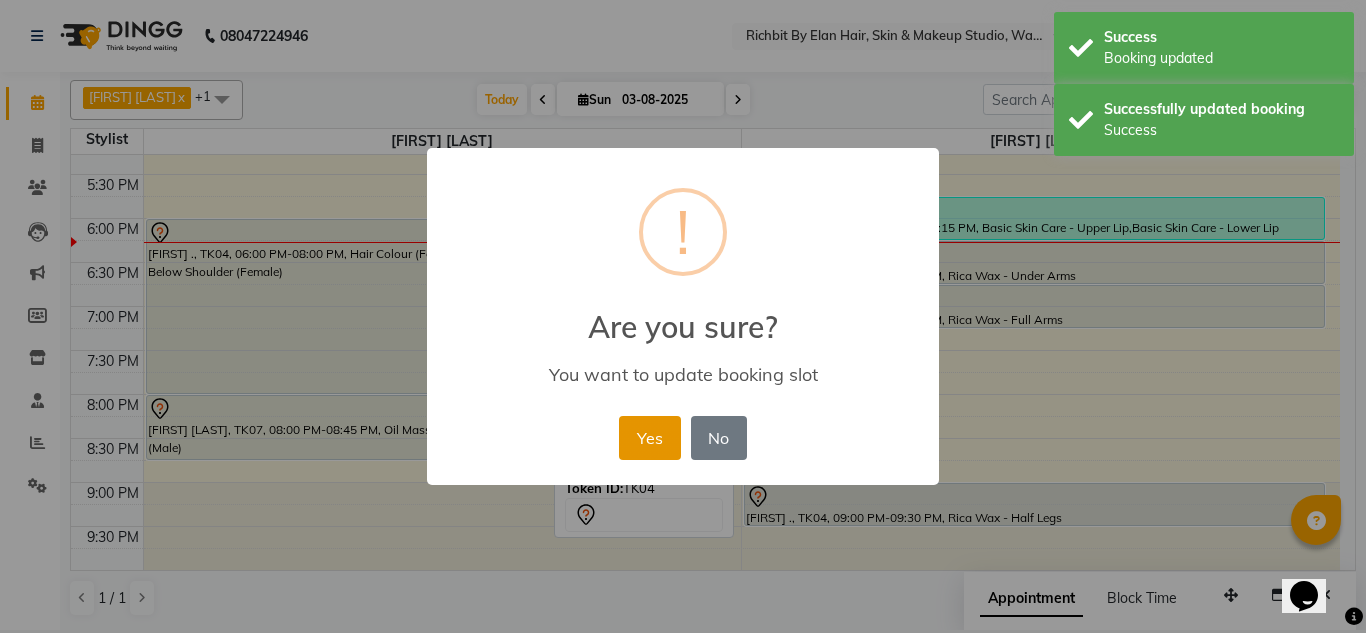 click on "Yes" at bounding box center [649, 438] 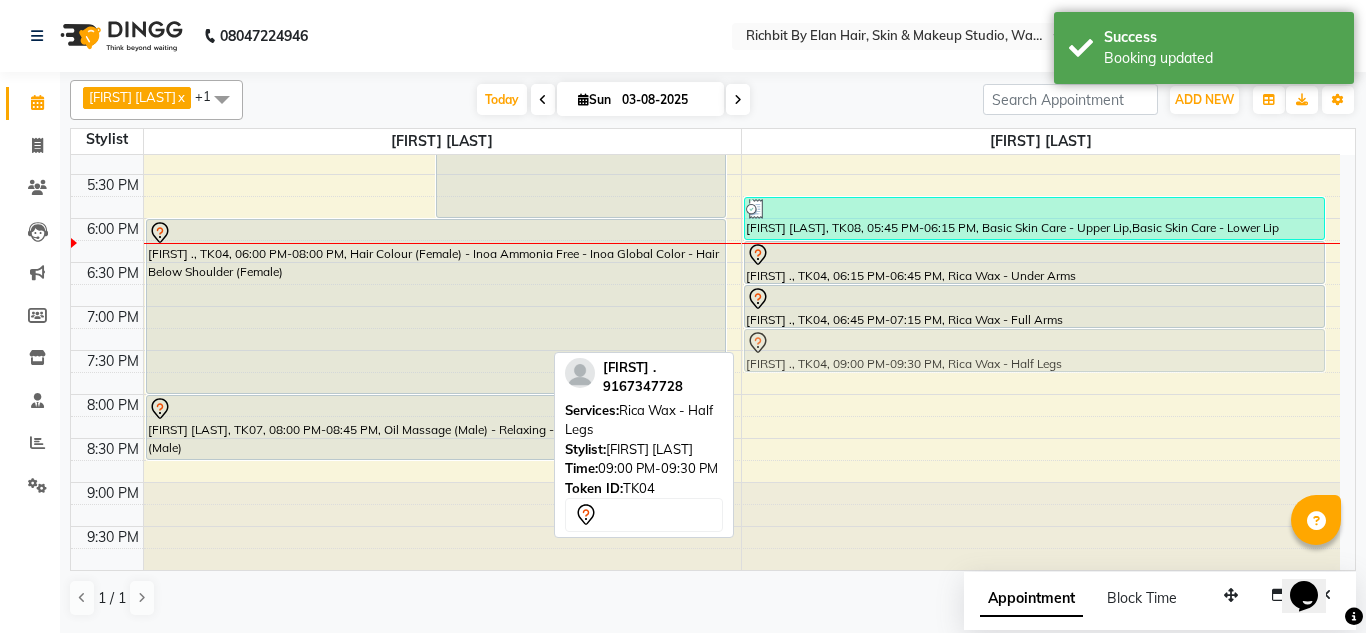 drag, startPoint x: 842, startPoint y: 498, endPoint x: 862, endPoint y: 335, distance: 164.22241 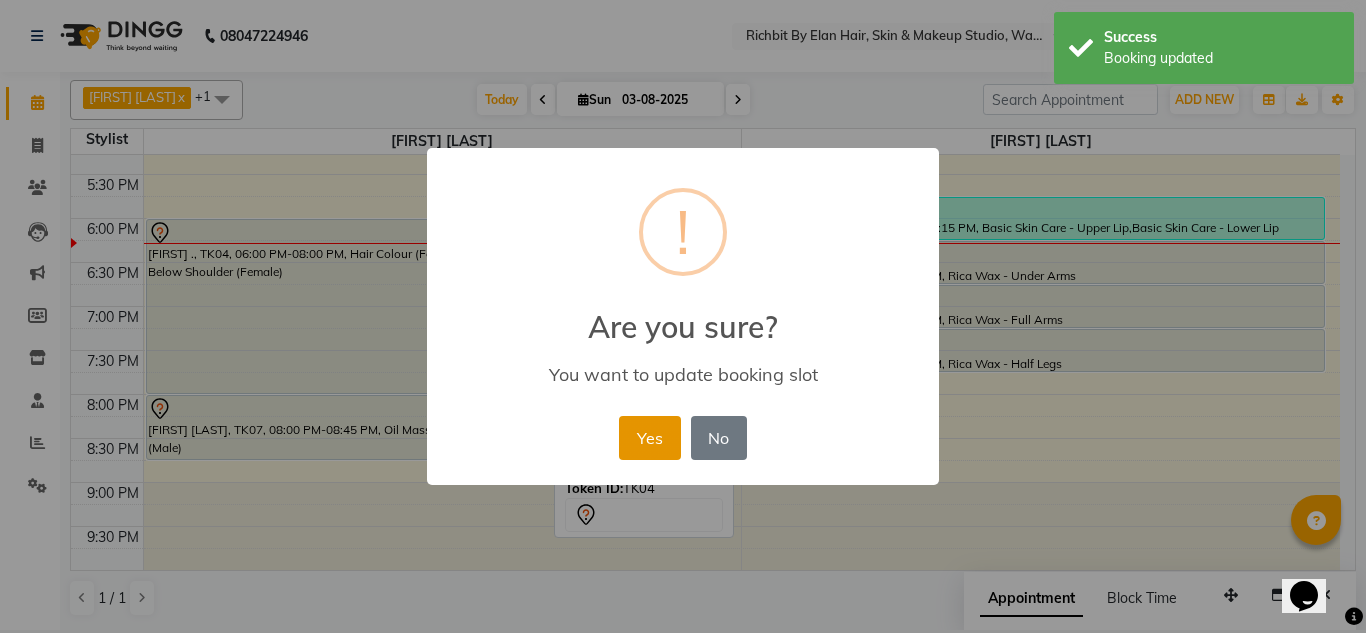click on "Yes" at bounding box center (649, 438) 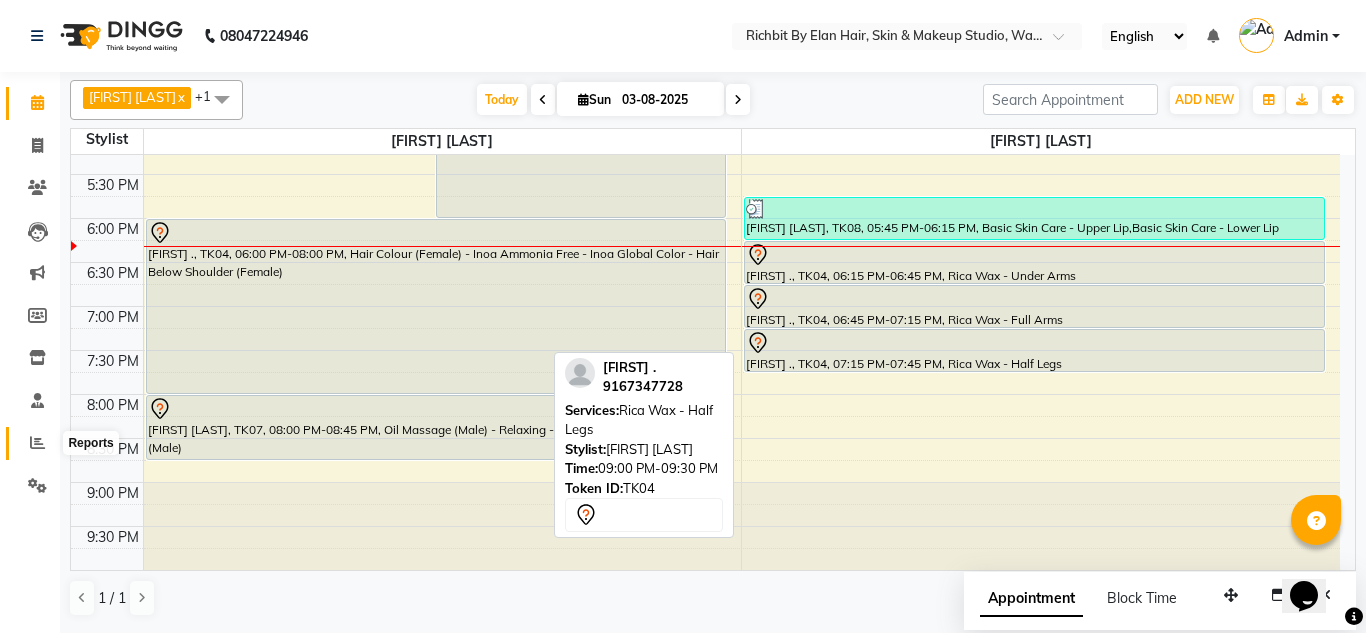 click 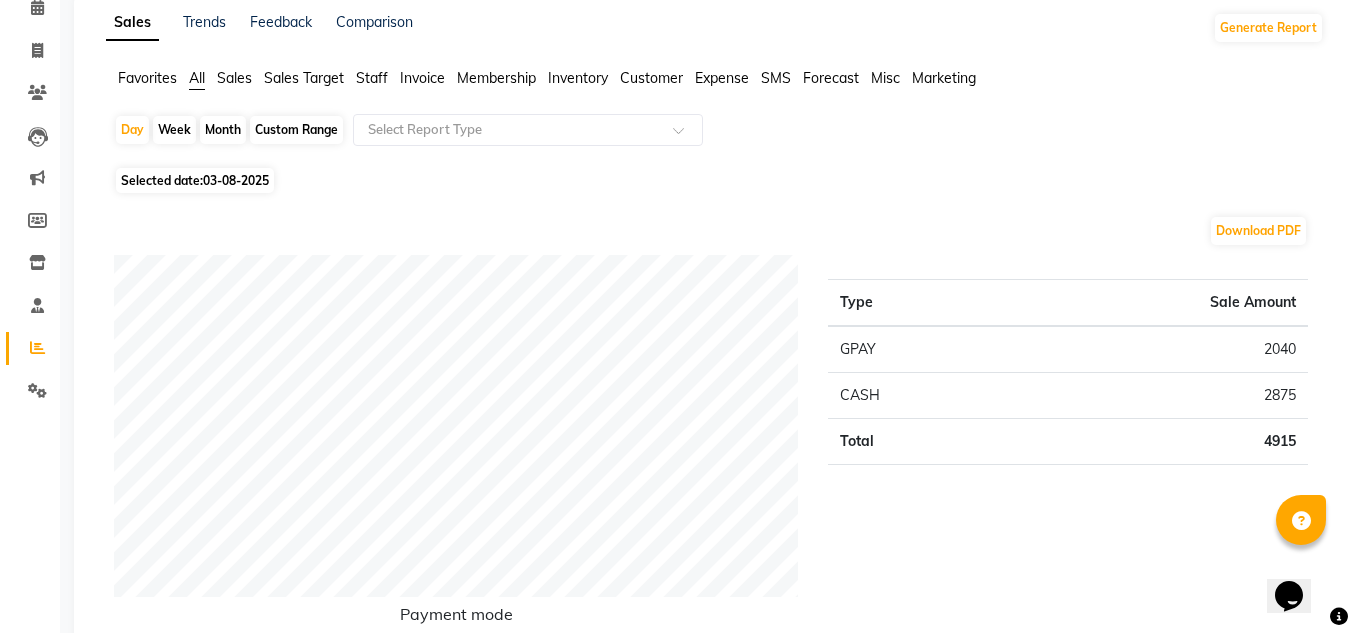 scroll, scrollTop: 0, scrollLeft: 0, axis: both 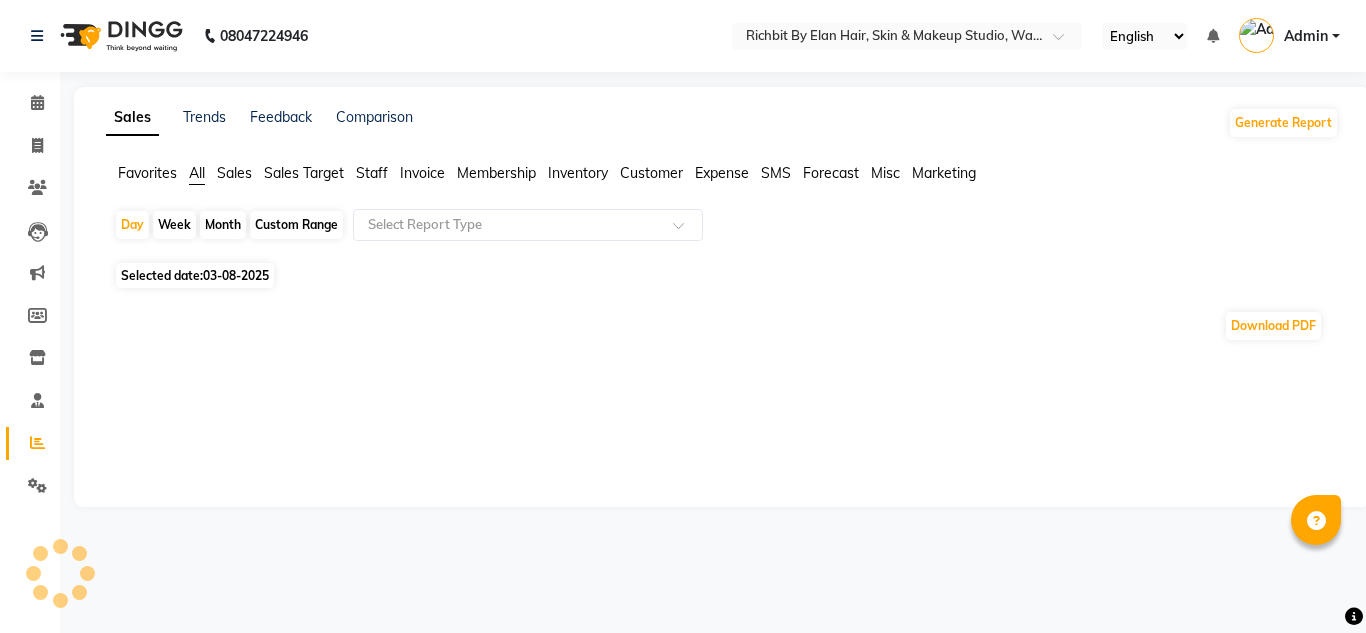 select on "en" 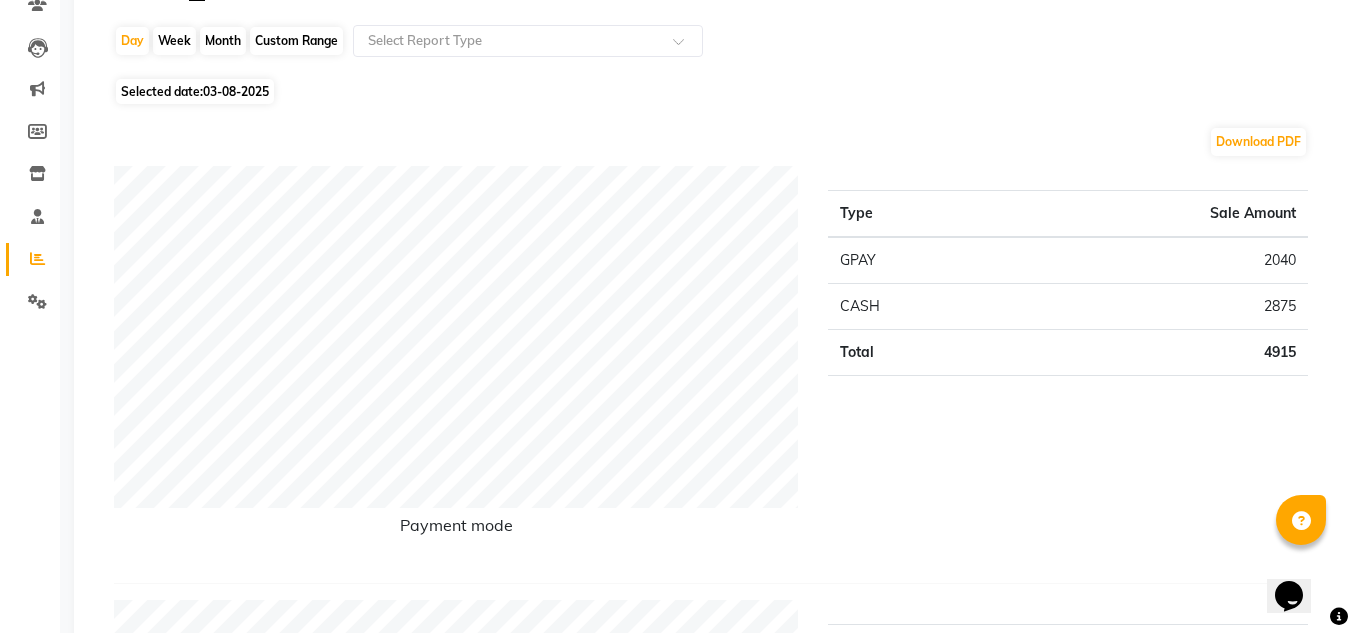 scroll, scrollTop: 0, scrollLeft: 0, axis: both 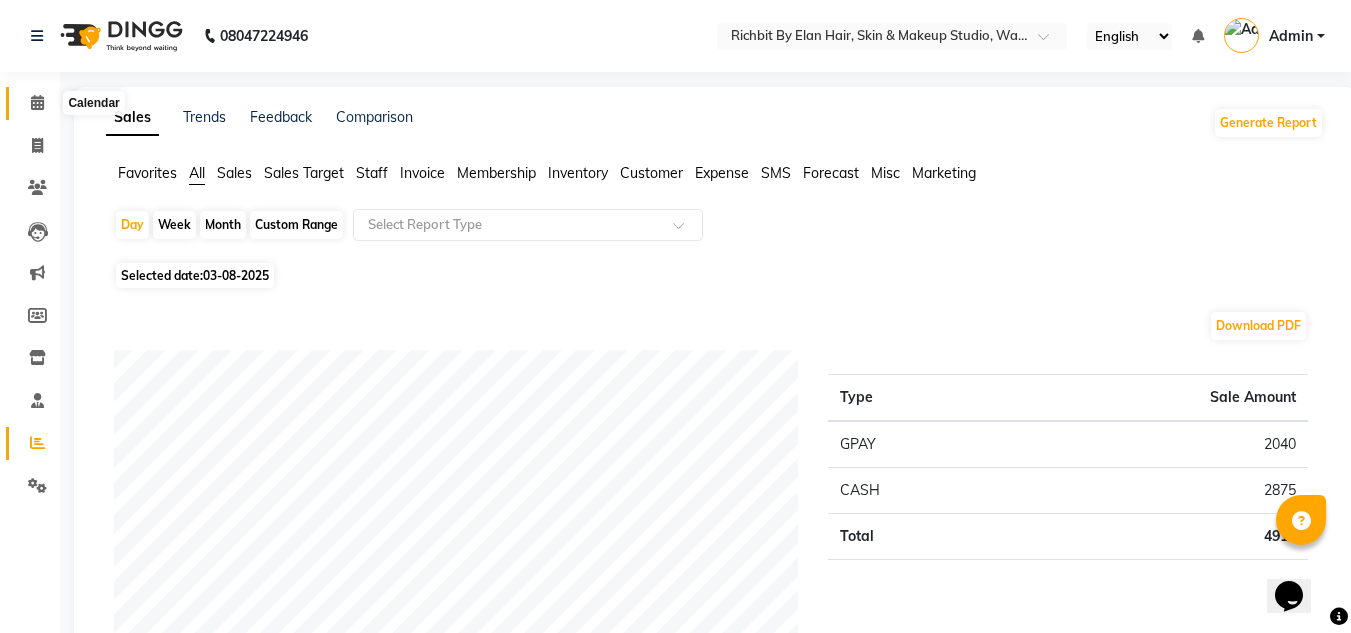 click 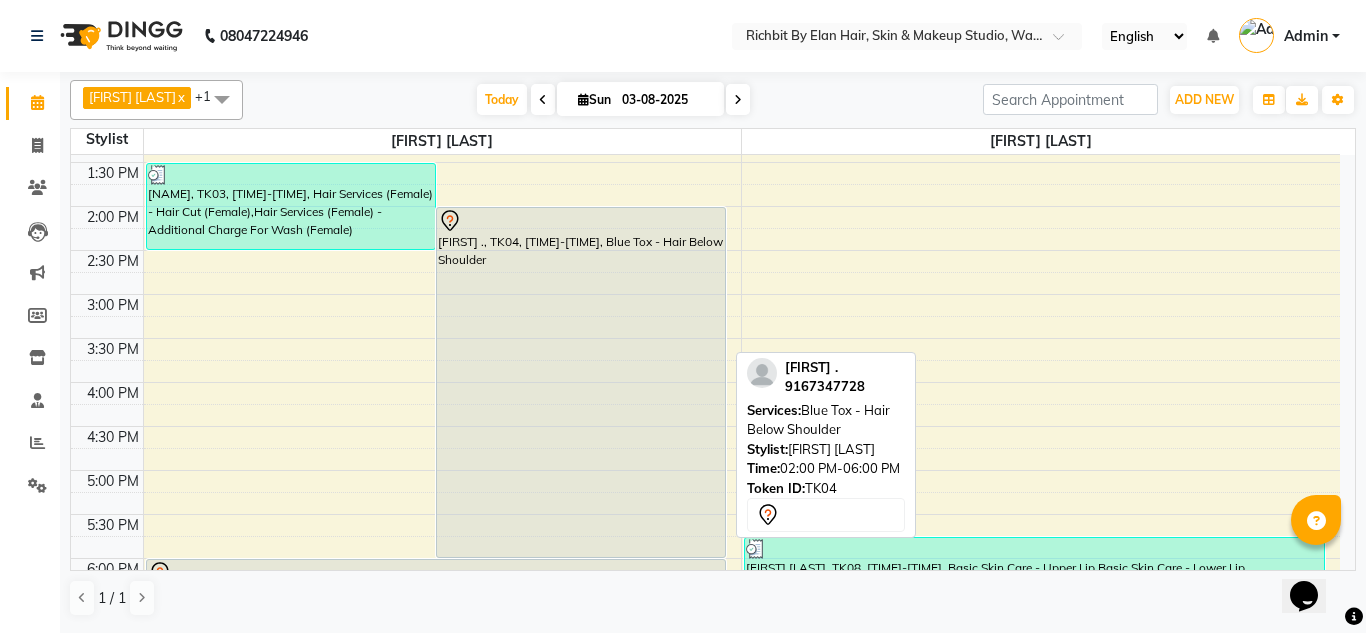 scroll, scrollTop: 500, scrollLeft: 0, axis: vertical 